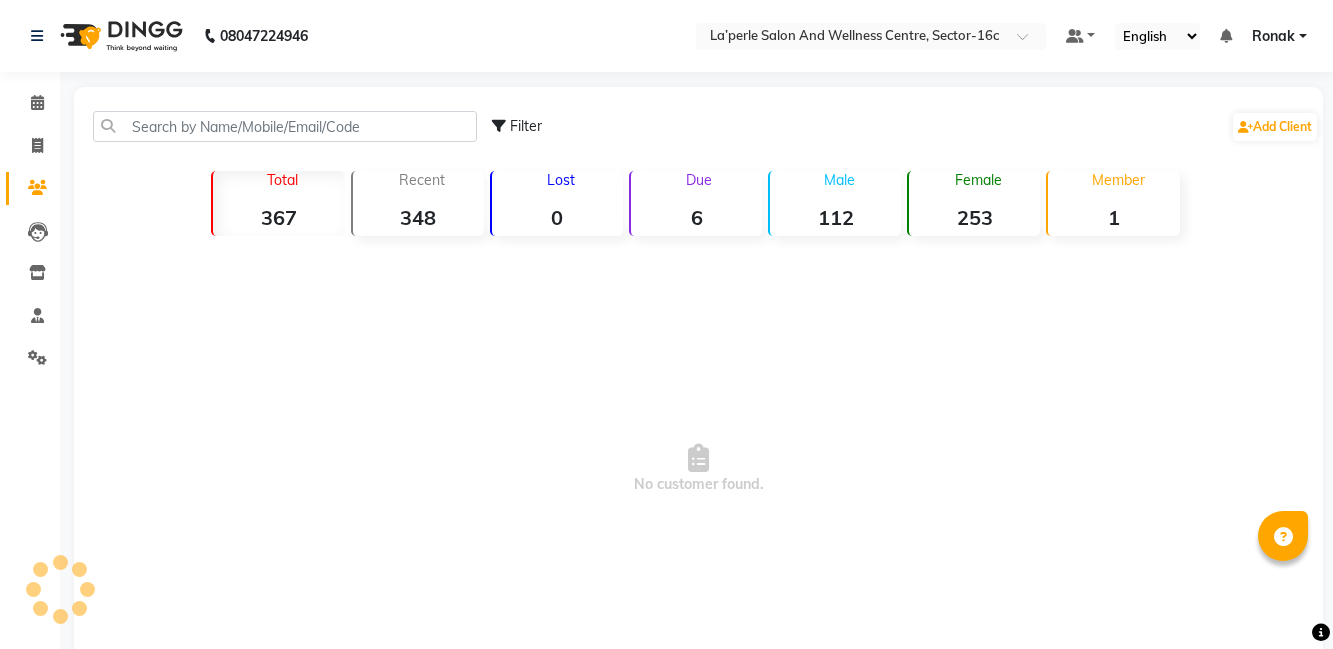 scroll, scrollTop: 0, scrollLeft: 0, axis: both 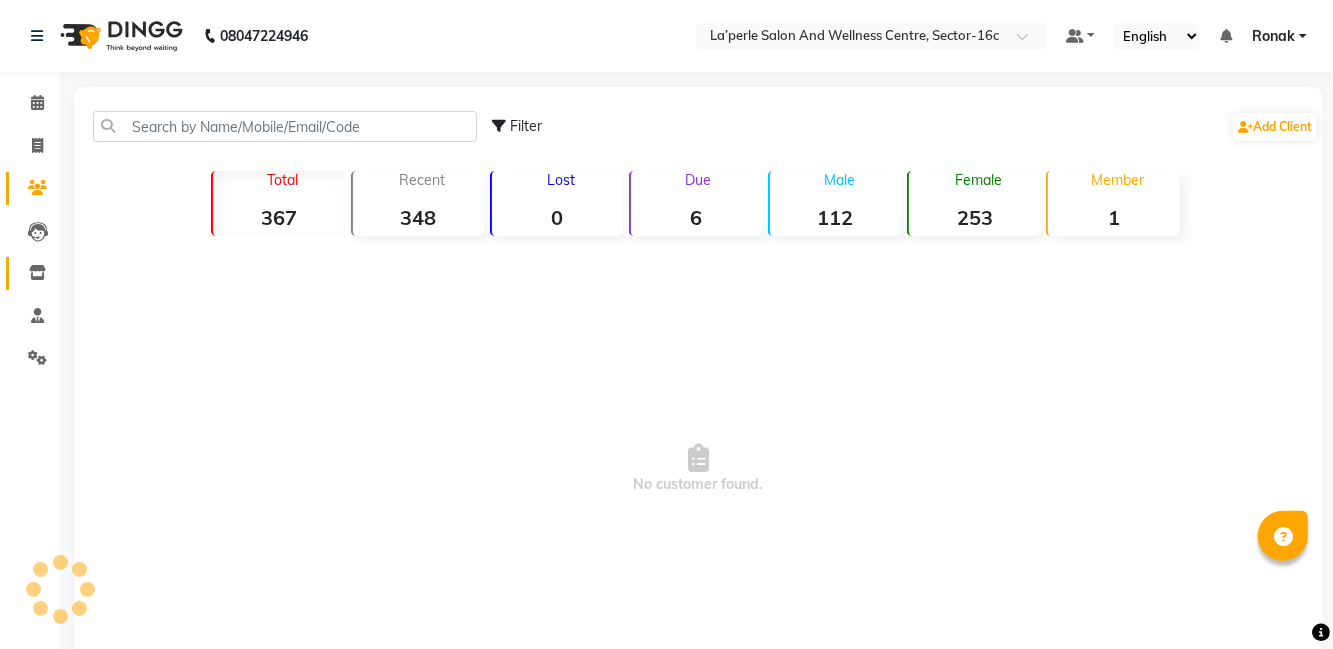 click 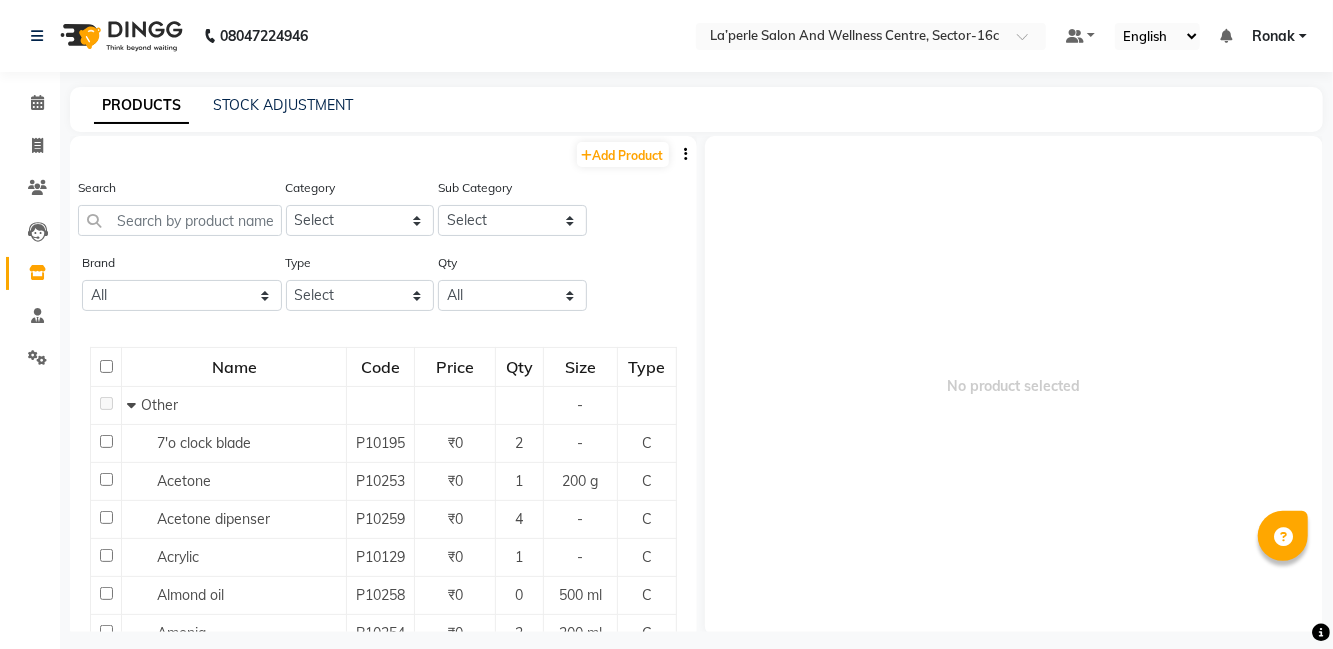 scroll, scrollTop: 4, scrollLeft: 0, axis: vertical 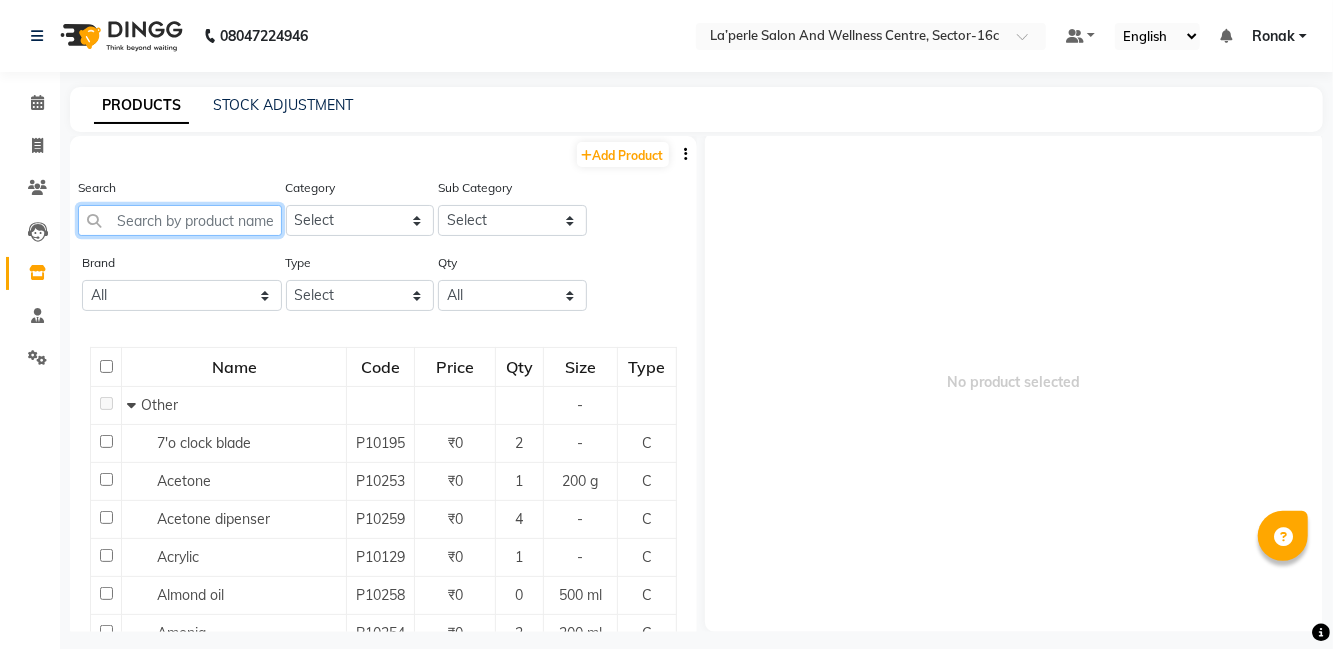 click 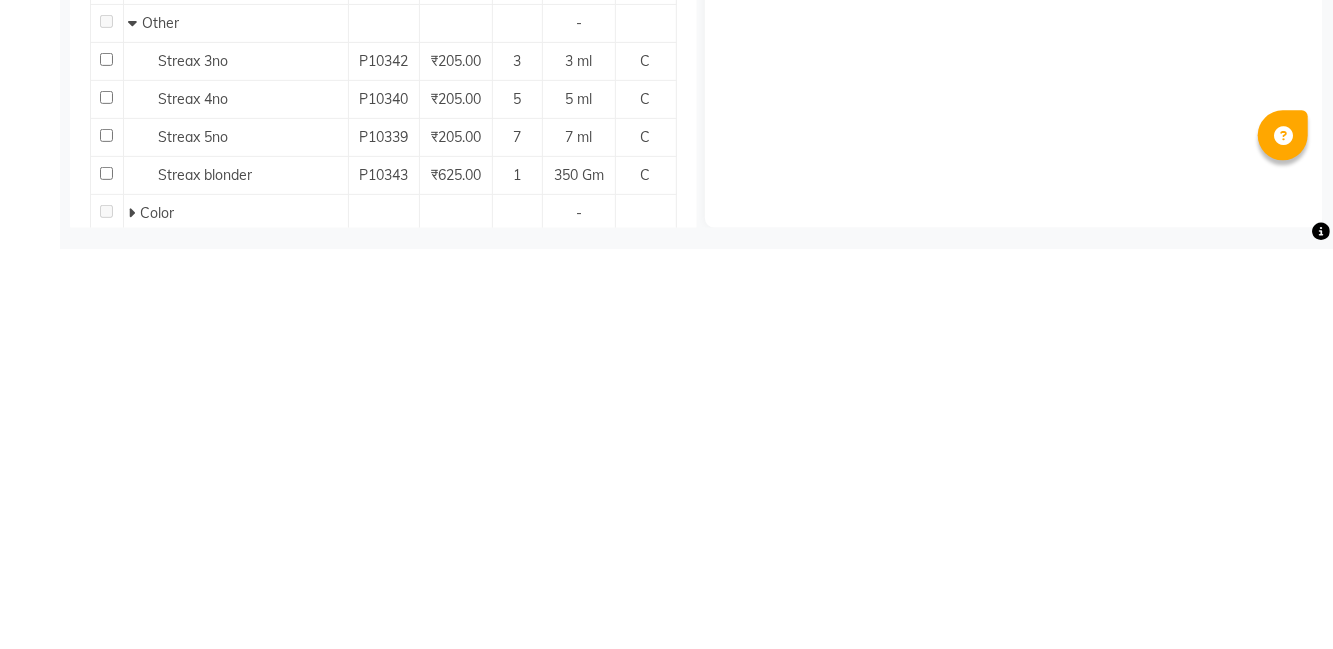 scroll, scrollTop: 4, scrollLeft: 0, axis: vertical 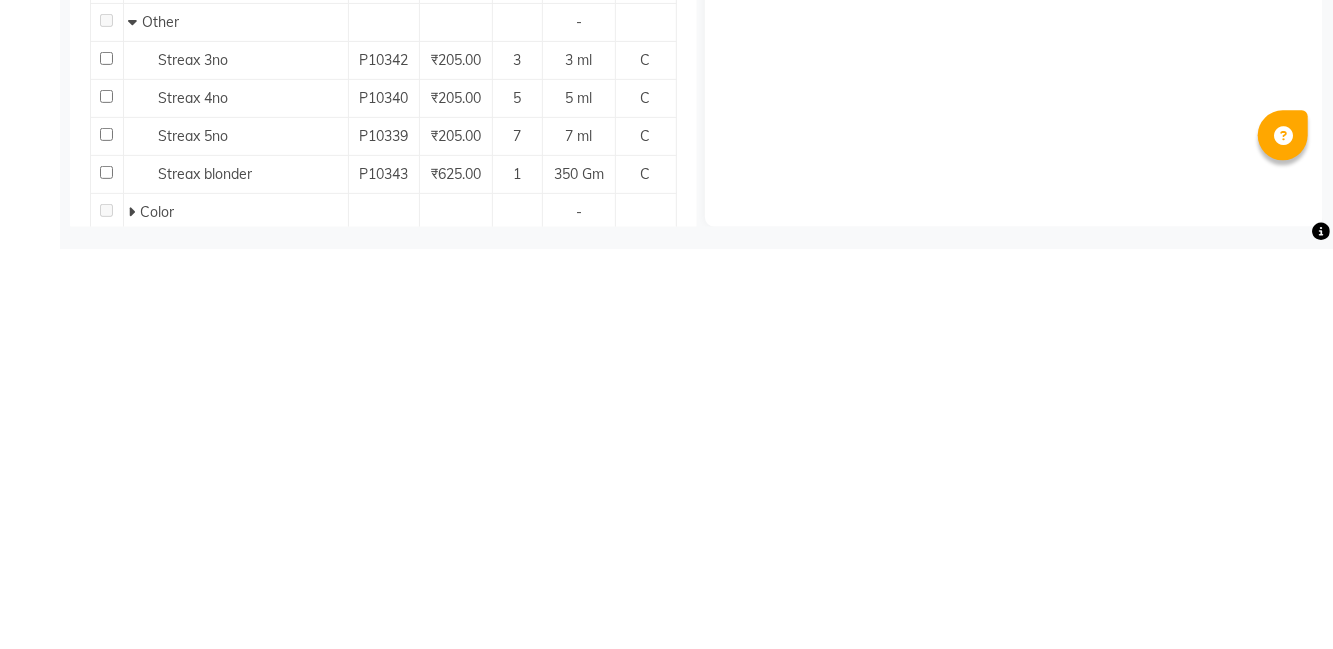 type on "Streax" 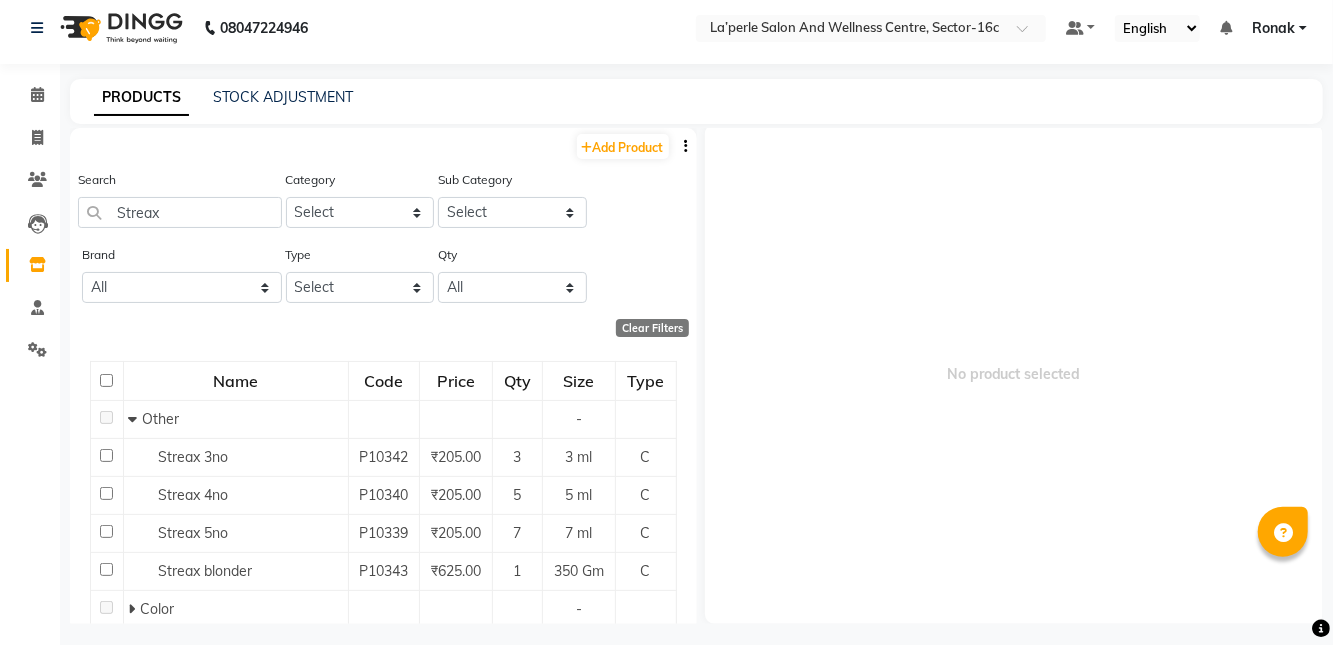 scroll, scrollTop: 0, scrollLeft: 0, axis: both 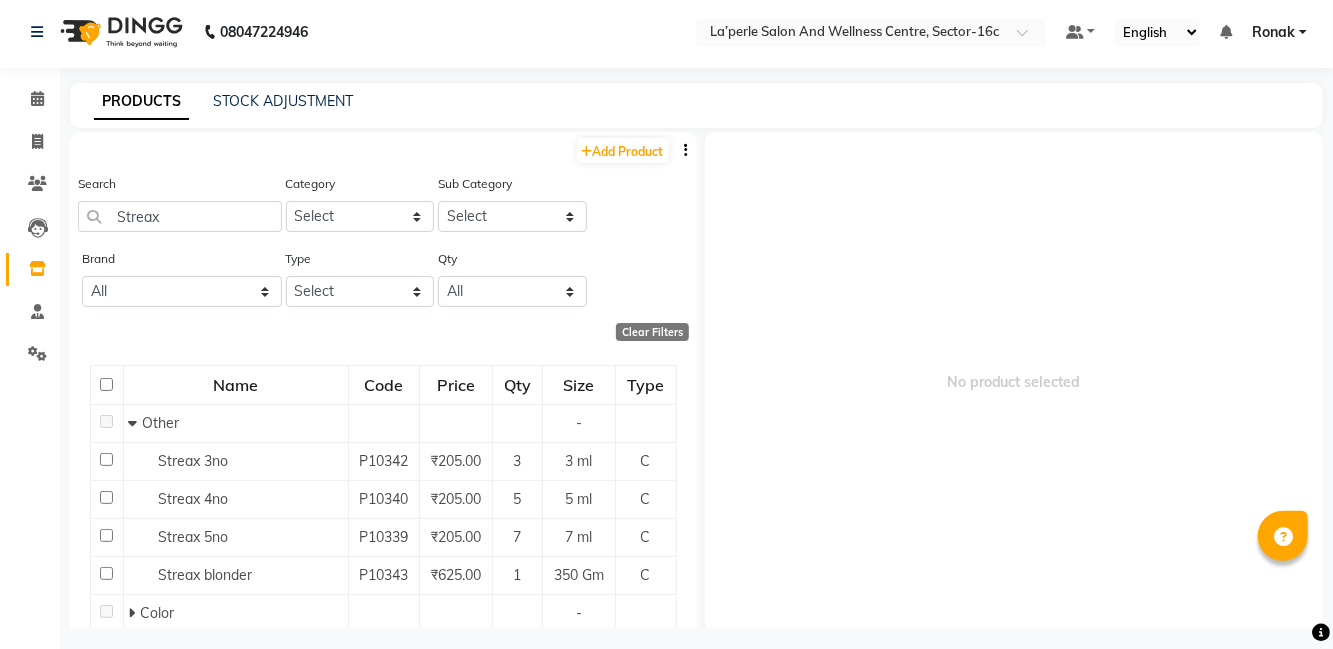 select 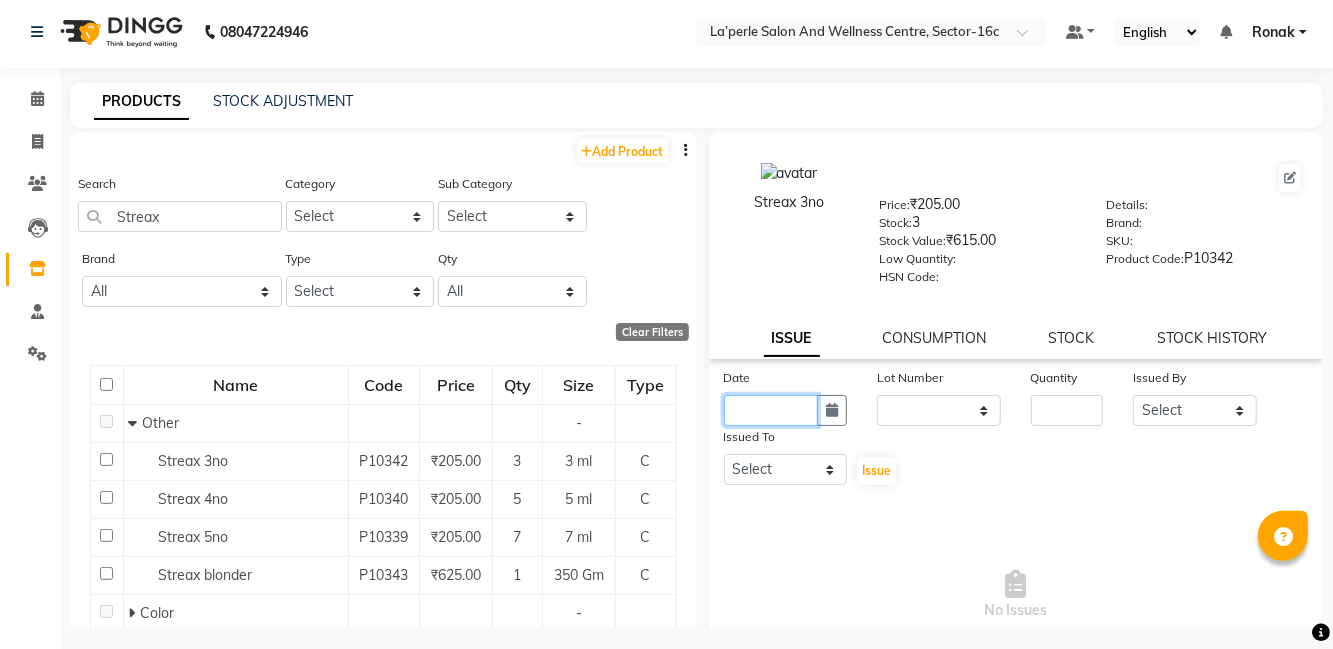 click 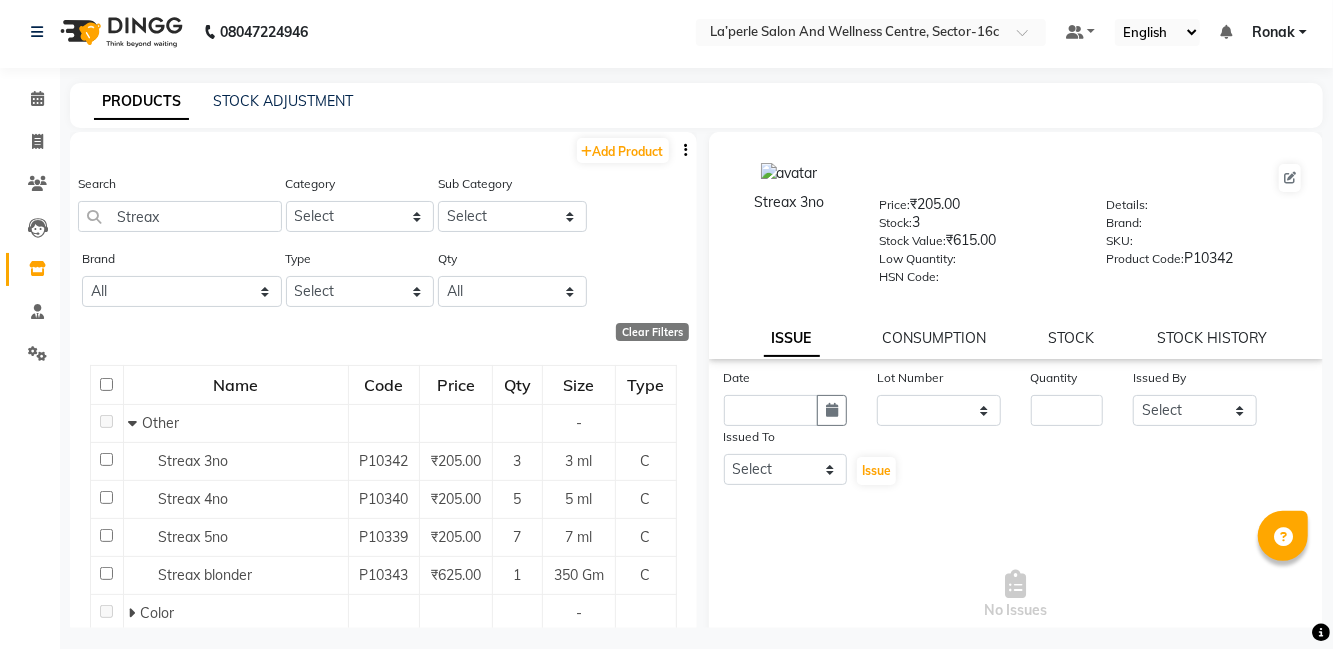 select on "8" 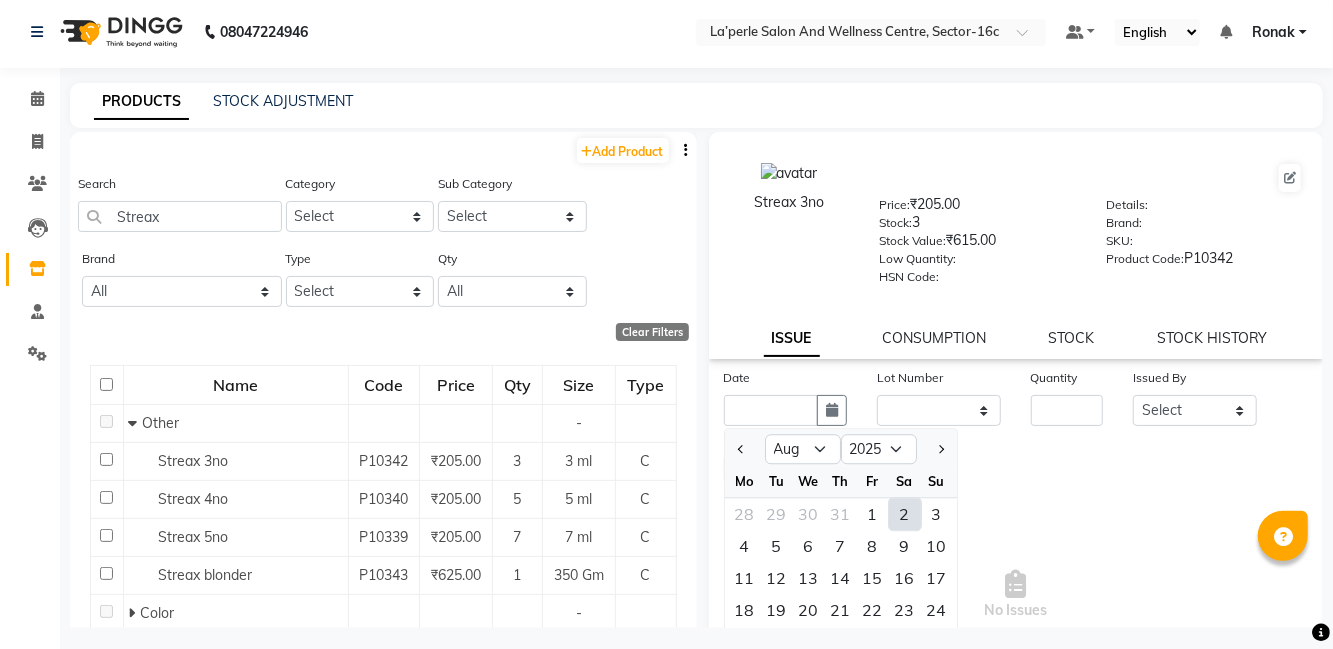 click 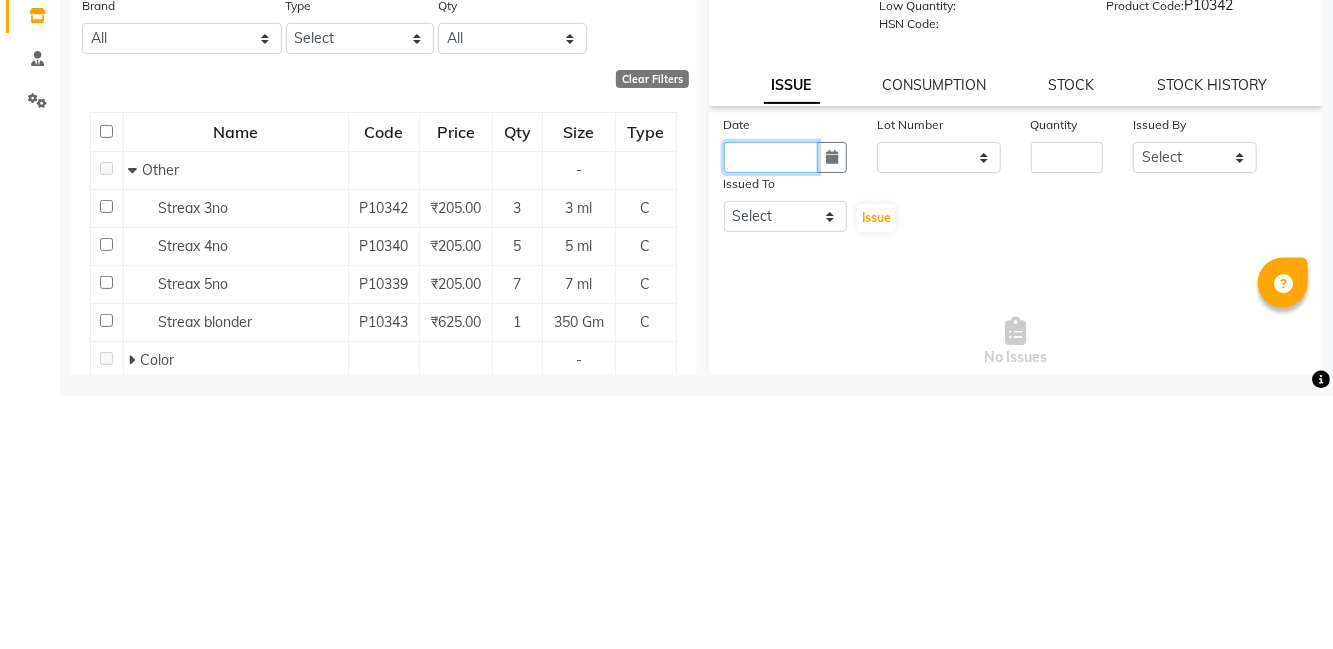 scroll, scrollTop: 4, scrollLeft: 0, axis: vertical 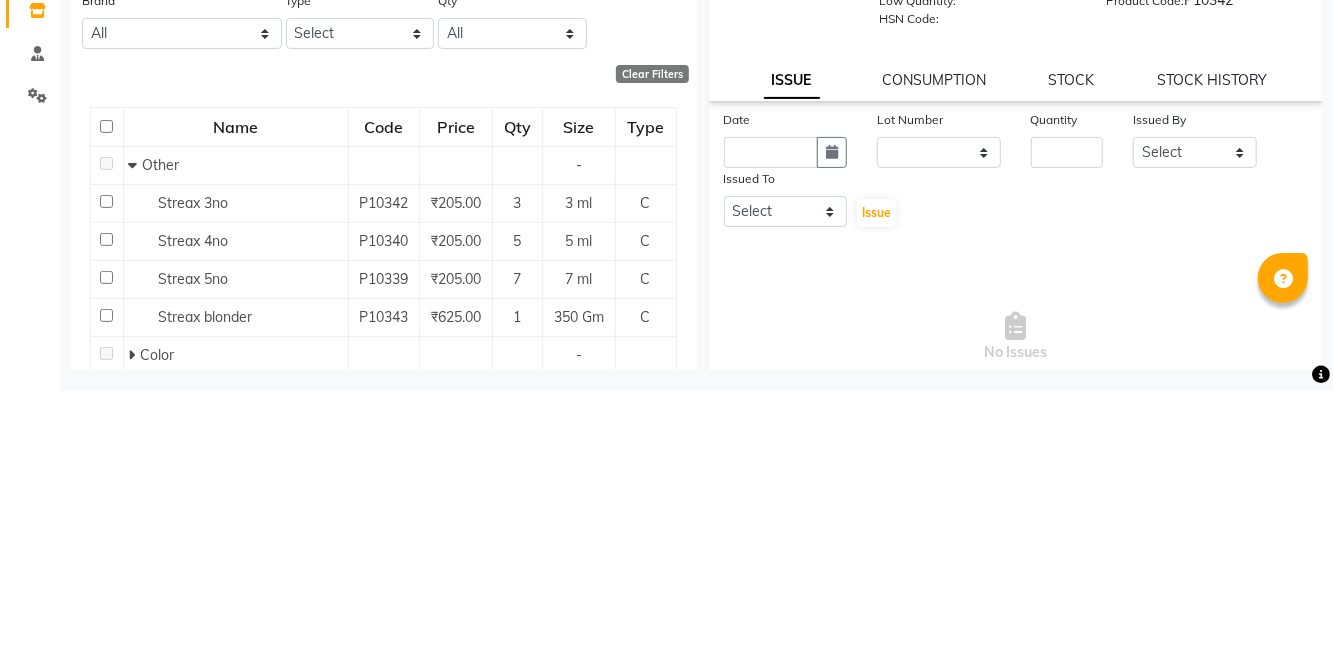 click 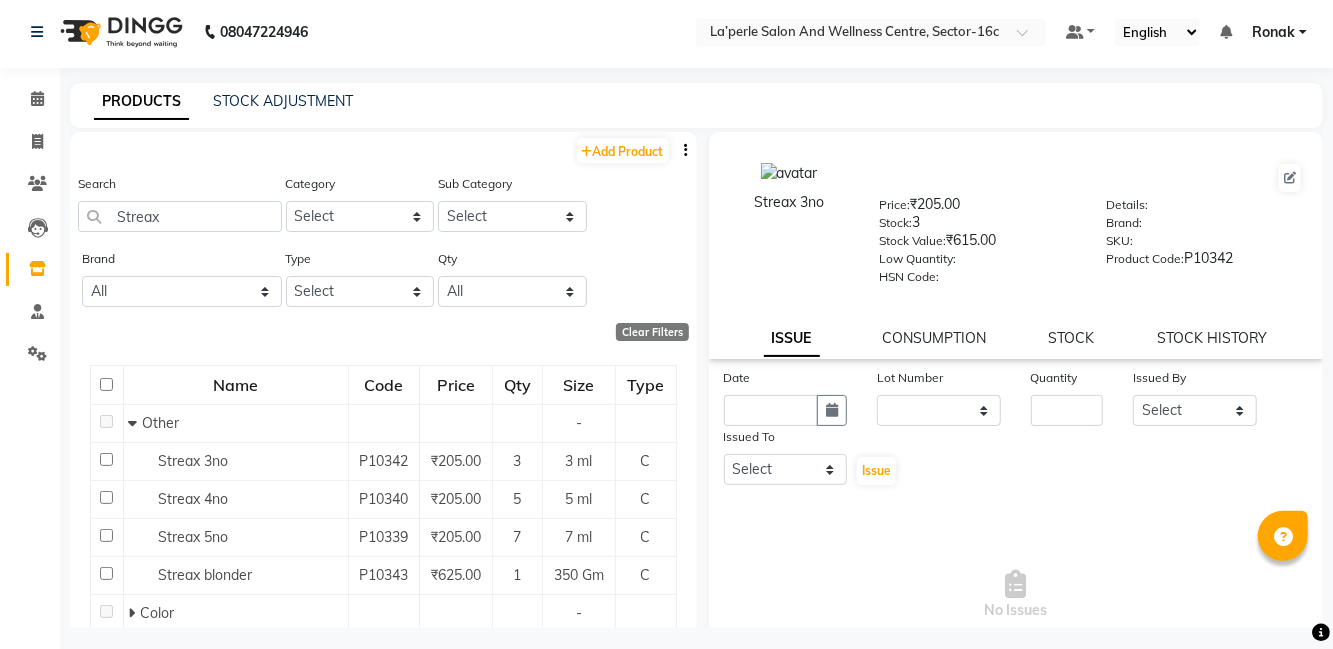 select on "8" 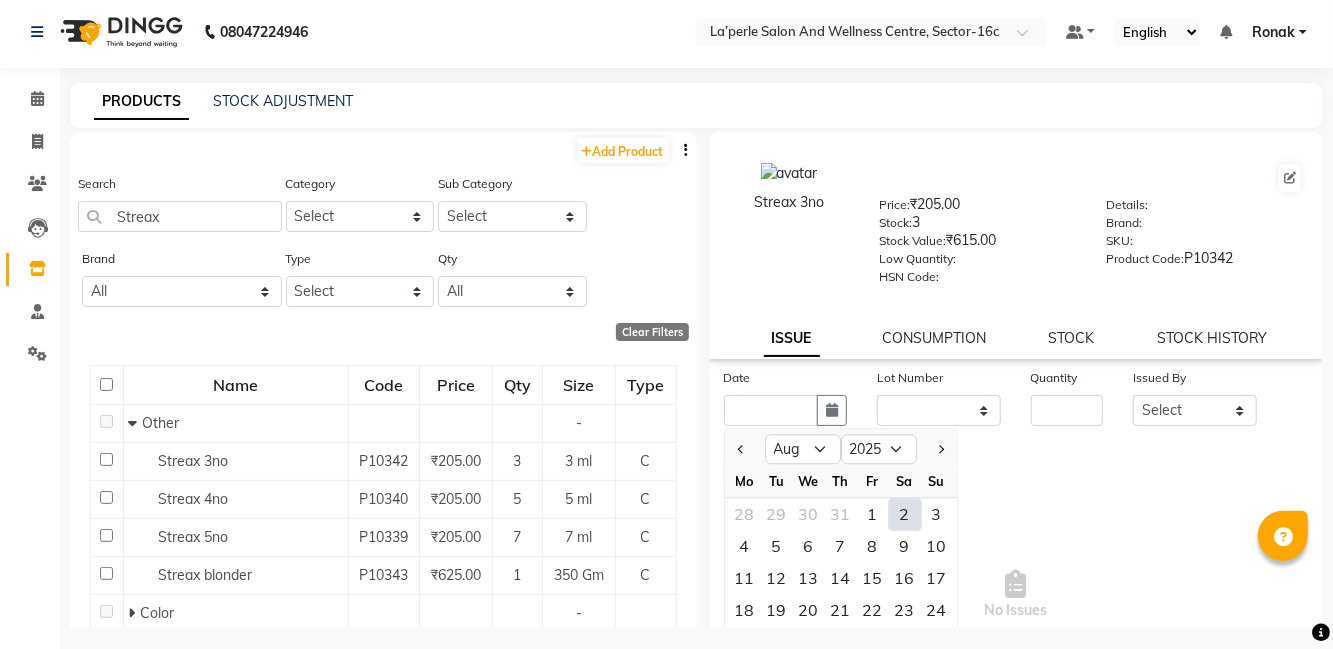 click on "2" 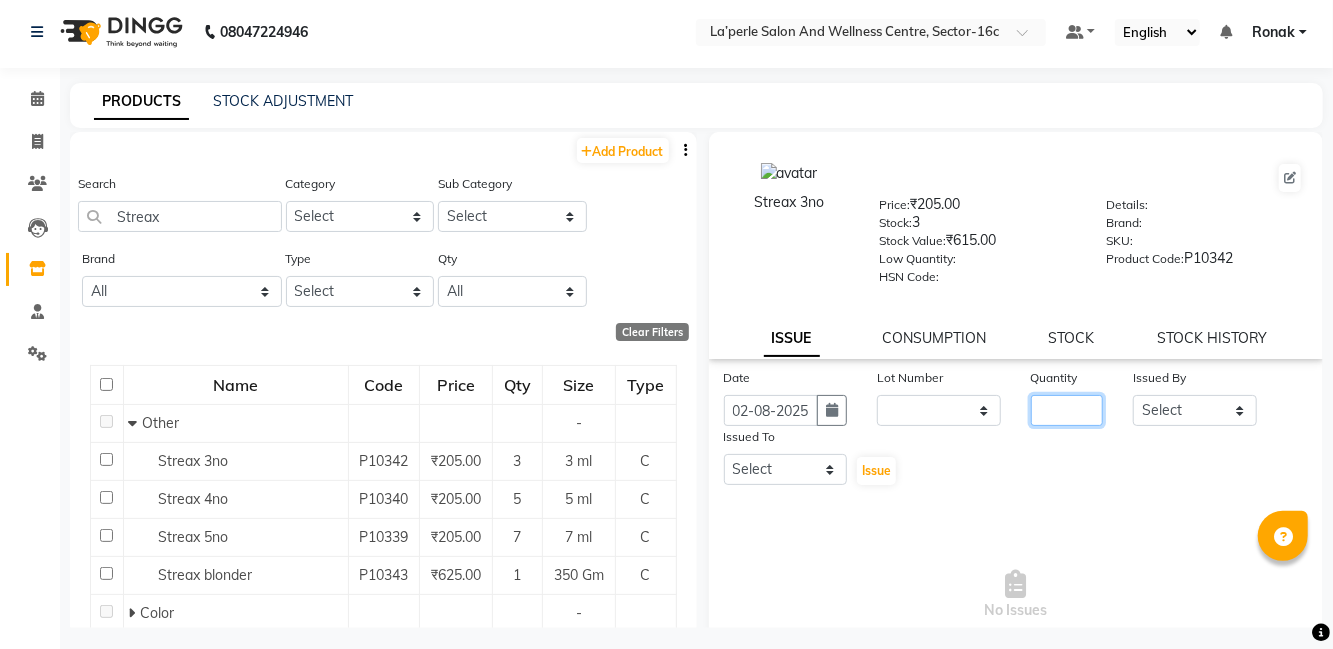 click 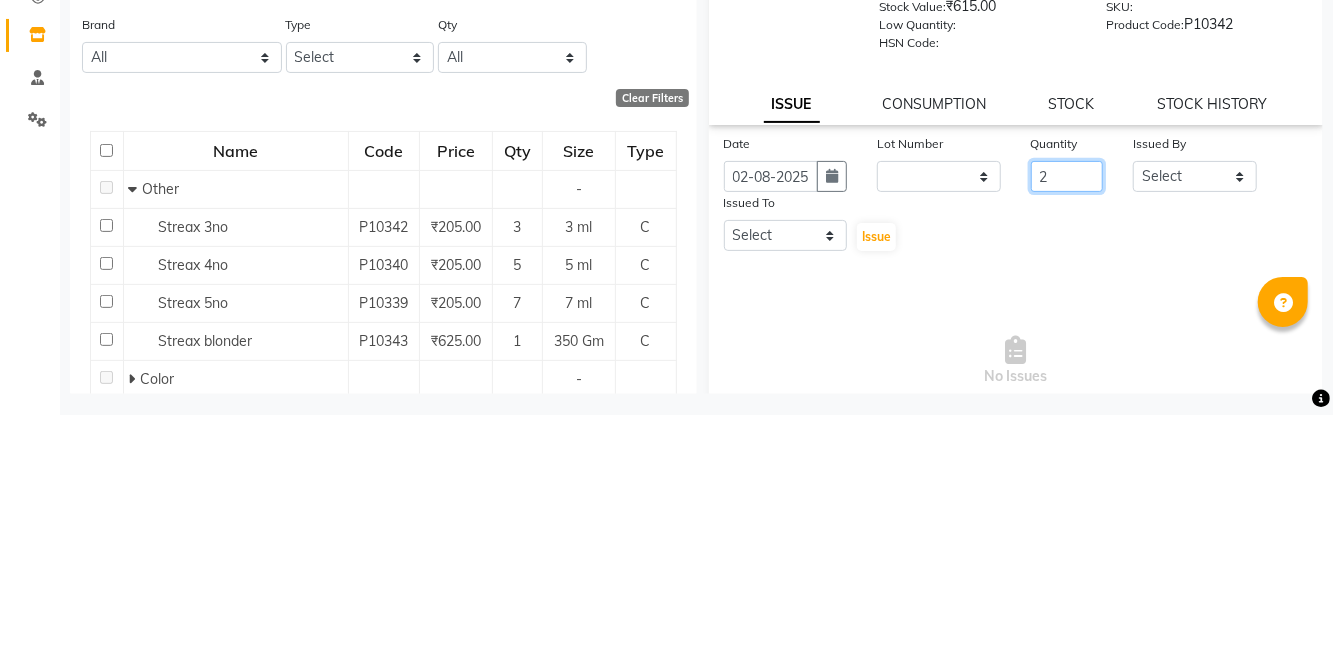 type on "2" 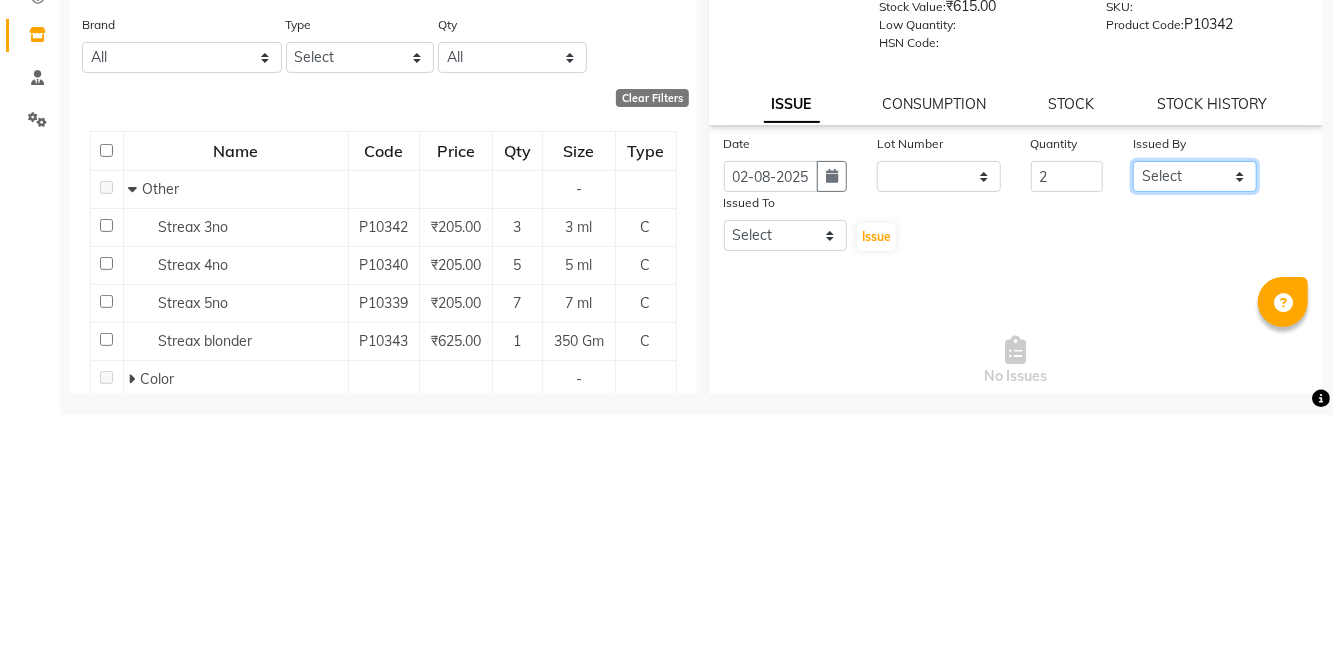 click on "Select [FIRST] [LAST] [FIRST] [LAST] [FIRST] [LAST] [FIRST] [LAST] [FIRST] [LAST] [FIRST] [LAST] [FIRST] [LAST] [FIRST] [LAST] [FIRST] [LAST] [FIRST] [LAST] [FIRST] [LAST] [FIRST] [LAST] [FIRST] [LAST] [FIRST] [LAST]" 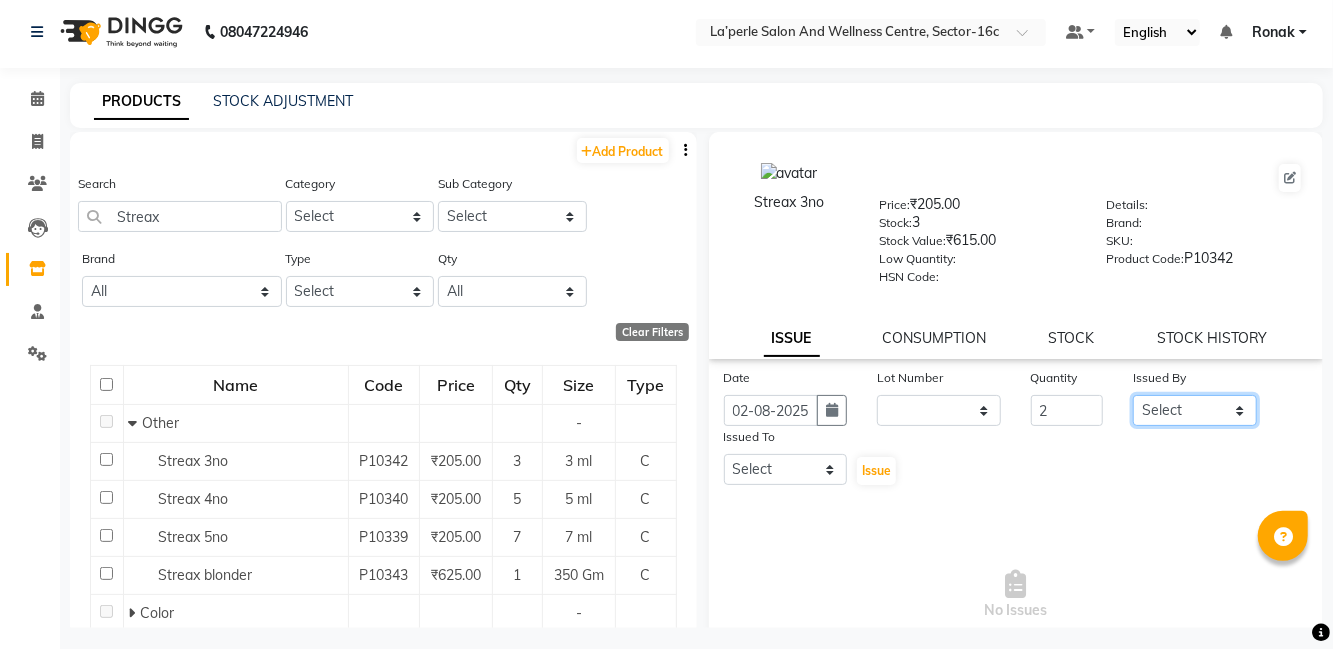 select on "85175" 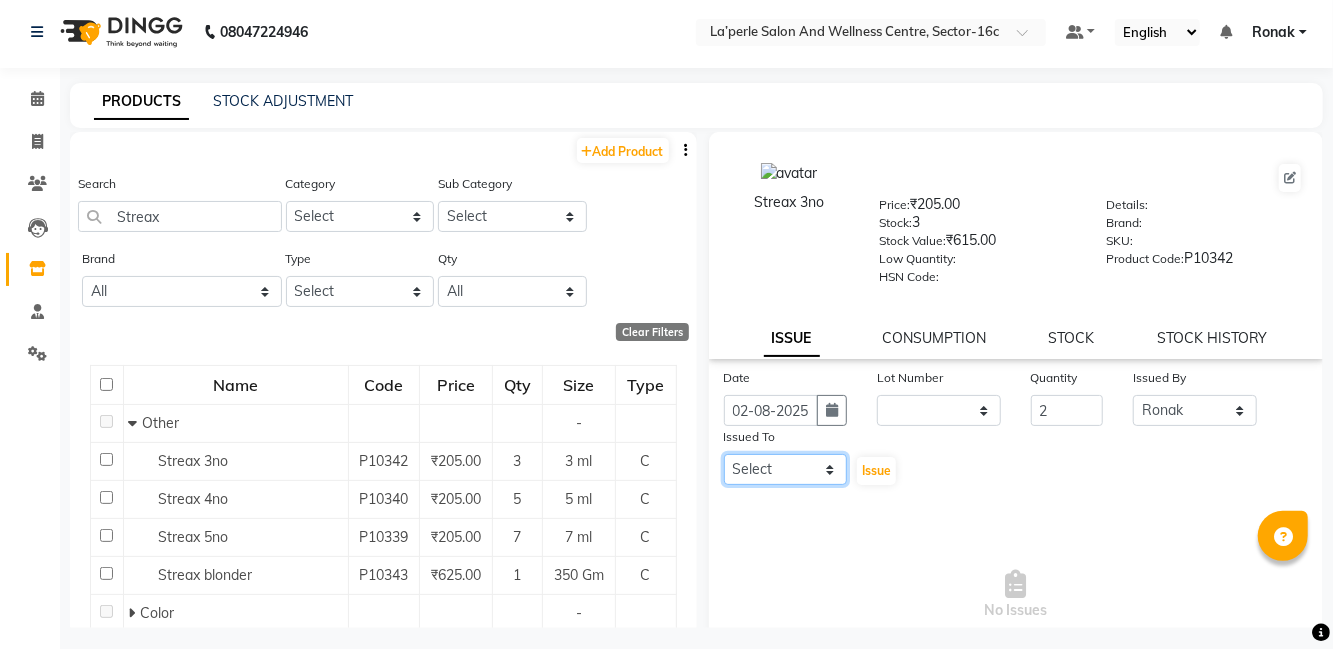click on "Select [FIRST] [LAST] [FIRST] [LAST] [FIRST] [LAST] [FIRST] [LAST] [FIRST] [LAST] [FIRST] [LAST] [FIRST] [LAST] [FIRST] [LAST] [FIRST] [LAST] [FIRST] [LAST] [FIRST] [LAST] [FIRST] [LAST] [FIRST] [LAST] [FIRST] [LAST]" 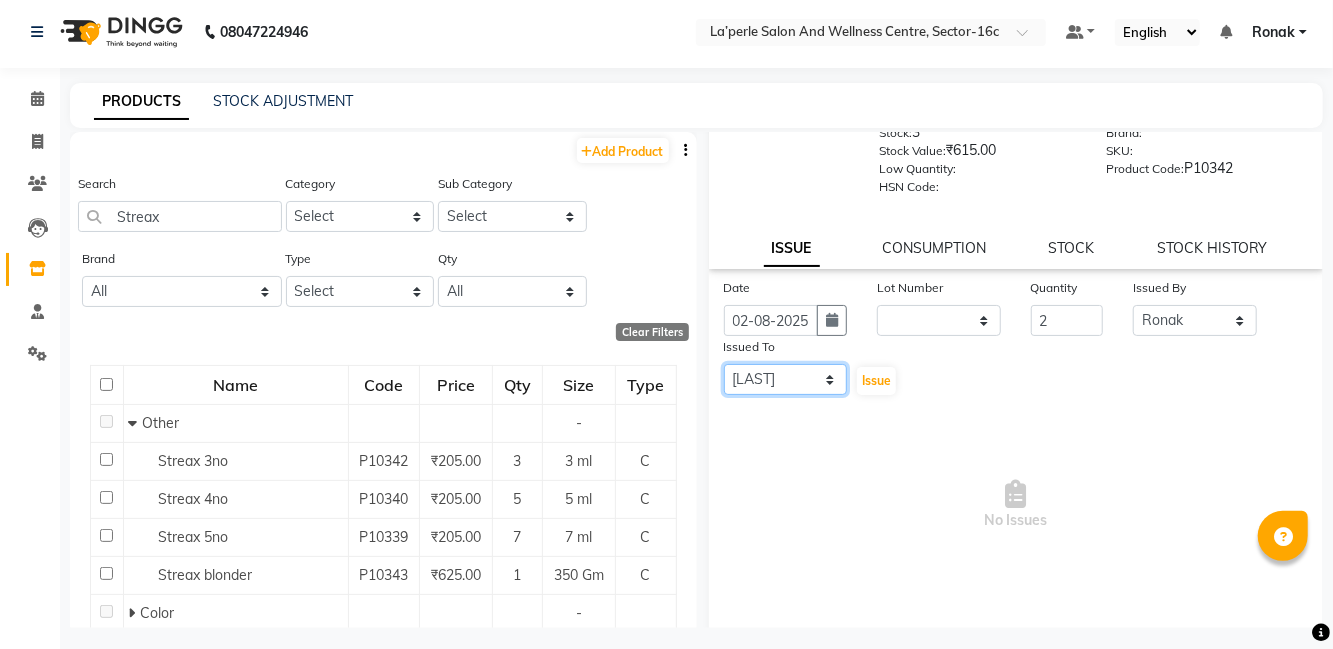 scroll, scrollTop: 136, scrollLeft: 0, axis: vertical 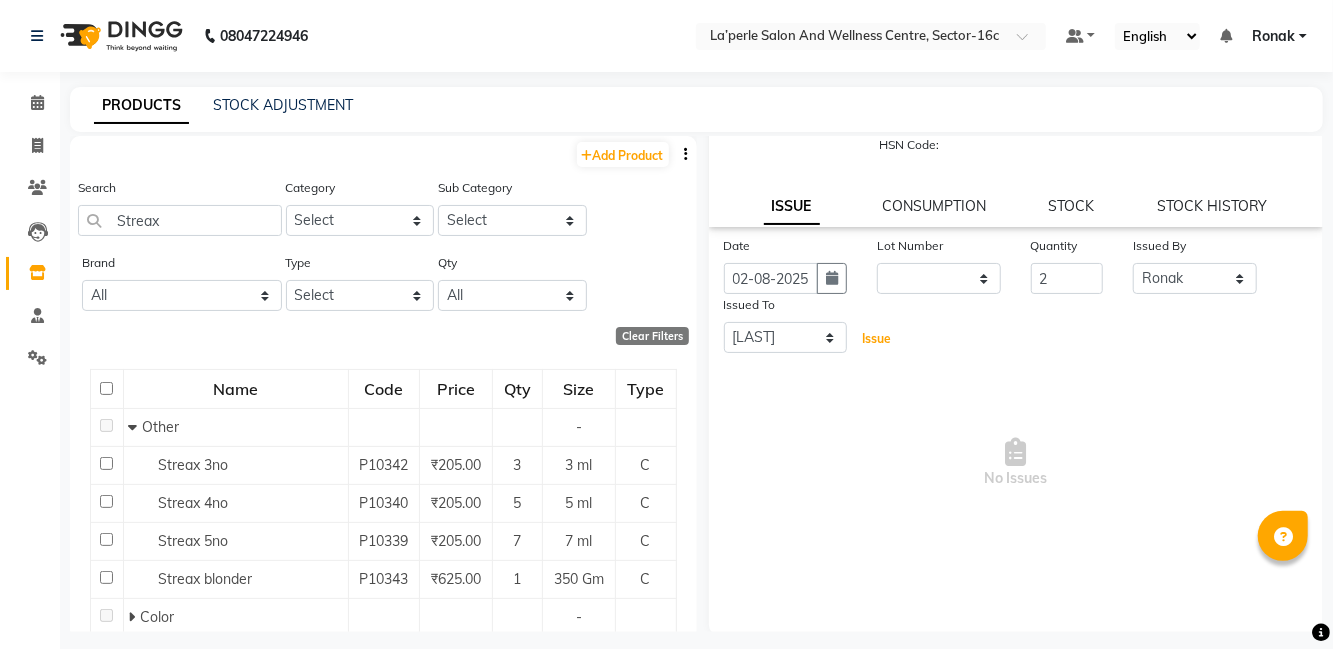 click on "Issue" 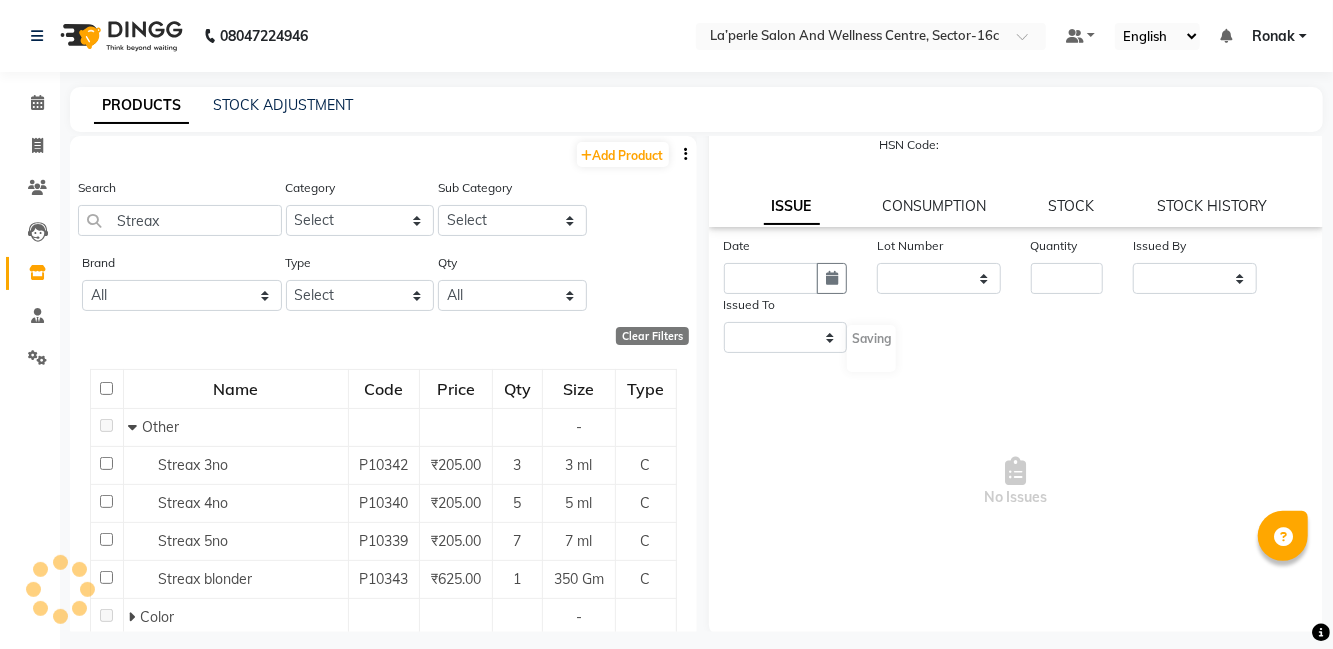 scroll, scrollTop: 0, scrollLeft: 0, axis: both 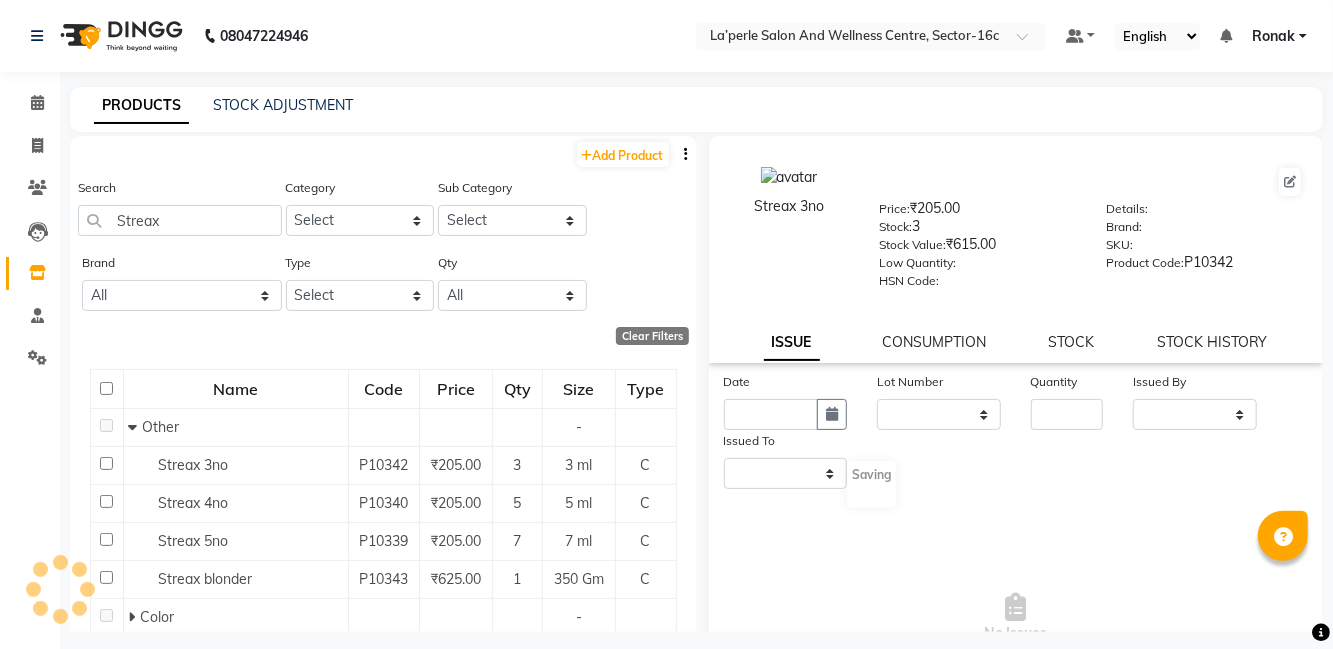 select 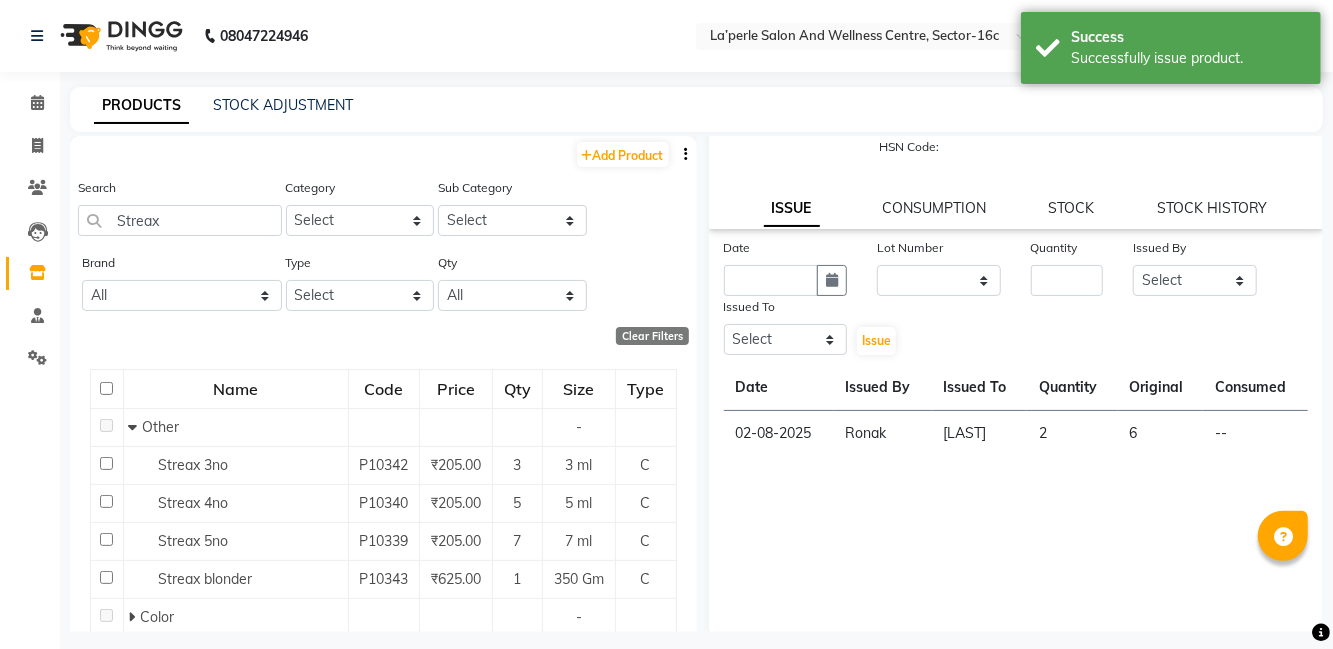 scroll, scrollTop: 133, scrollLeft: 0, axis: vertical 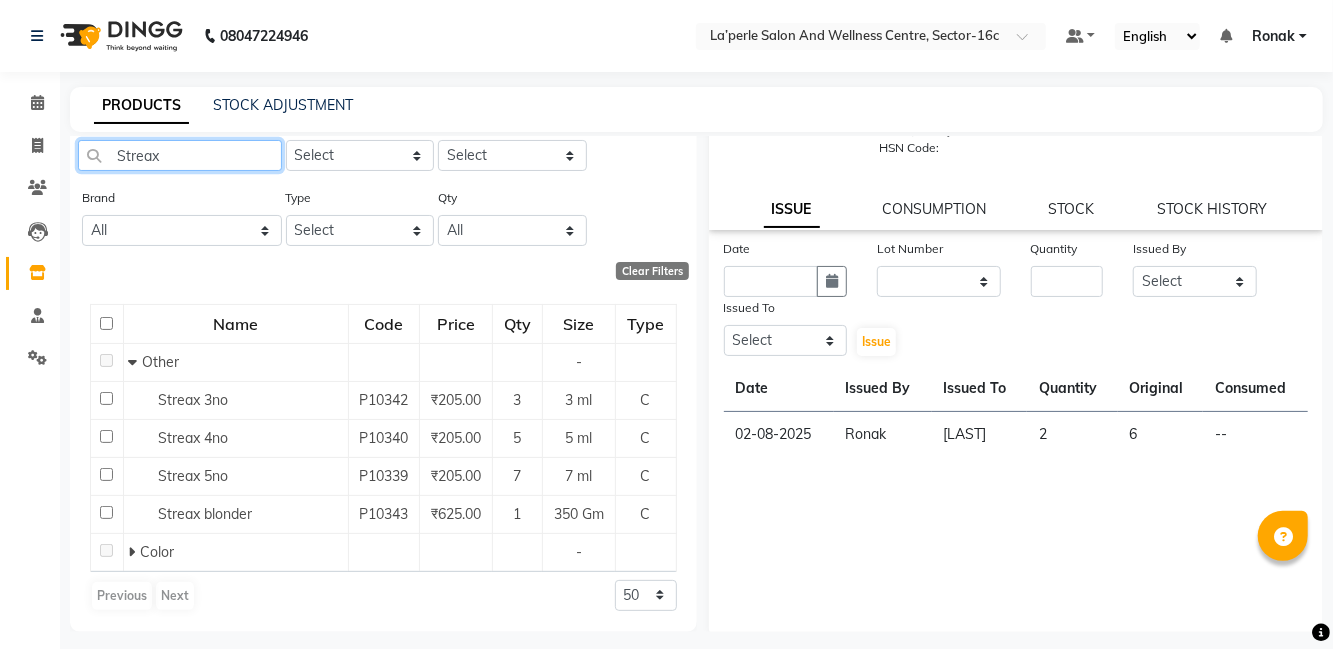 click on "Streax" 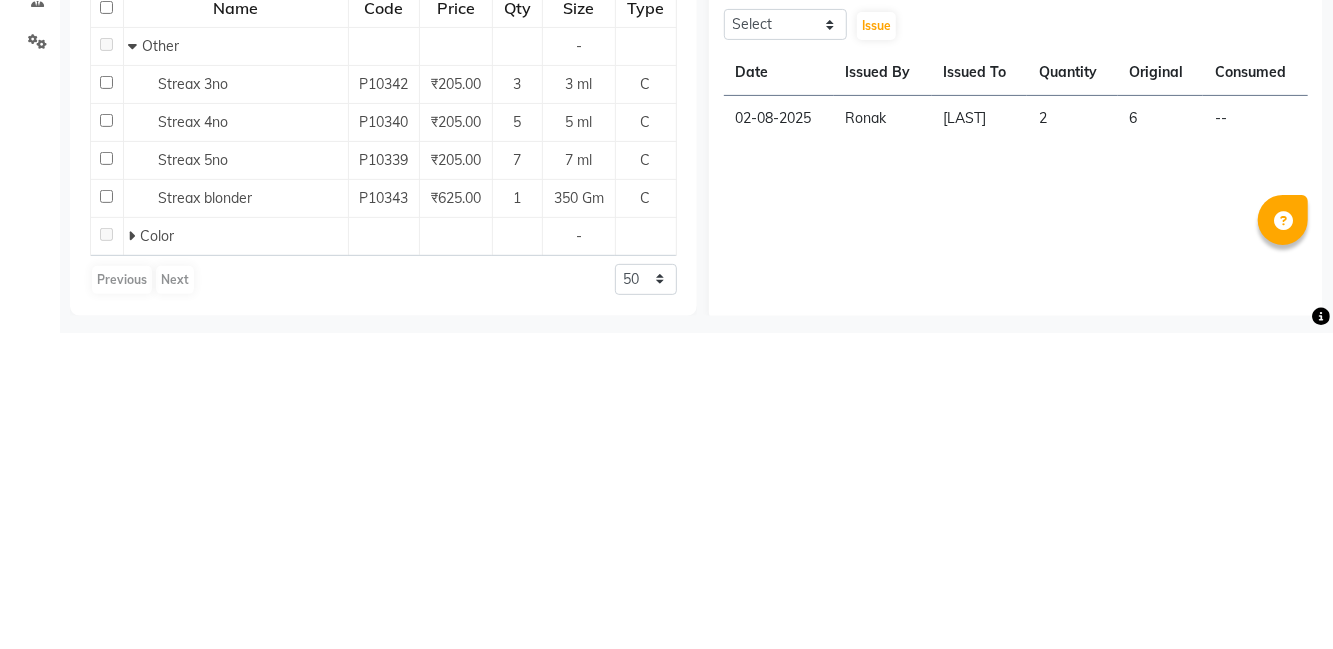 click on "Streax 4no" 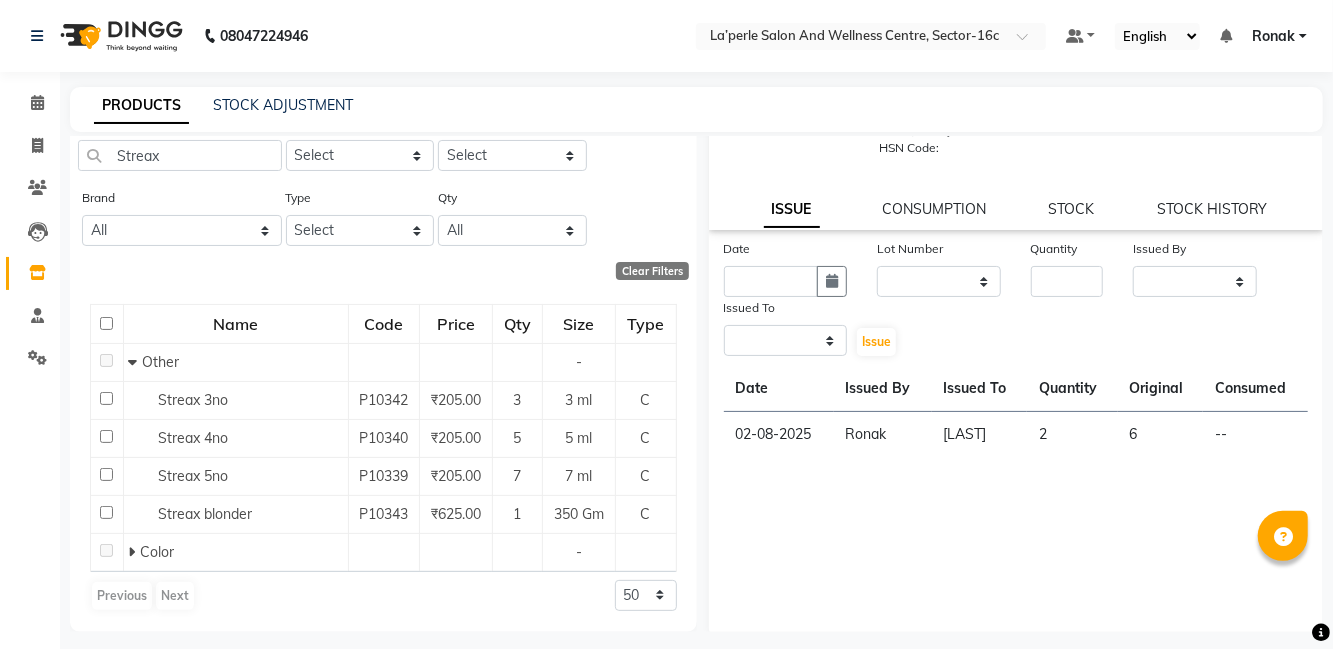 scroll, scrollTop: 0, scrollLeft: 0, axis: both 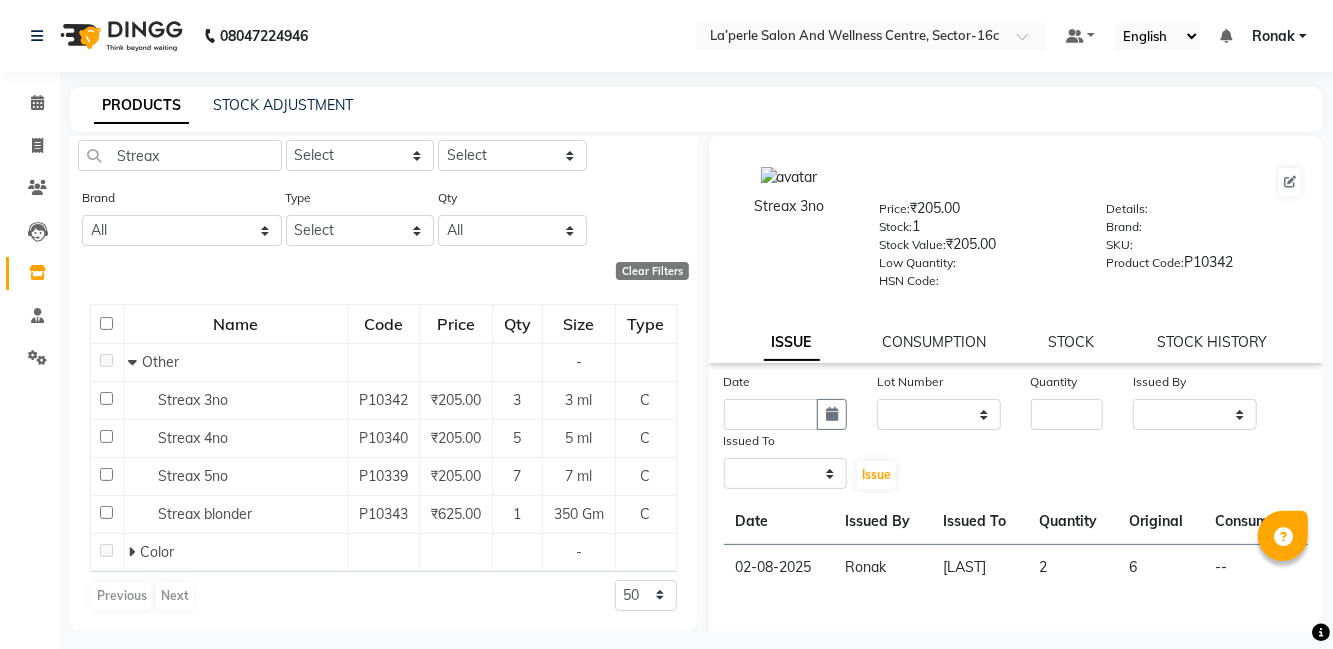 select 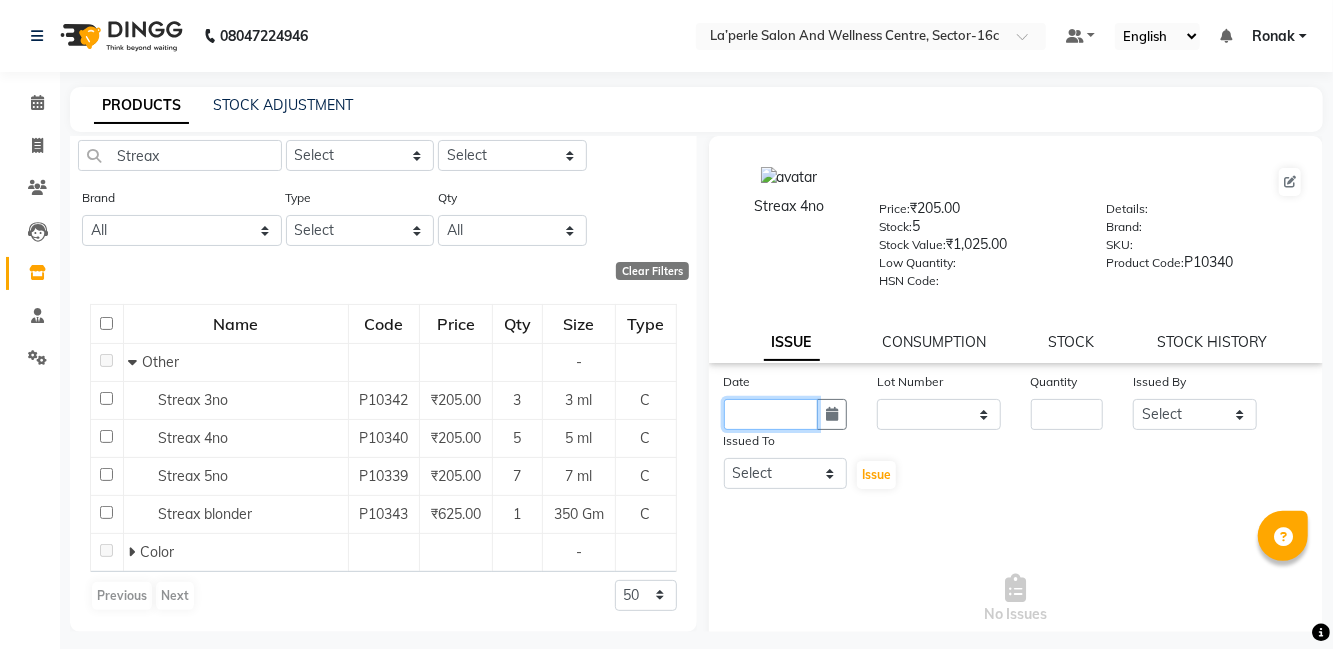 click 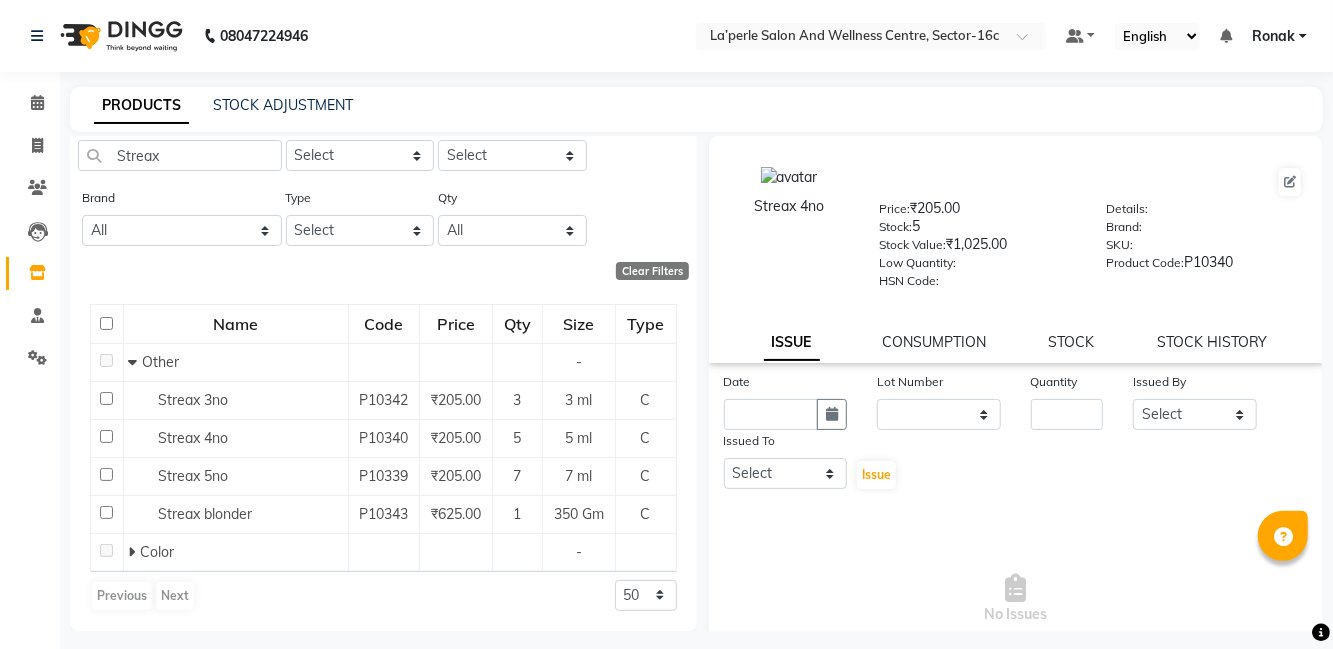 select on "8" 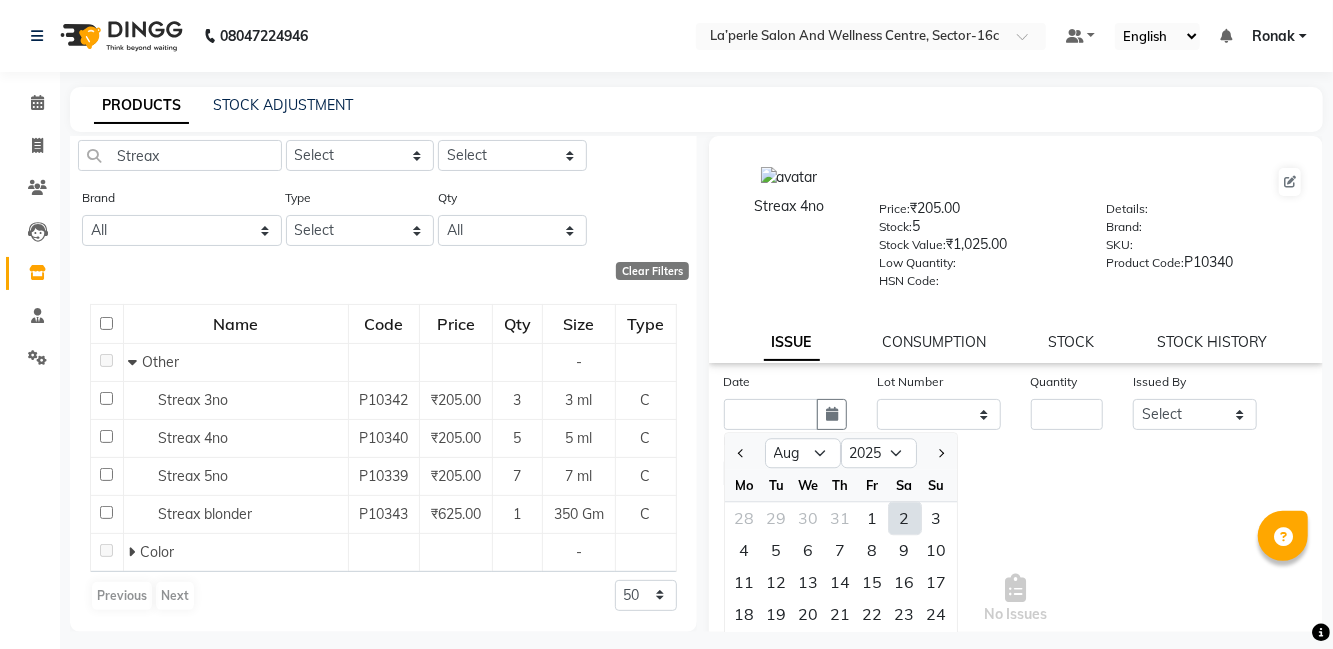 click on "2" 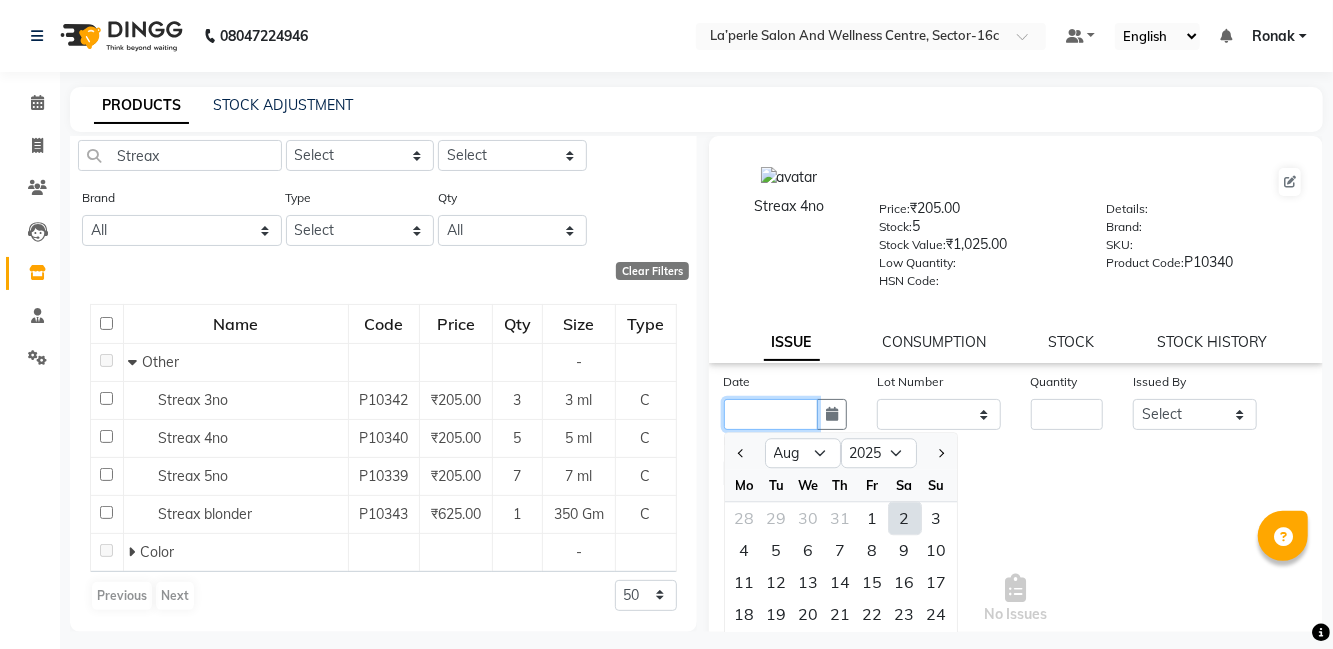type on "02-08-2025" 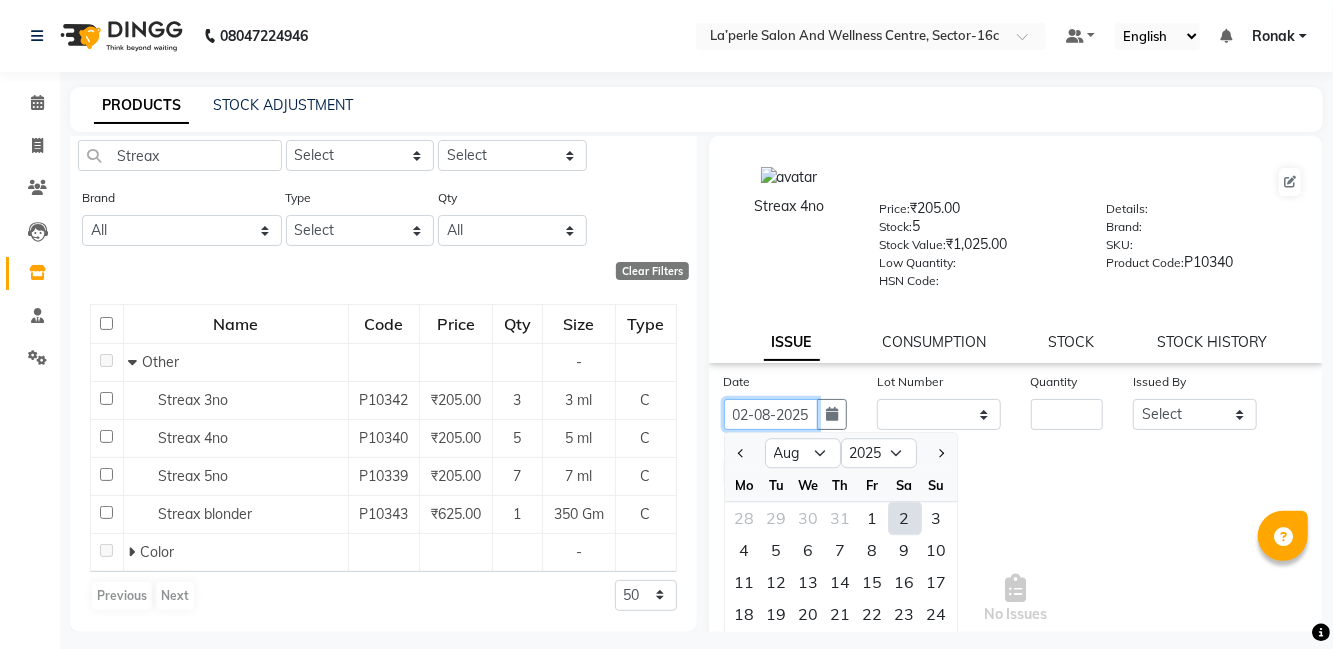 scroll, scrollTop: 0, scrollLeft: 1, axis: horizontal 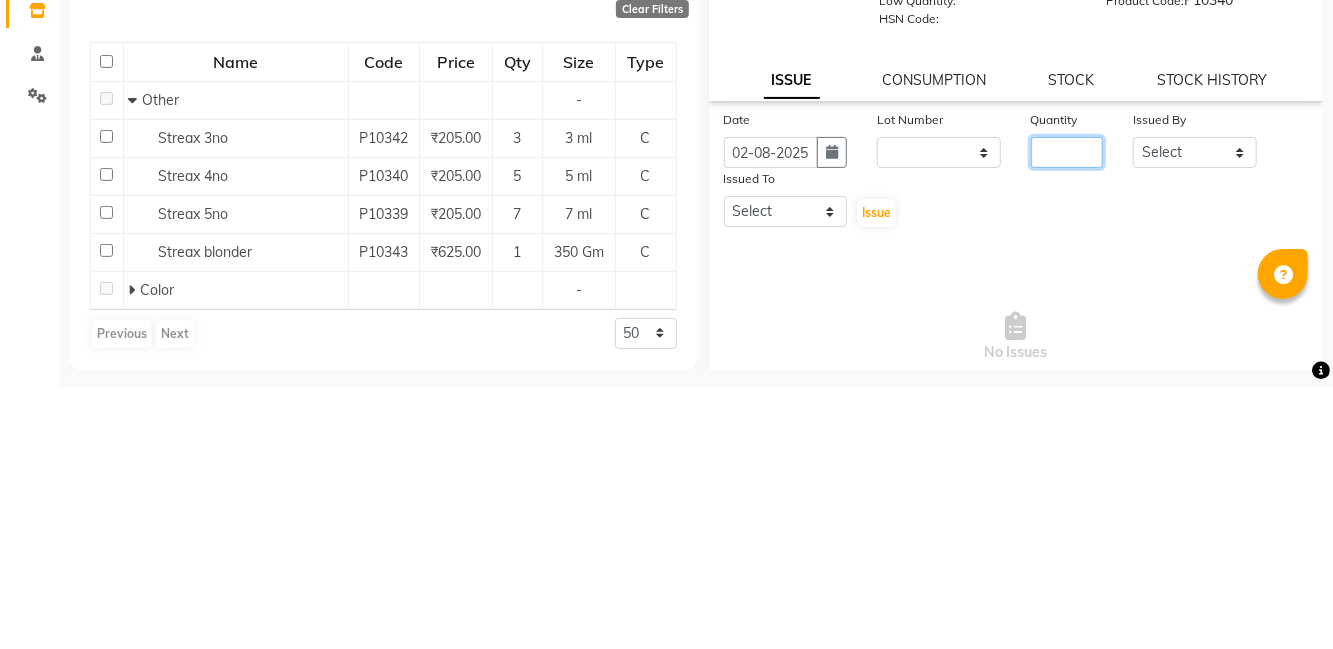 click 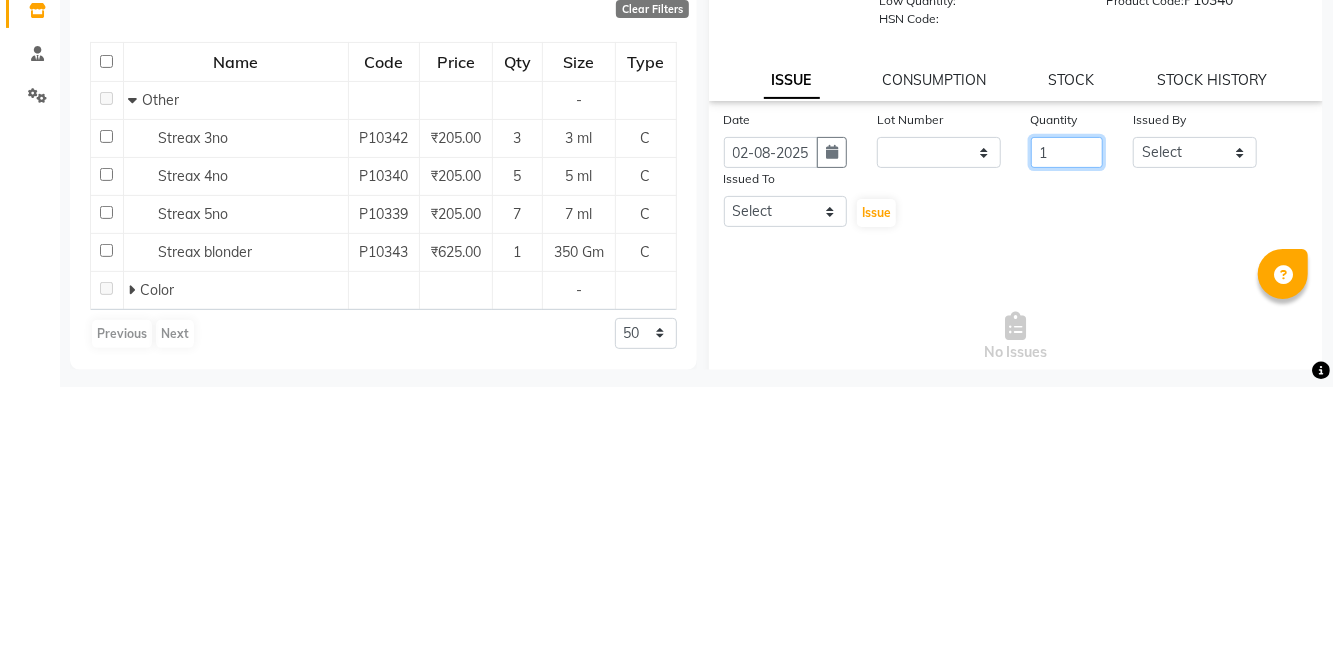 type on "1" 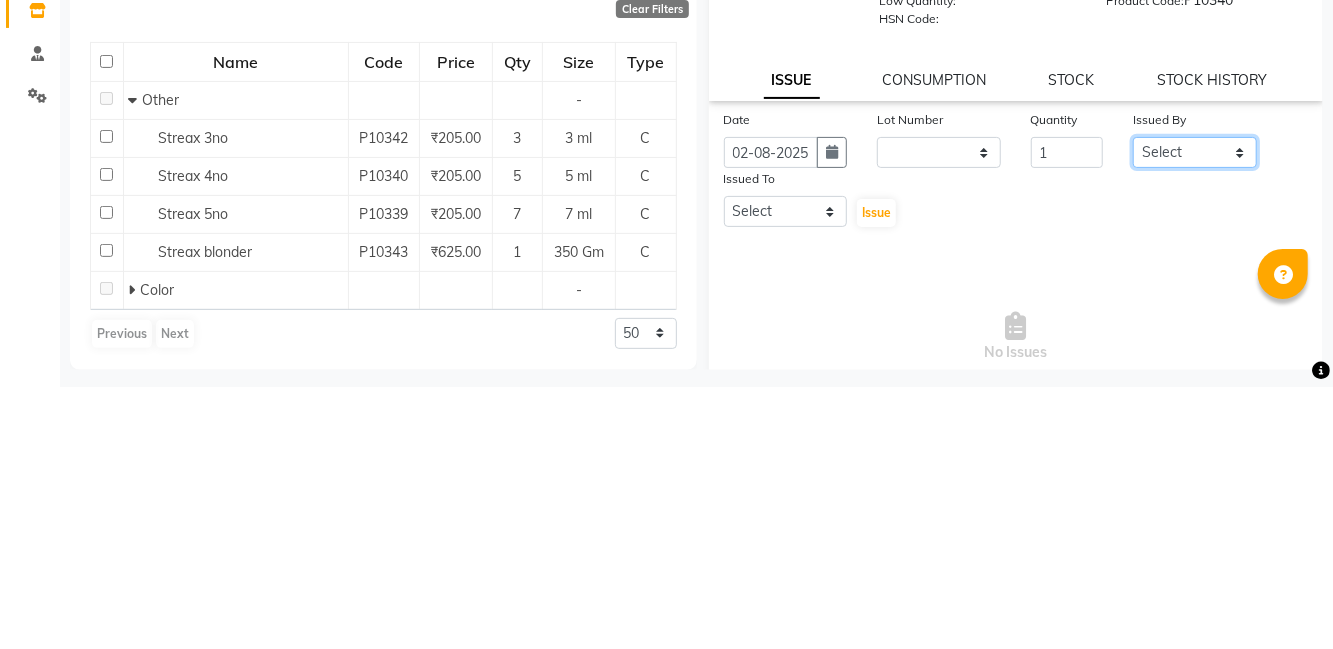 click on "Select [FIRST] [LAST] [FIRST] [LAST] [FIRST] [LAST] [FIRST] [LAST] [FIRST] [LAST] [FIRST] [LAST] [FIRST] [LAST] [FIRST] [LAST] [FIRST] [LAST] [FIRST] [LAST] [FIRST] [LAST] [FIRST] [LAST] [FIRST] [LAST] [FIRST] [LAST]" 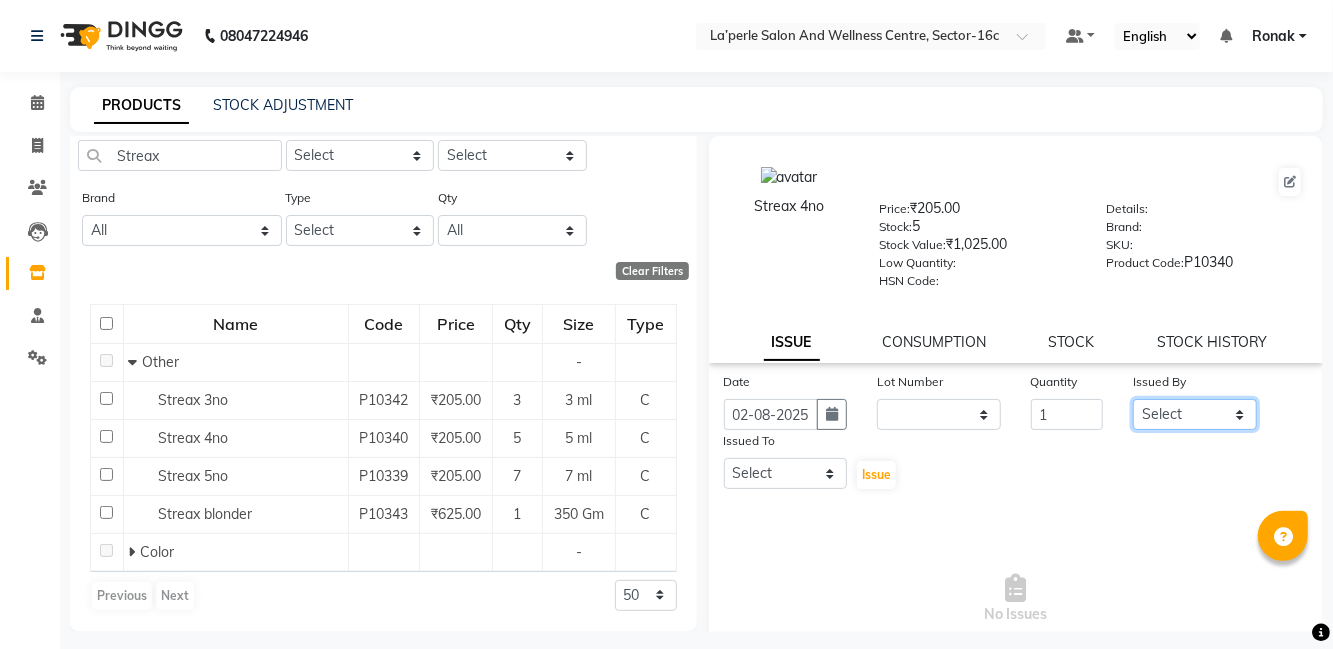 select on "85175" 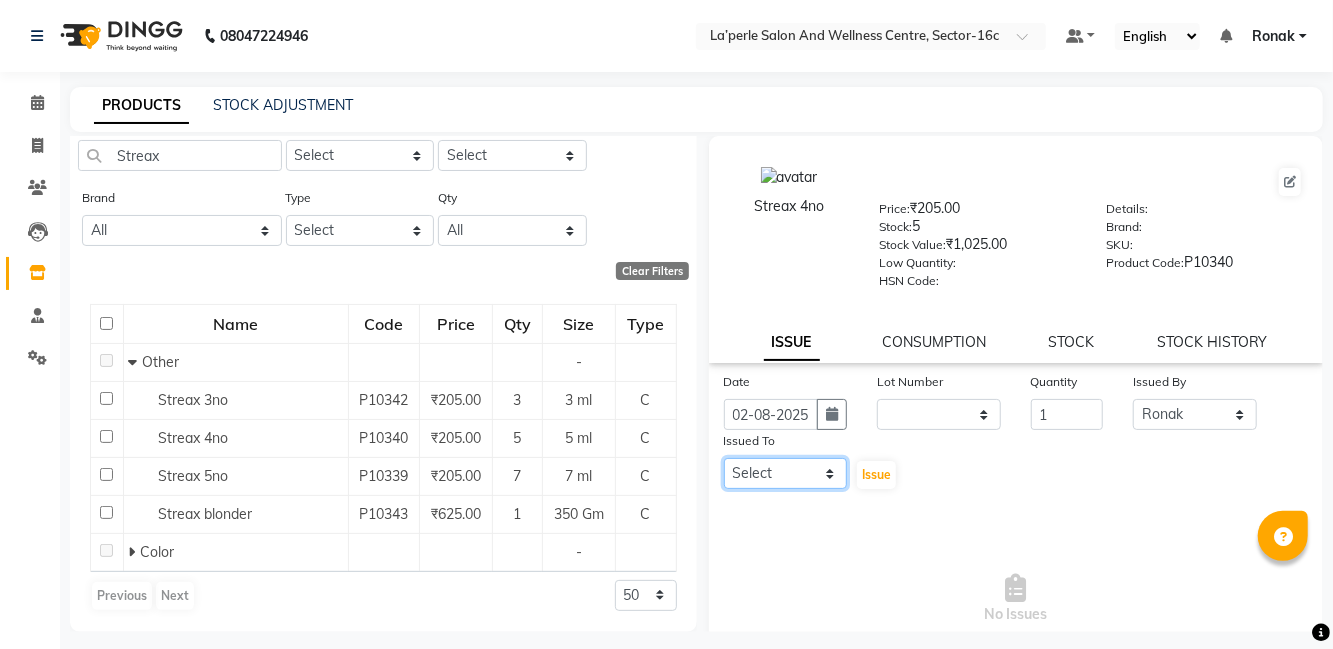 click on "Select [FIRST] [LAST] [FIRST] [LAST] [FIRST] [LAST] [FIRST] [LAST] [FIRST] [LAST] [FIRST] [LAST] [FIRST] [LAST] [FIRST] [LAST] [FIRST] [LAST] [FIRST] [LAST] [FIRST] [LAST] [FIRST] [LAST] [FIRST] [LAST] [FIRST] [LAST]" 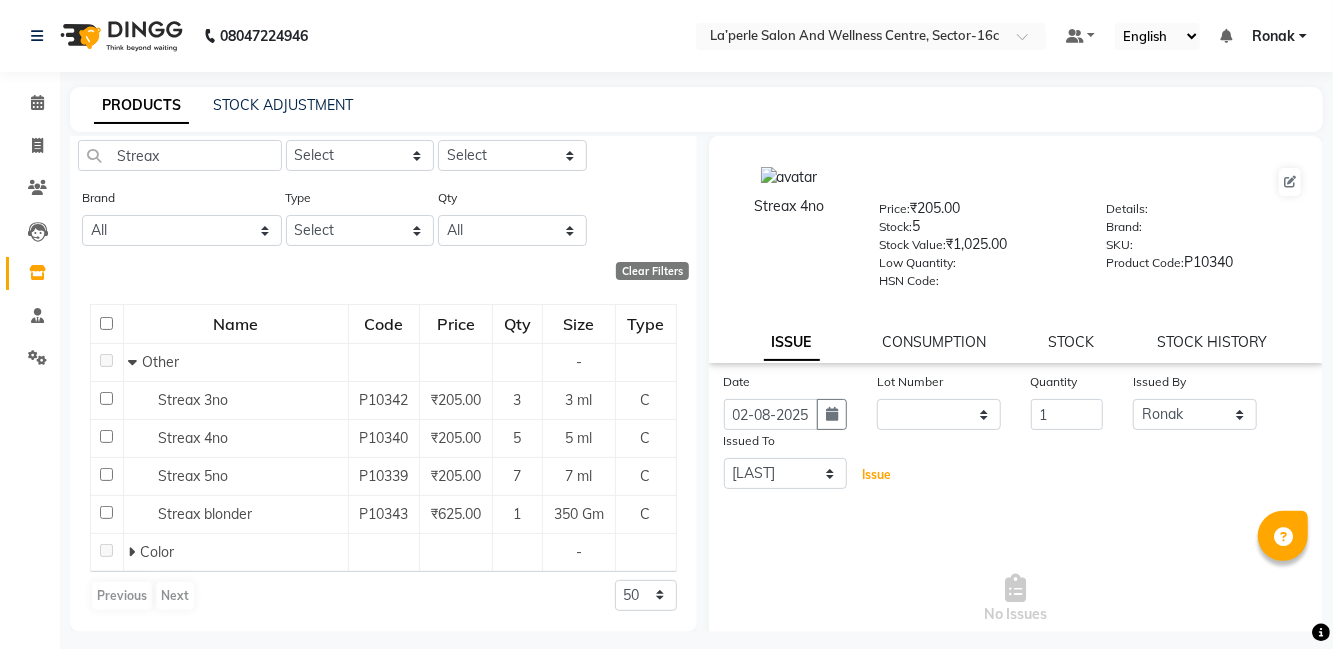 click on "Issue" 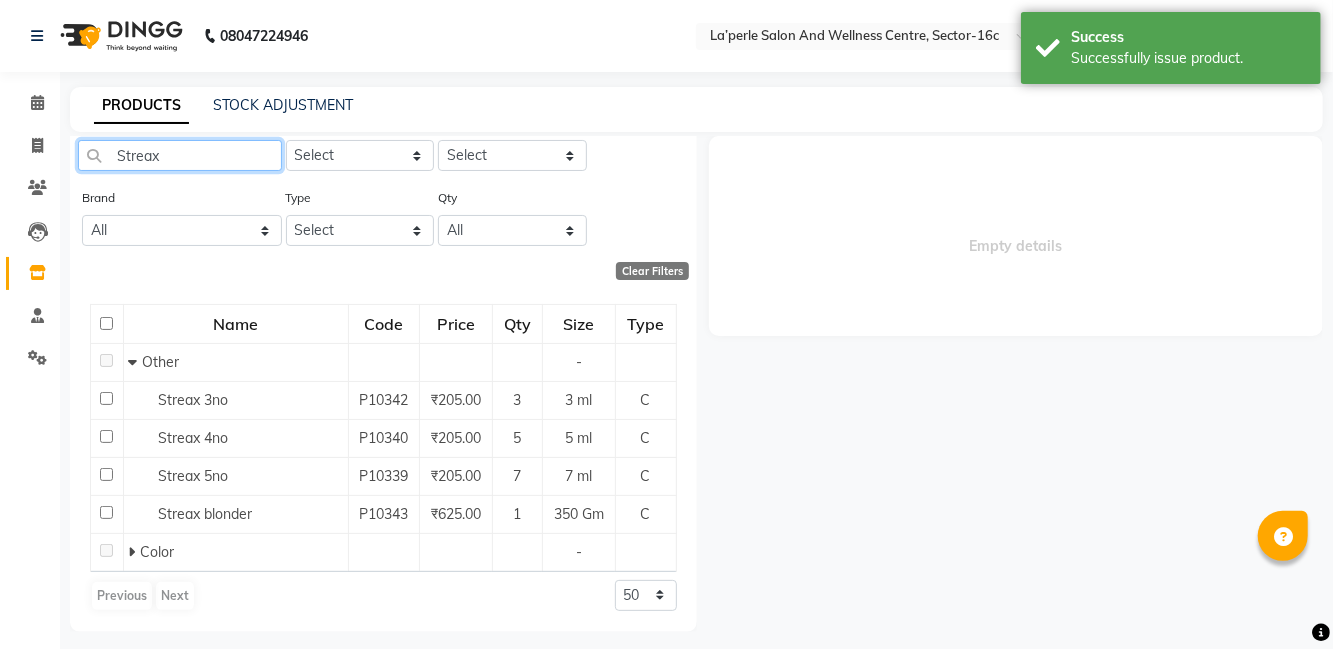 click on "Streax" 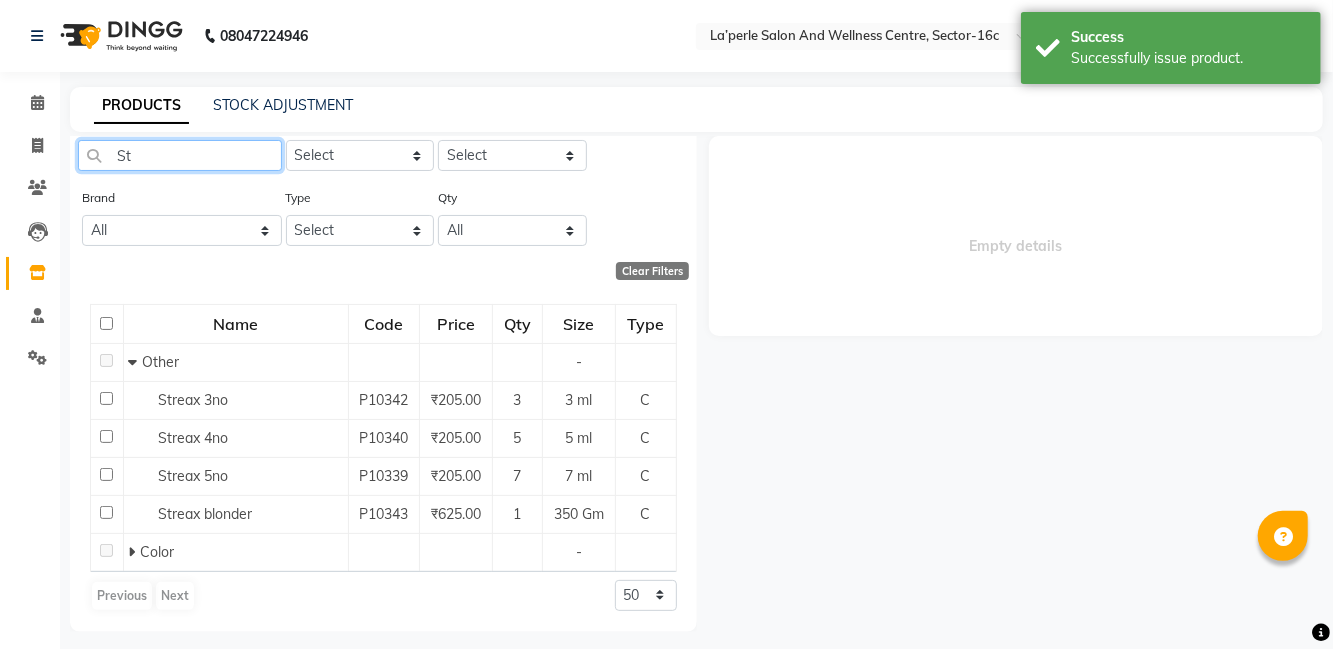 type on "S" 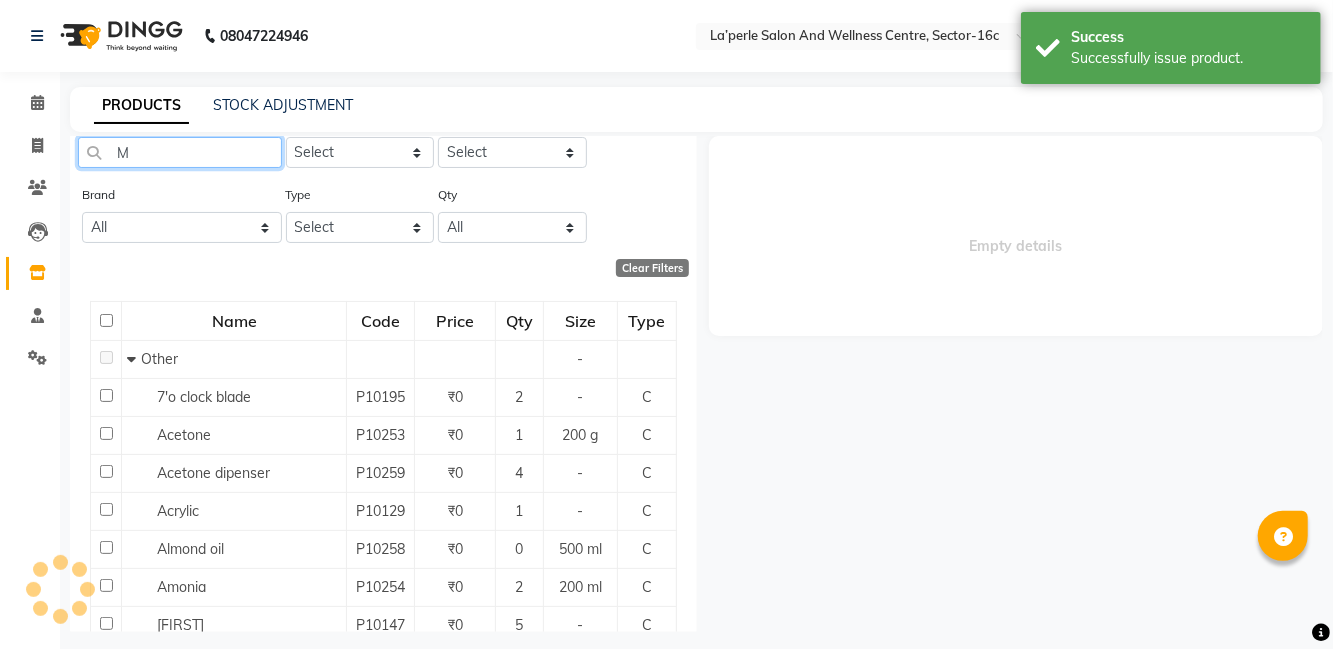 scroll, scrollTop: 0, scrollLeft: 0, axis: both 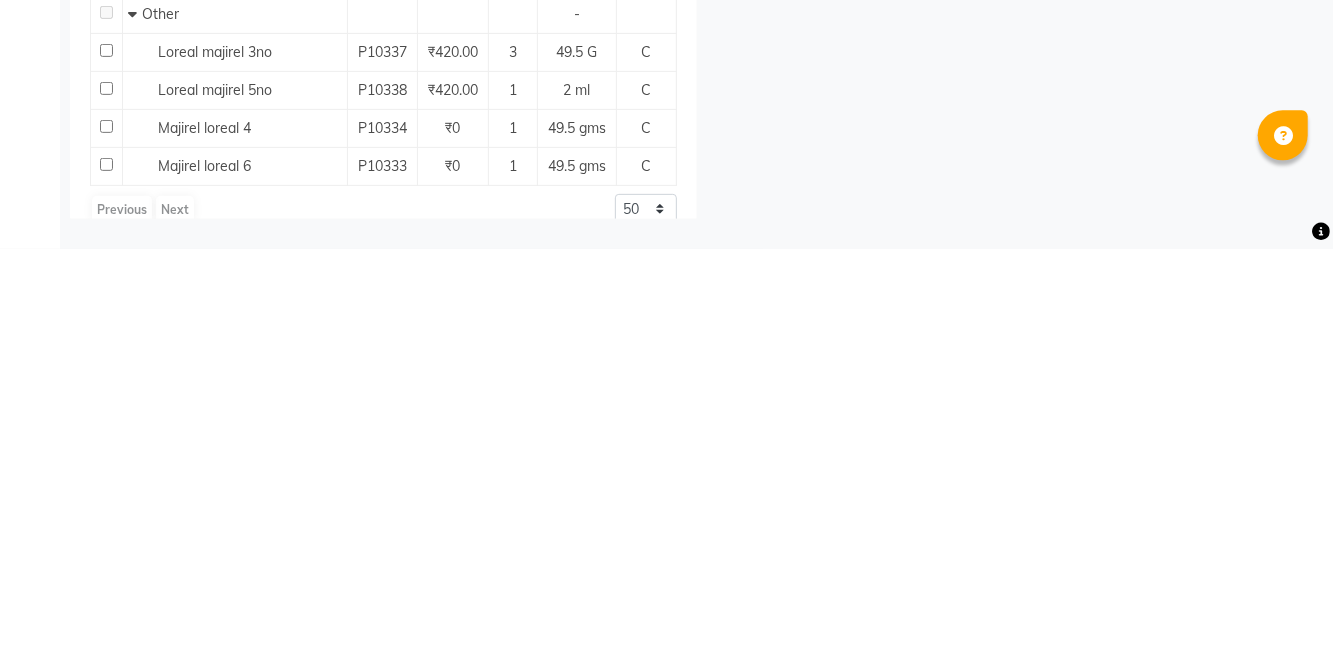 click on "Empty details" 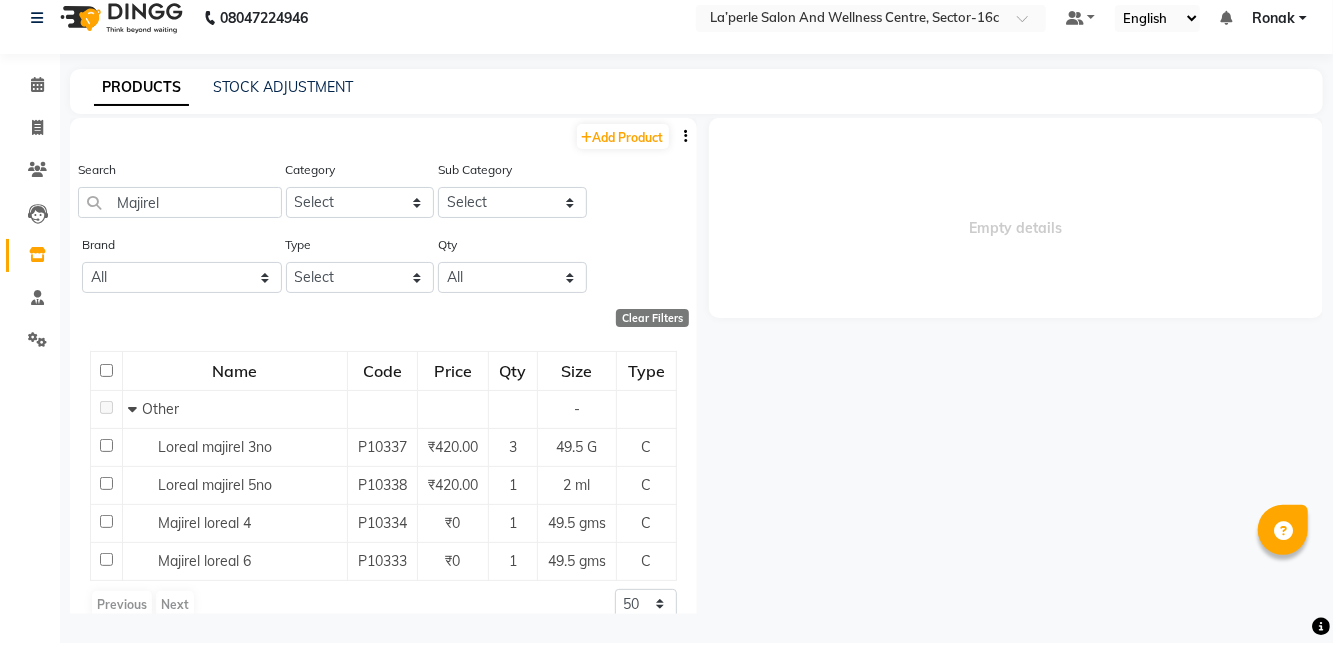 scroll, scrollTop: 12, scrollLeft: 0, axis: vertical 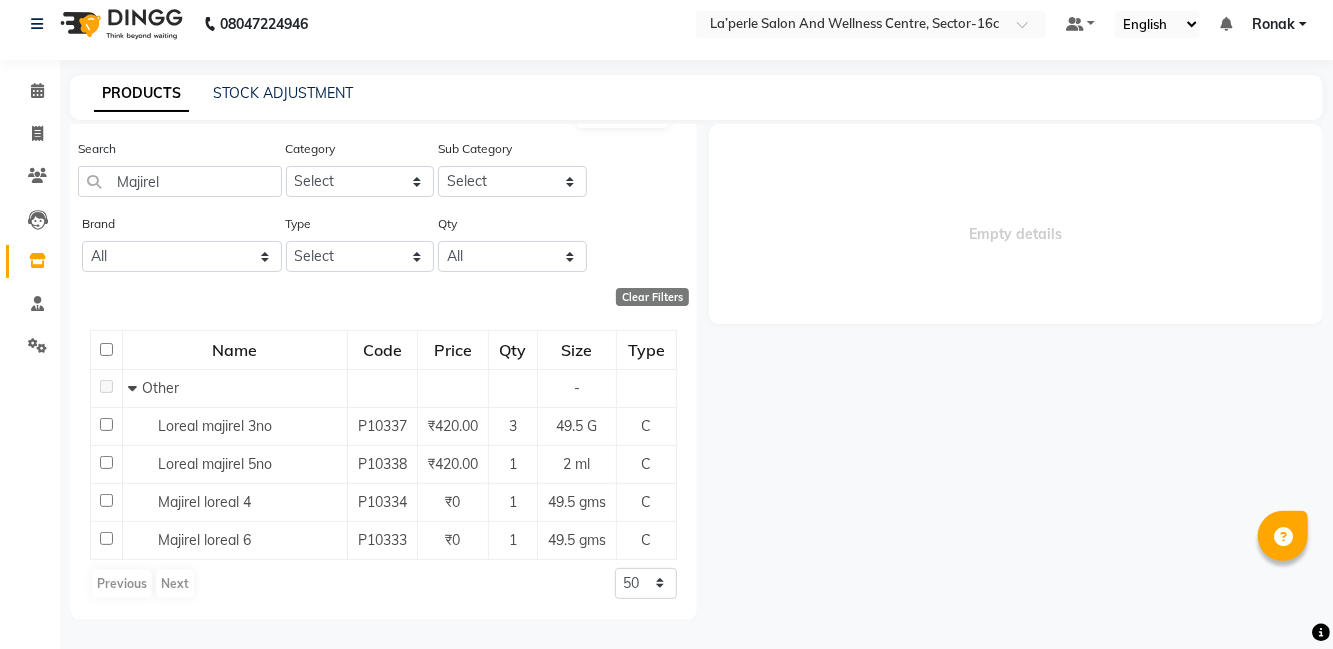click on "Previous   Next" 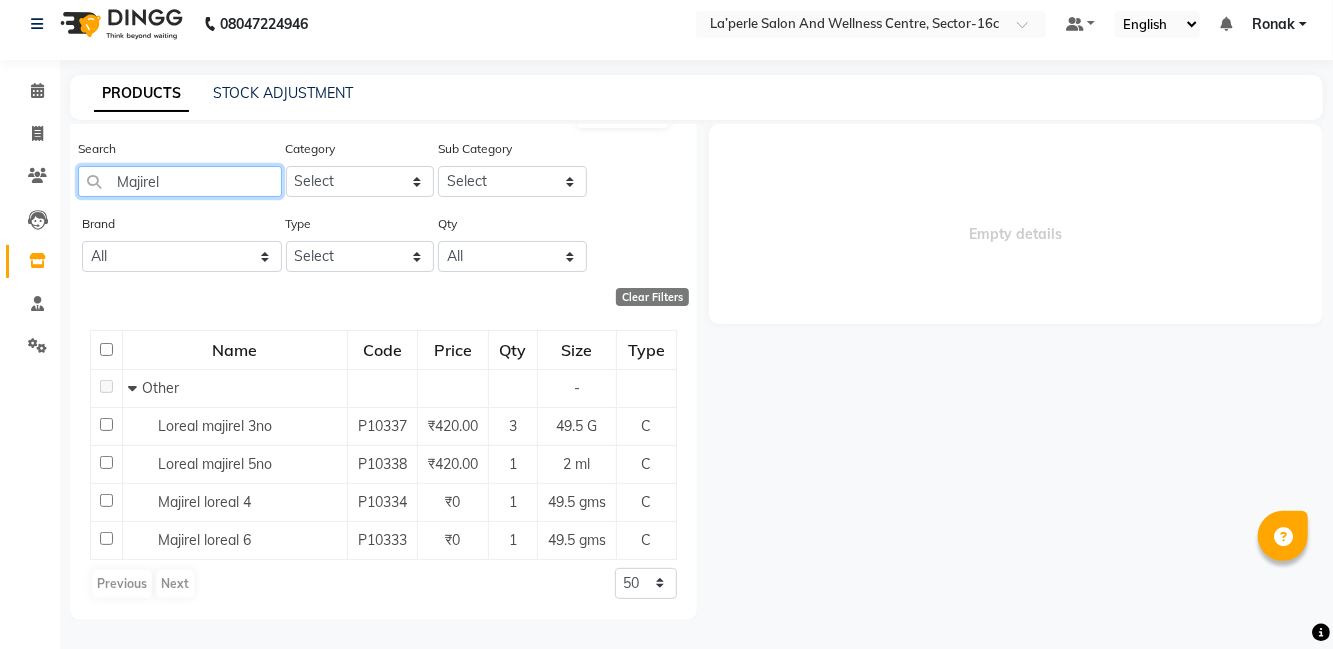 click on "Majirel" 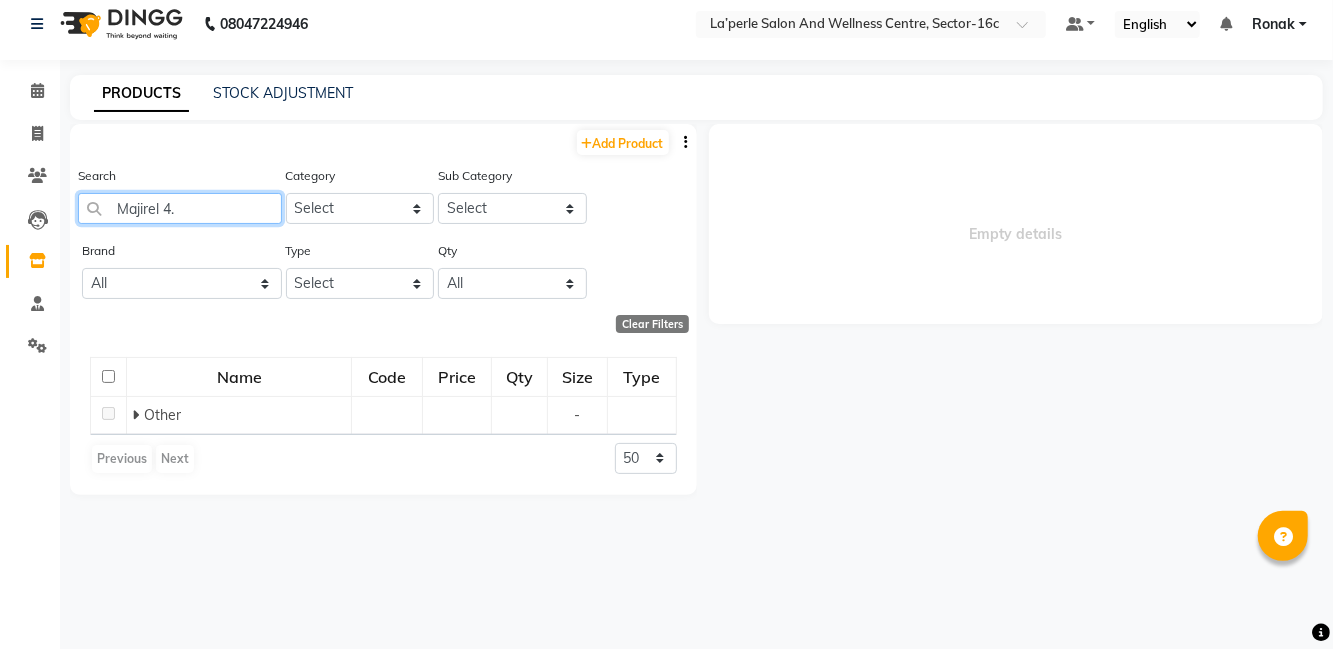 scroll, scrollTop: 0, scrollLeft: 0, axis: both 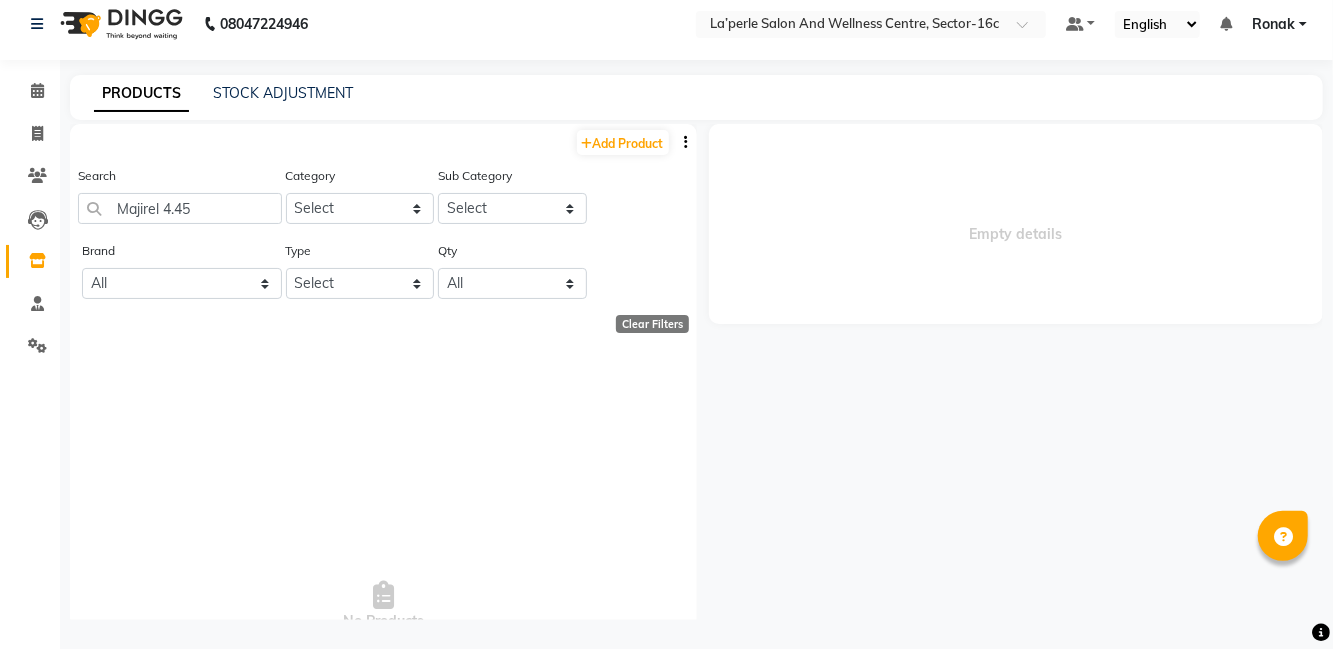 click on "Empty details" at bounding box center [1016, 224] 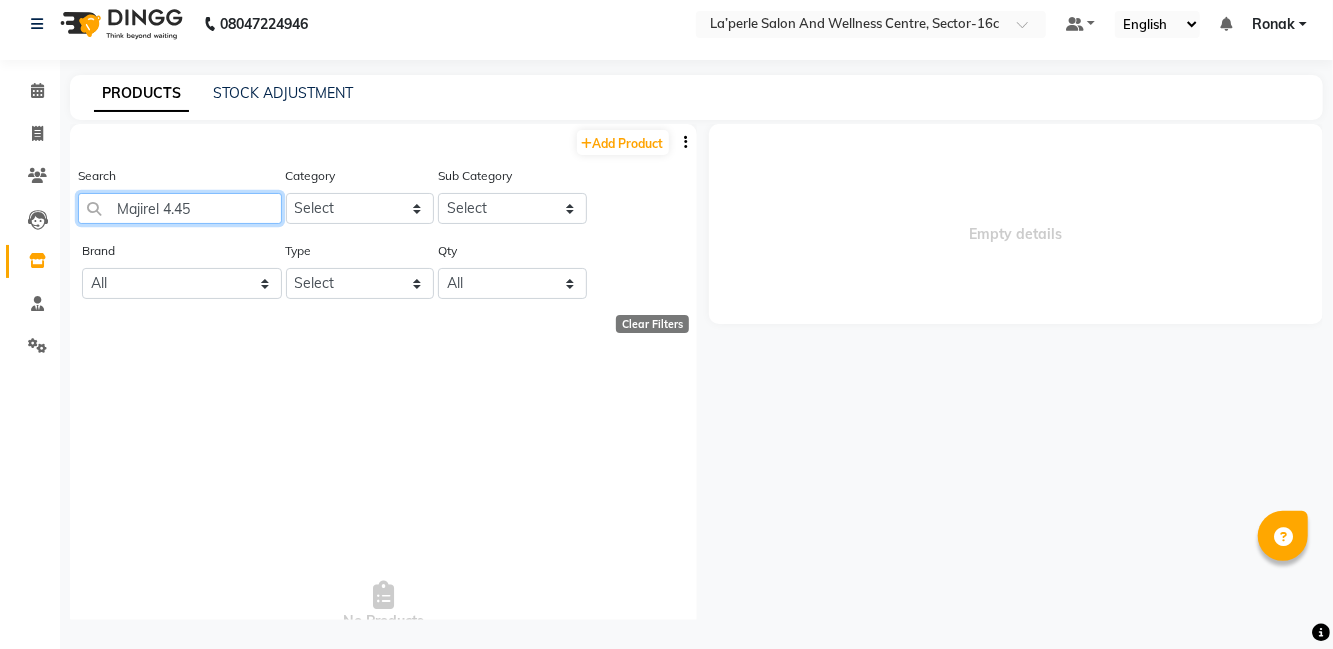 click on "Majirel 4.45" 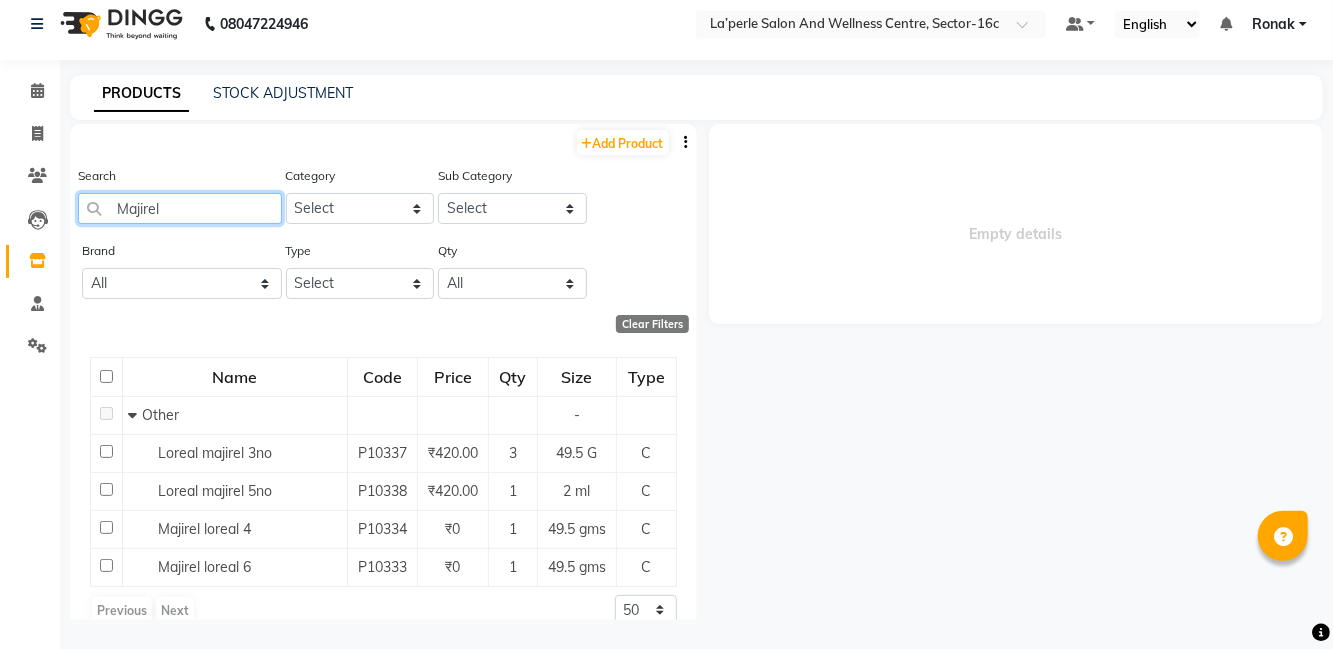 type on "Majirel" 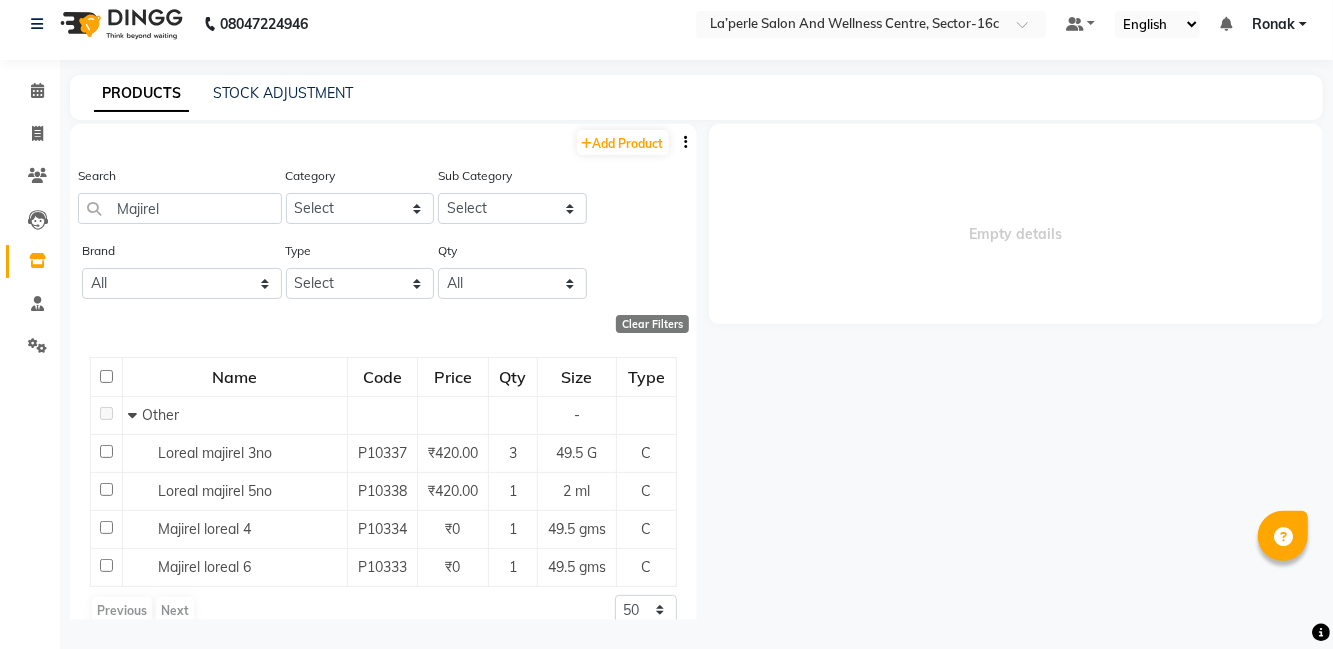 click on "Empty details" at bounding box center (1016, 224) 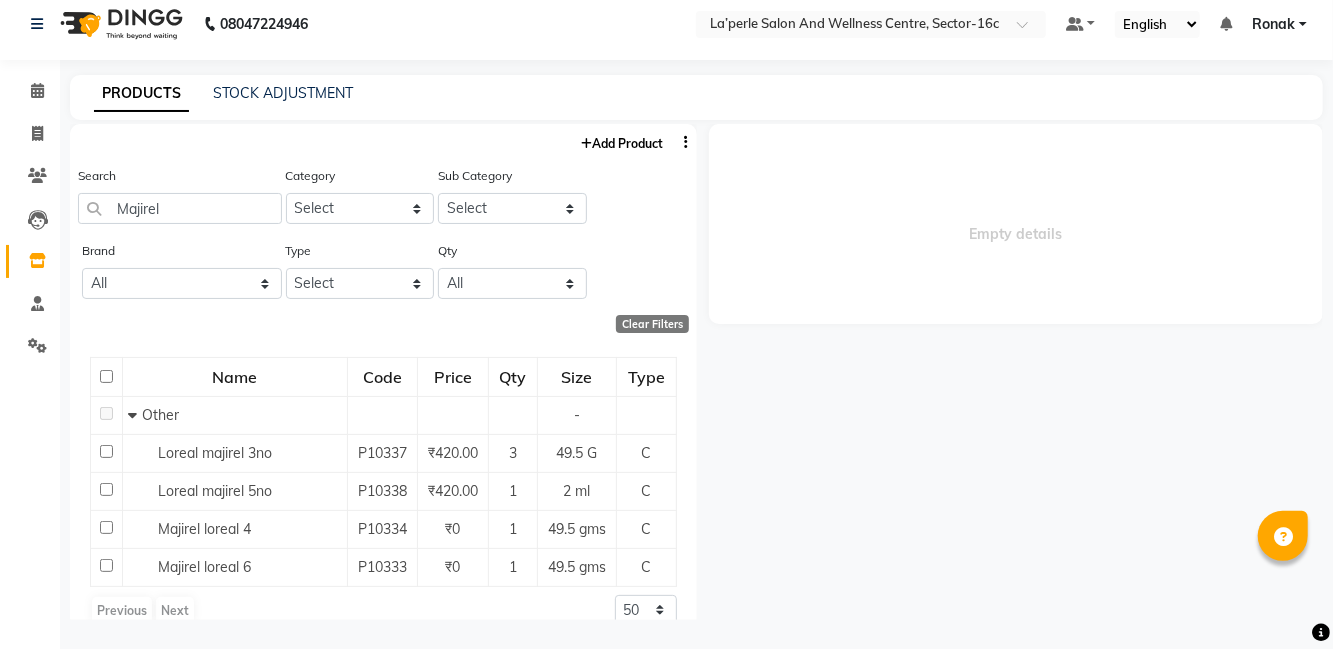 click on "Add Product" 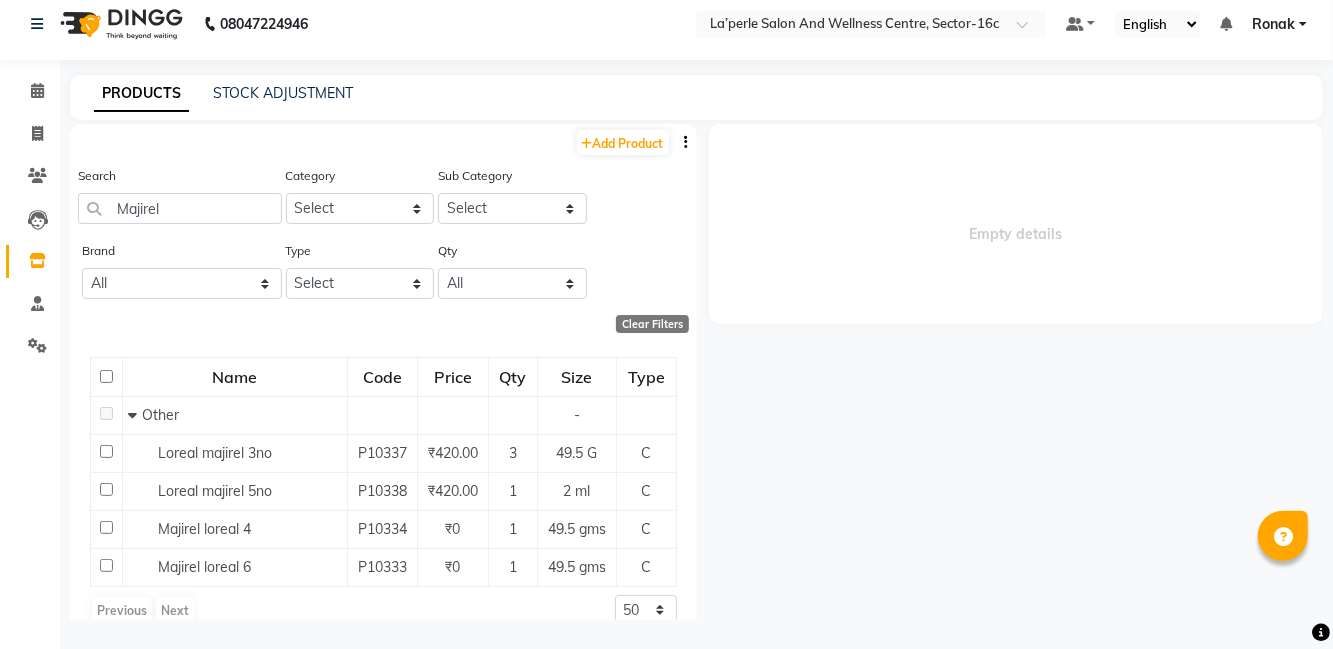 select on "true" 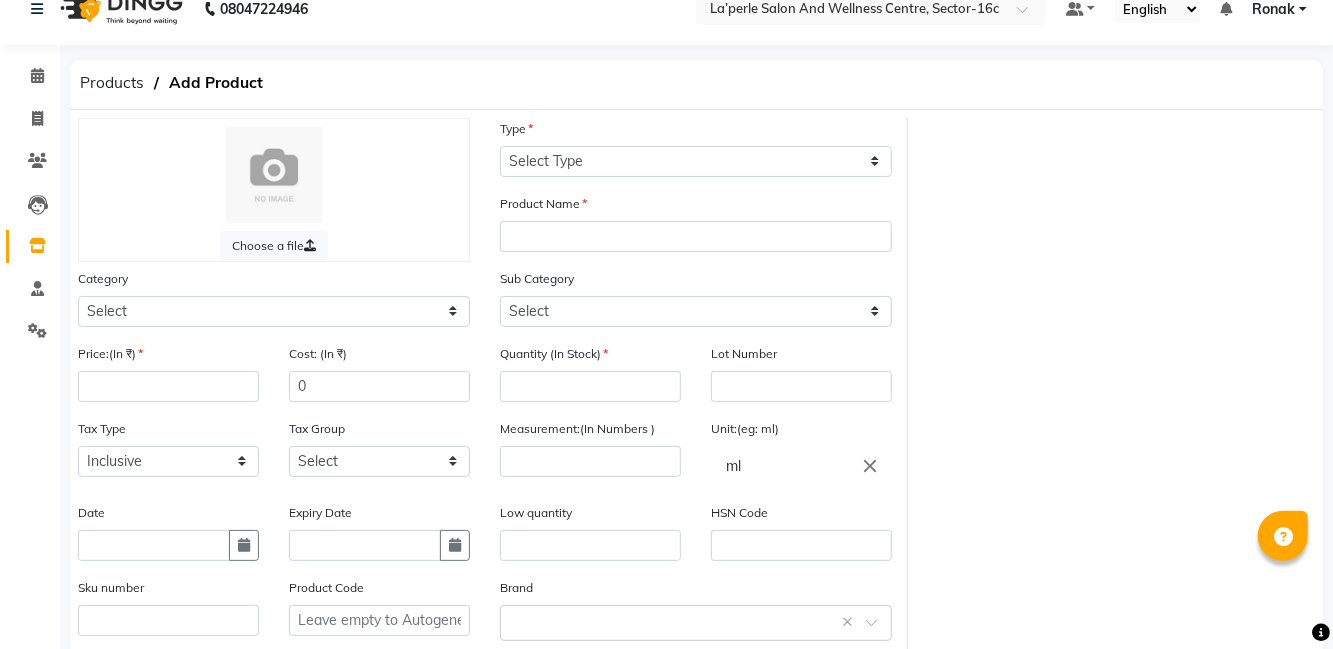 scroll, scrollTop: 25, scrollLeft: 0, axis: vertical 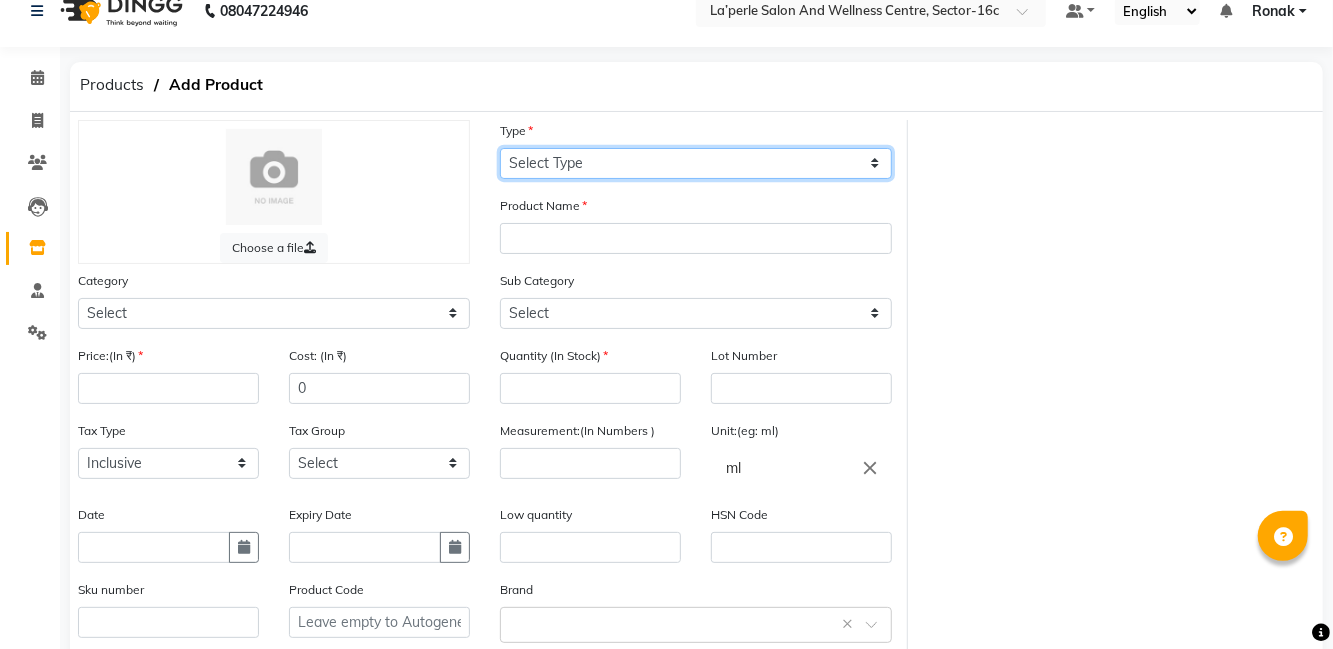 click on "Select Type Both Retail Consumable" 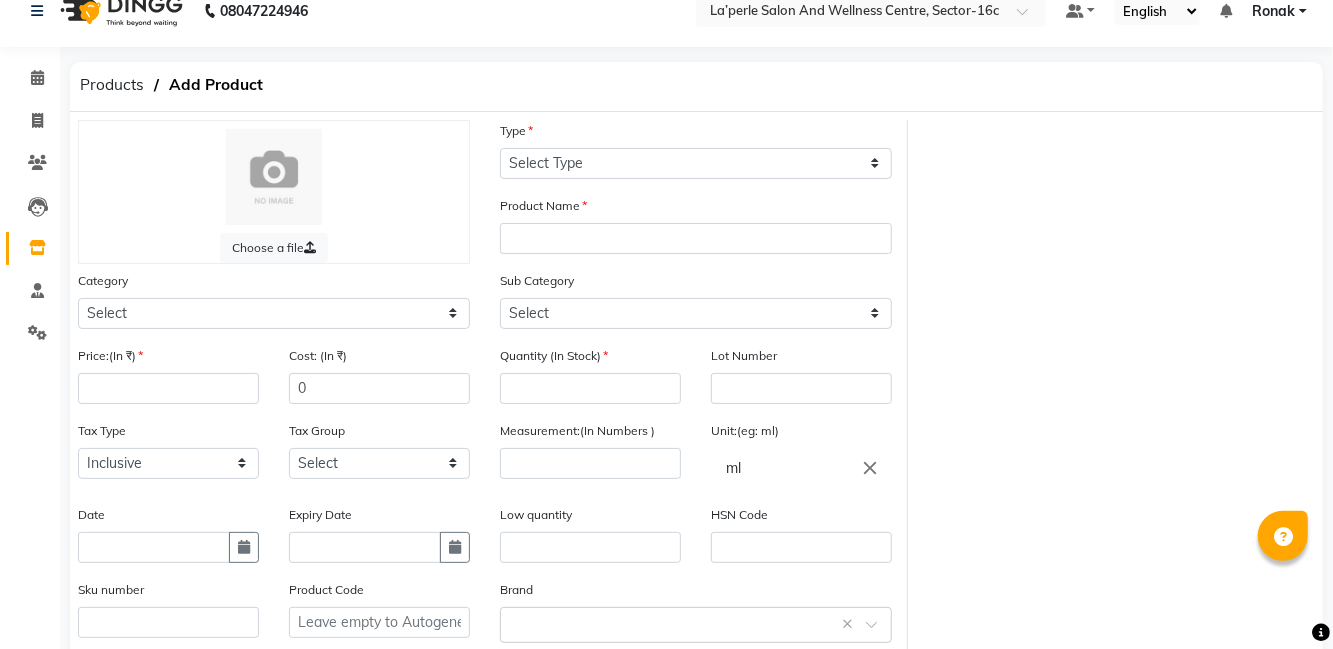 click on "Choose a file Type Select Type Both Retail Consumable Product Name Category Select Hair Skin Makeup Personal Care Appliances Beard Waxing Disposable Threading Hands and Feet Beauty Planet Botox Cadiveu Casmara Cheryls Loreal Olaplex Other Sub Category Select Price:(In ₹) Cost: (In ₹) 0 Quantity (In Stock) Lot Number Tax Type Select Inclusive Exclusive Tax Group Select GST Measurement:(In Numbers ) Unit:(eg: ml) ml close Date Expiry Date Low quantity HSN Code Sku number Product Code Brand Select brand or add custom brand    × Remark Description" 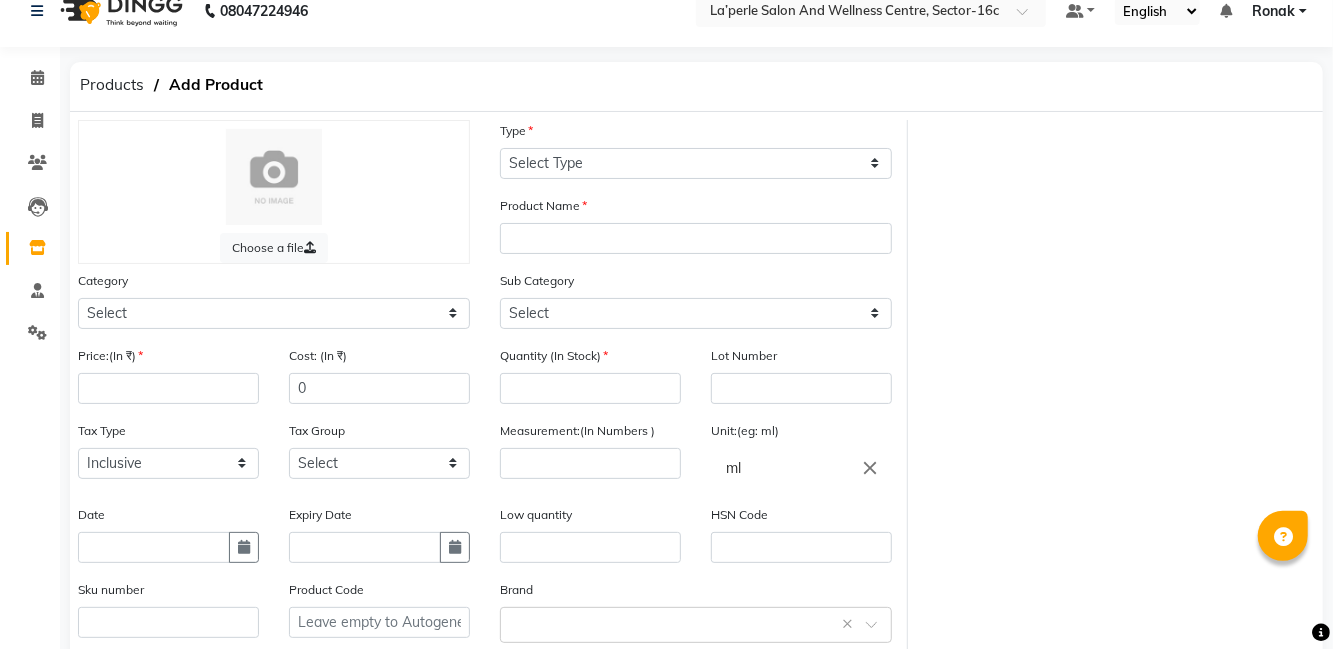 scroll, scrollTop: 0, scrollLeft: 0, axis: both 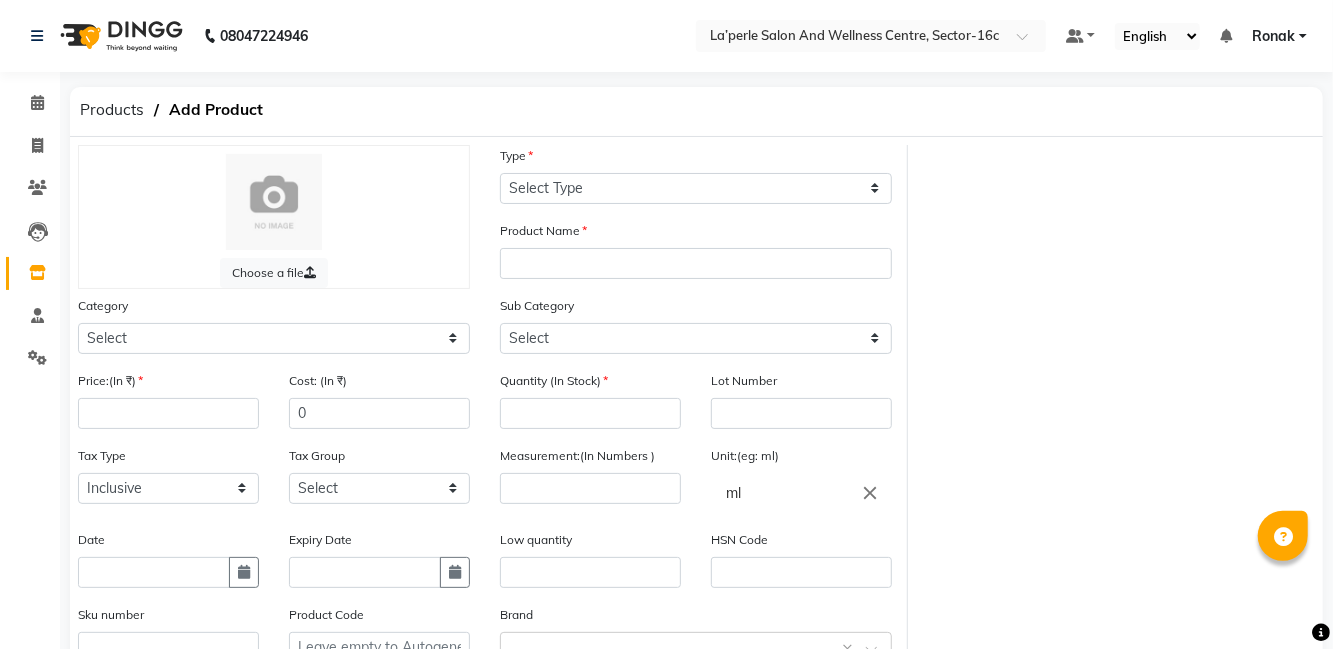 click on "Products" 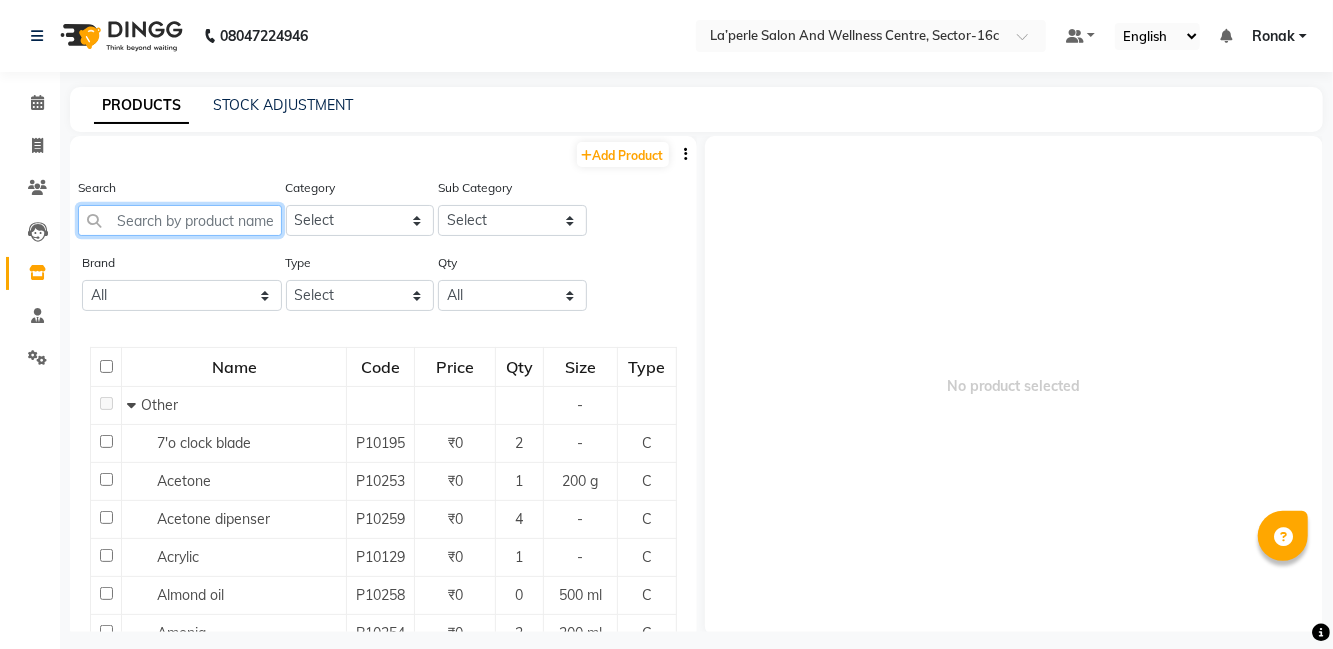click 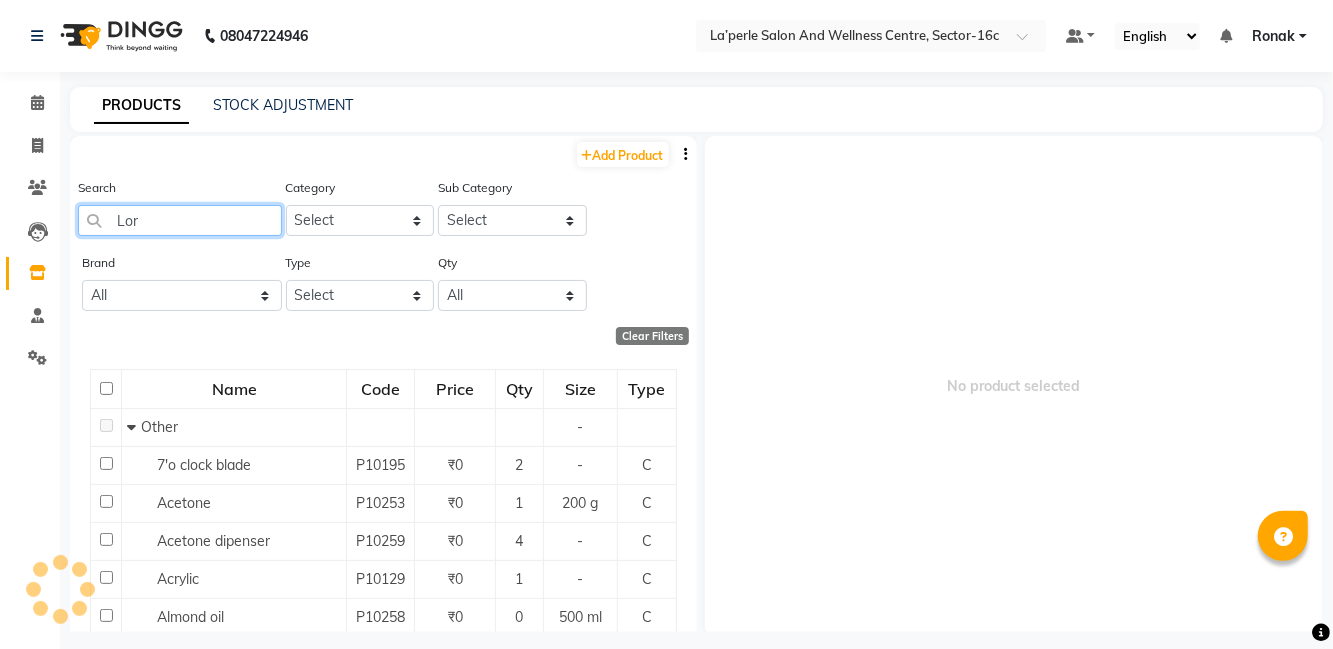 scroll, scrollTop: 4, scrollLeft: 0, axis: vertical 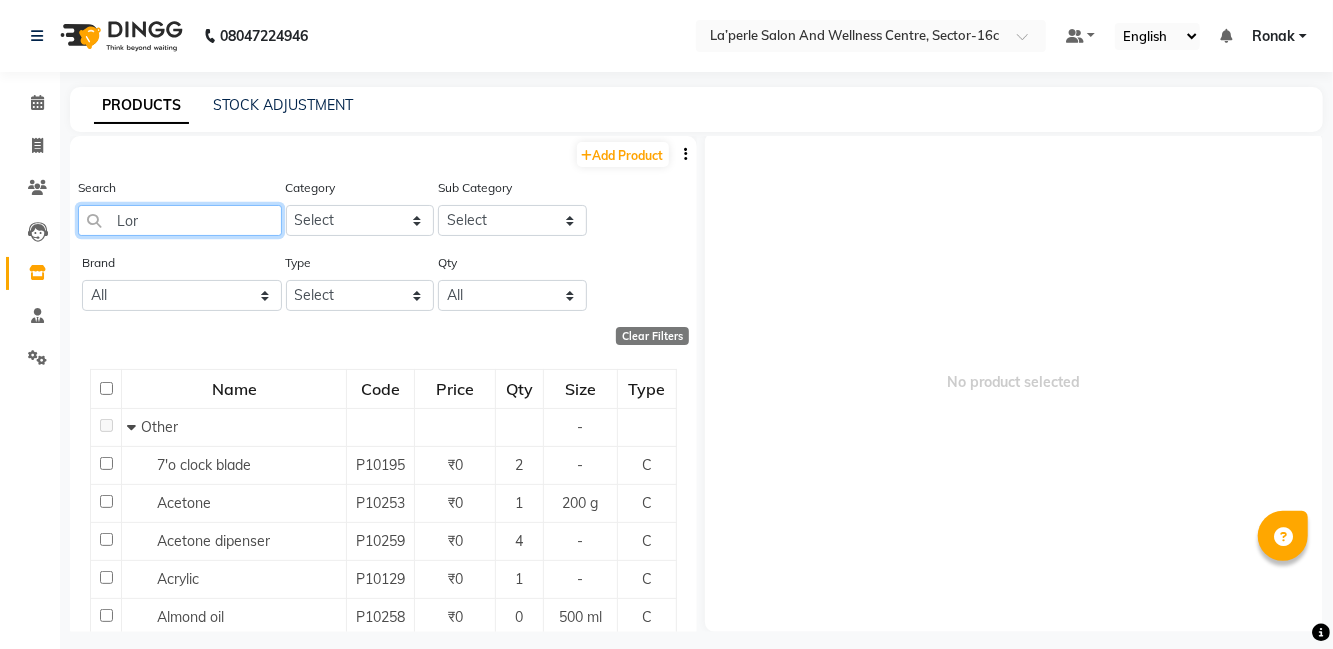 type on "Lor" 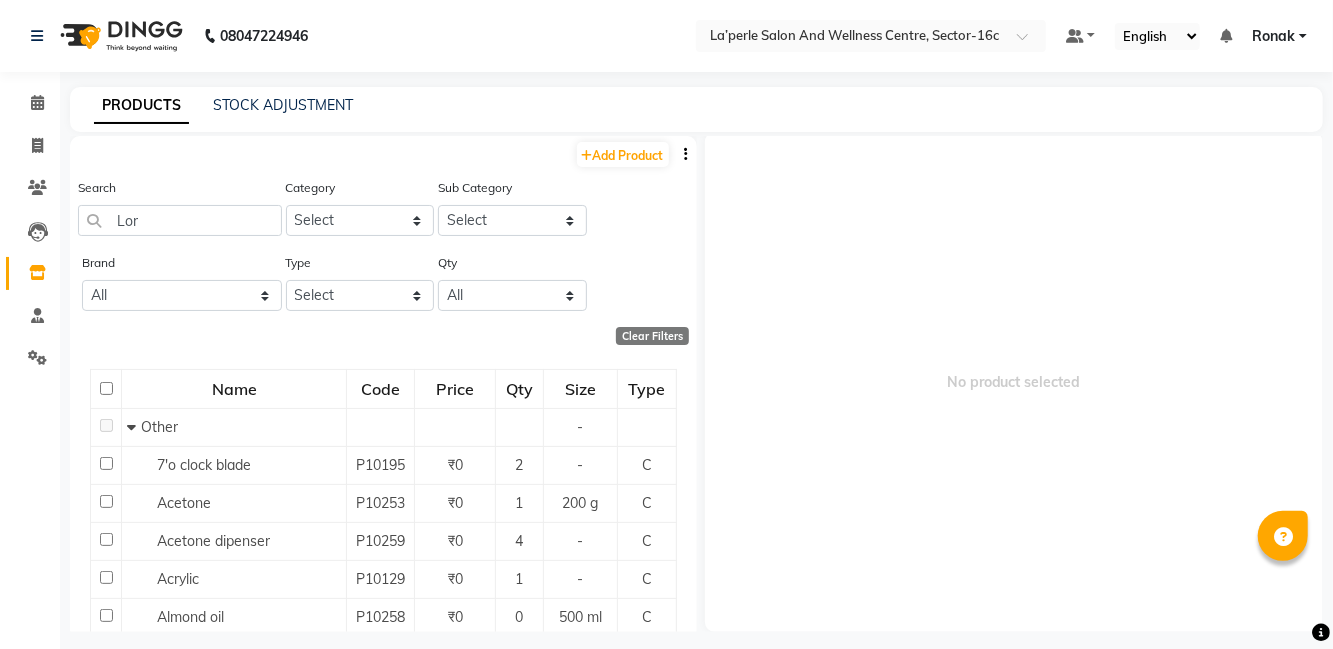 click on "No product selected" at bounding box center (1014, 382) 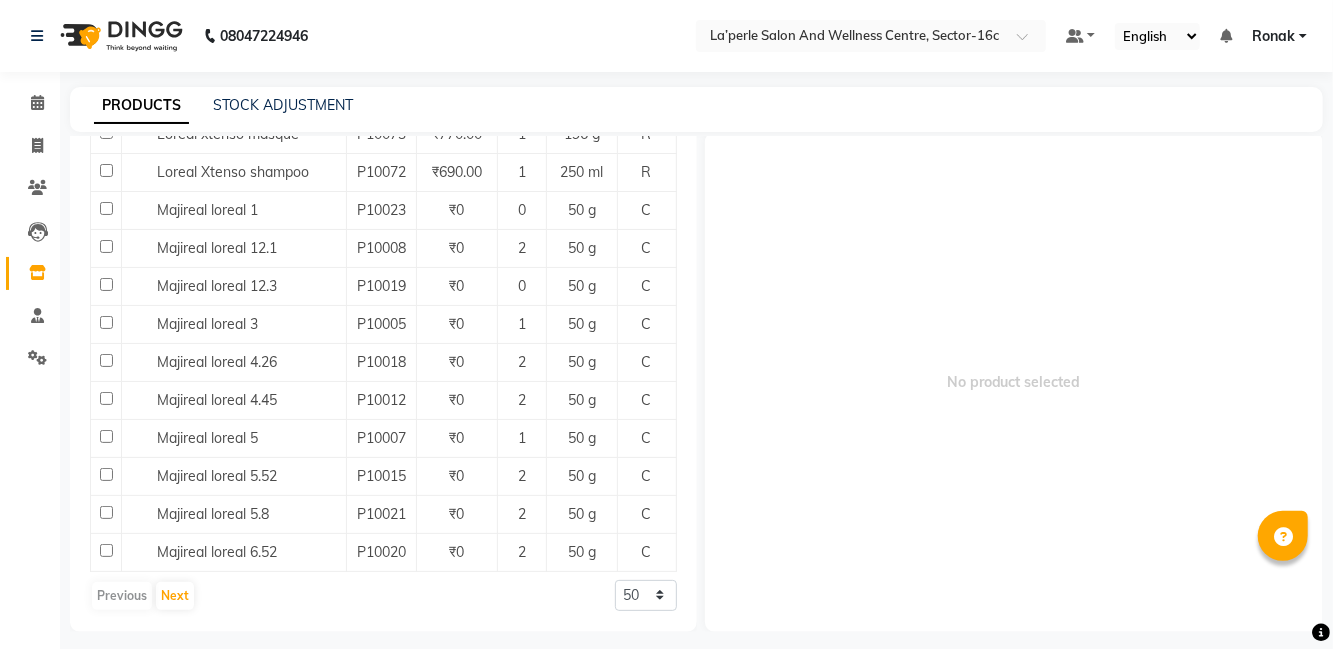 scroll, scrollTop: 1827, scrollLeft: 0, axis: vertical 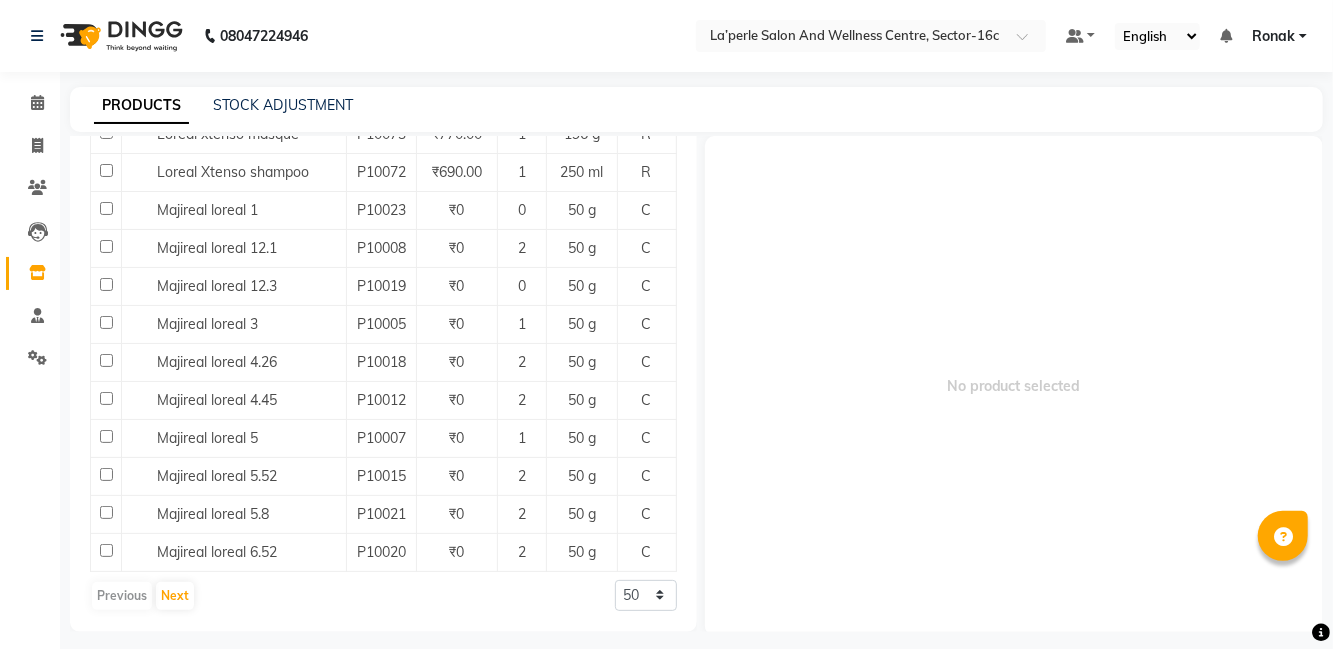 select 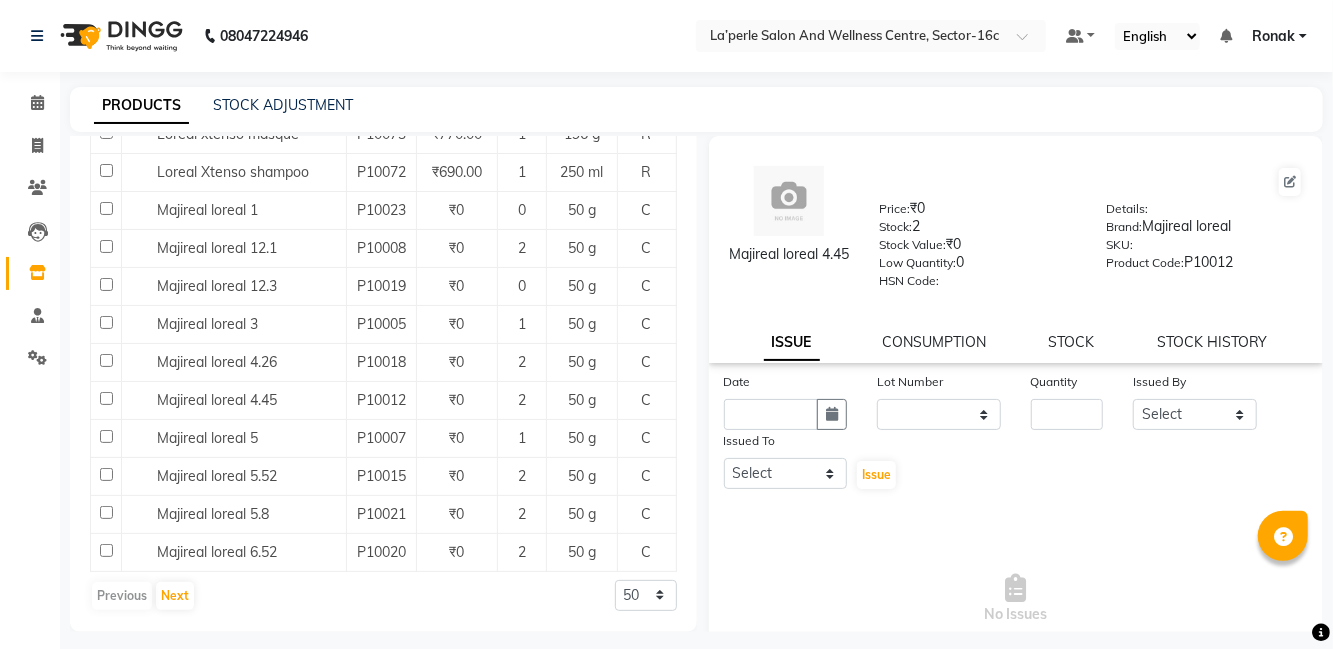 click 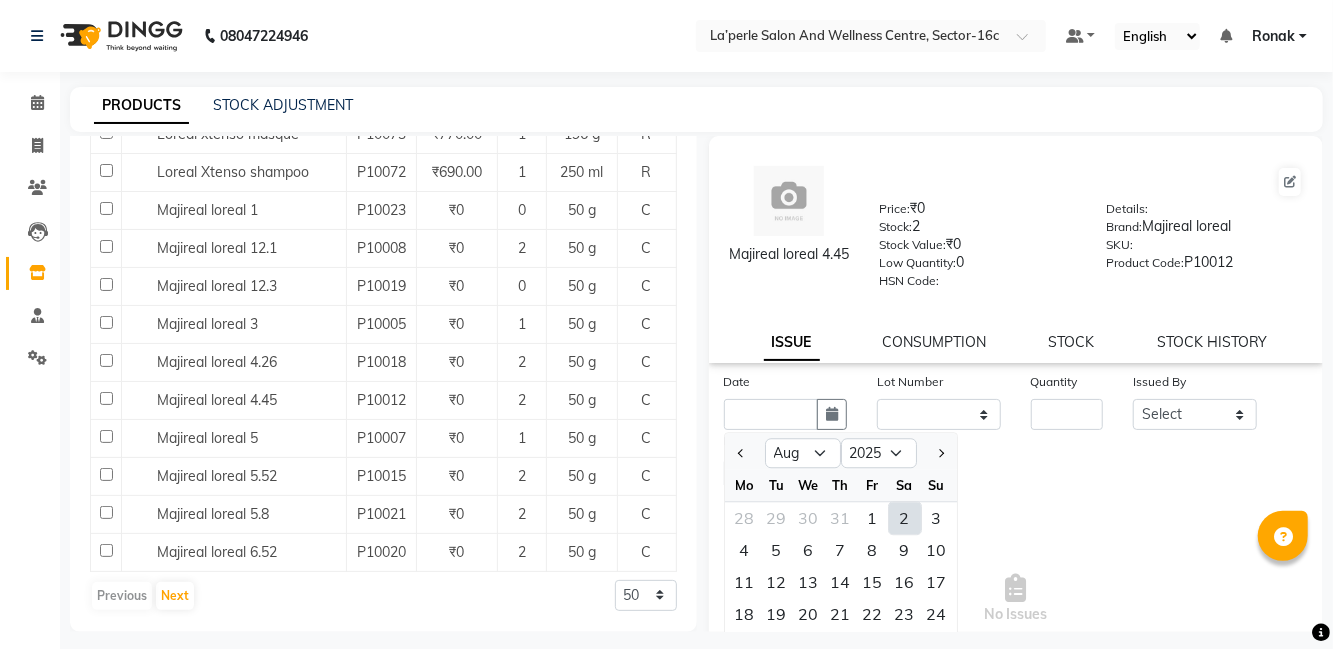 click on "2" 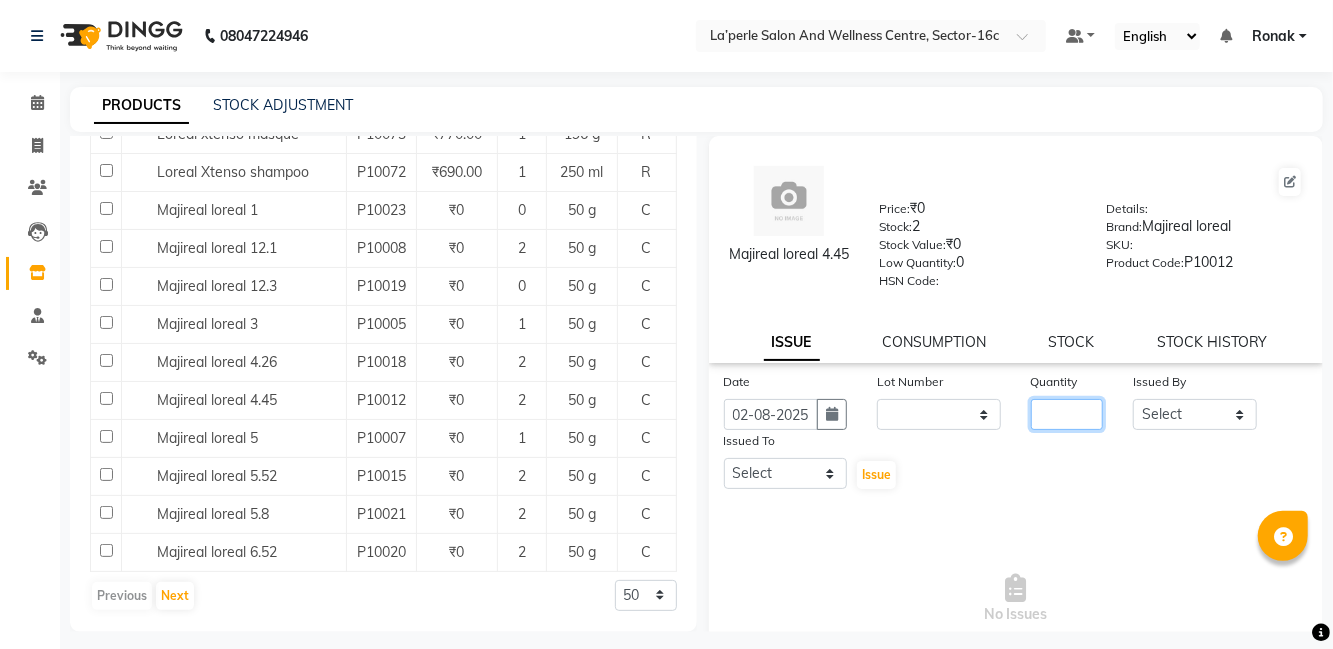 click 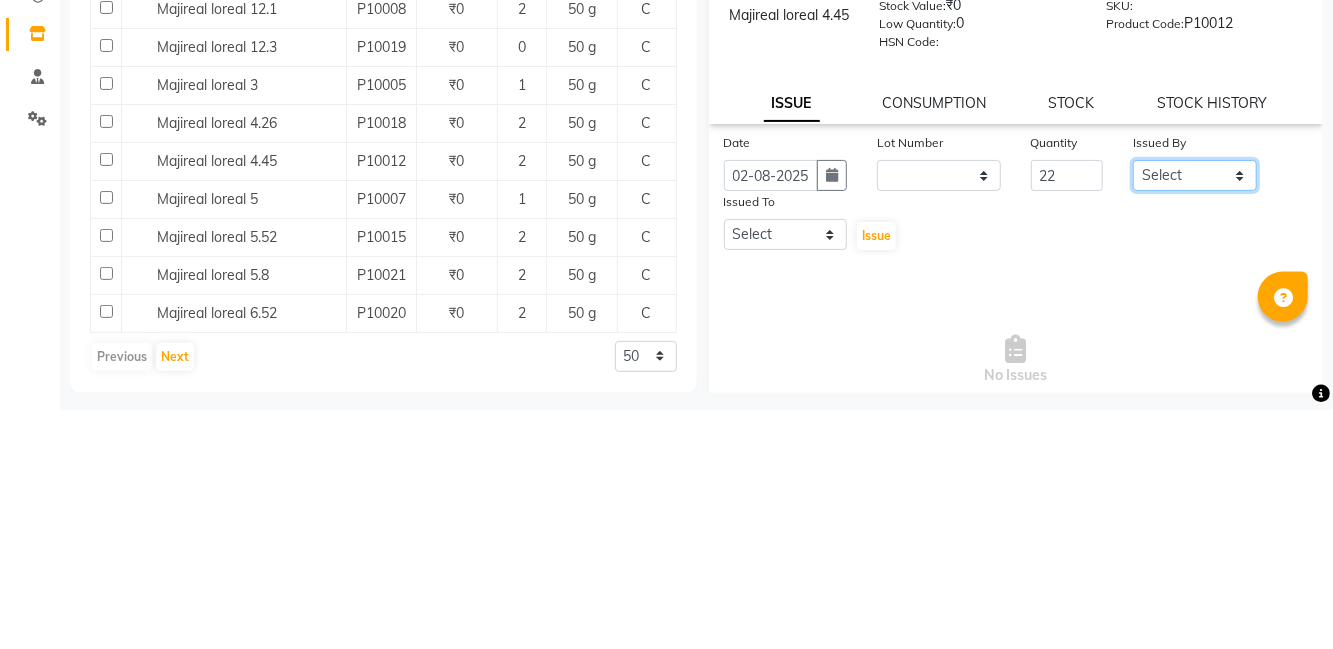 click on "Select [FIRST] [LAST] [FIRST] [LAST] [FIRST] [LAST] [FIRST] [LAST] [FIRST] [LAST] [FIRST] [LAST] [FIRST] [LAST] [FIRST] [LAST] [FIRST] [LAST] [FIRST] [LAST] [FIRST] [LAST] [FIRST] [LAST] [FIRST] [LAST] [FIRST] [LAST]" 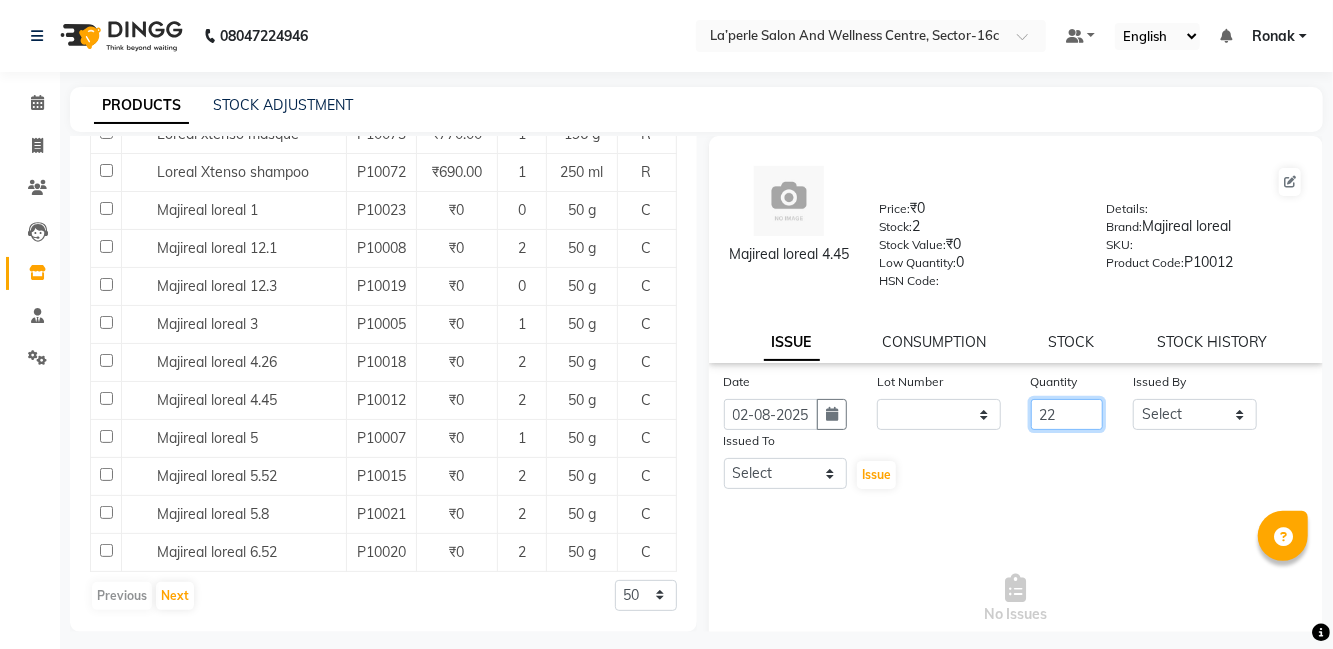 click on "22" 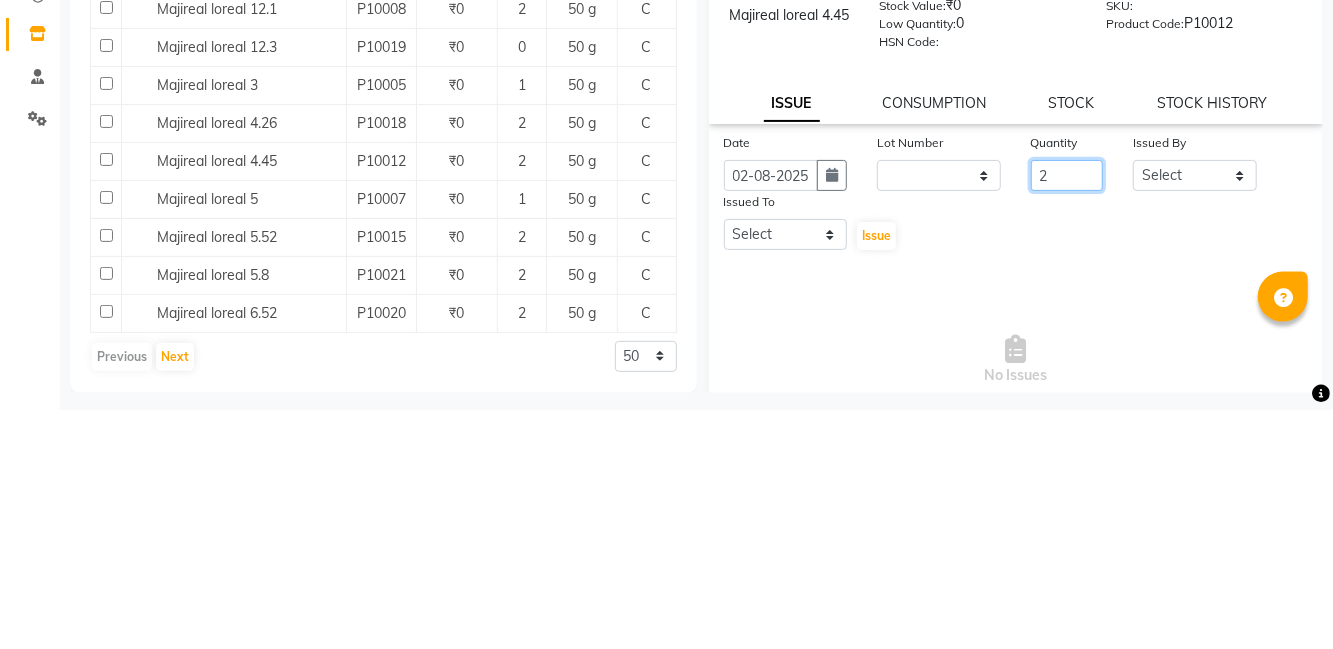 type on "2" 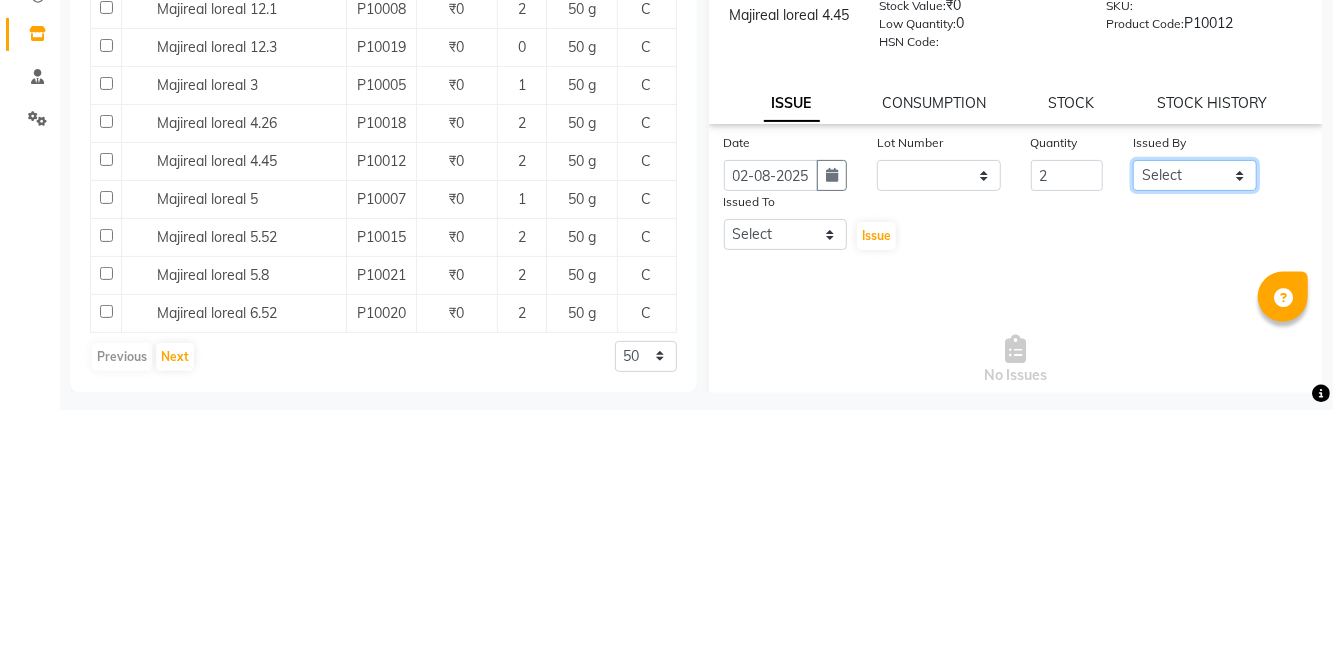 click on "Select [FIRST] [LAST] [FIRST] [LAST] [FIRST] [LAST] [FIRST] [LAST] [FIRST] [LAST] [FIRST] [LAST] [FIRST] [LAST] [FIRST] [LAST] [FIRST] [LAST] [FIRST] [LAST] [FIRST] [LAST] [FIRST] [LAST] [FIRST] [LAST] [FIRST] [LAST]" 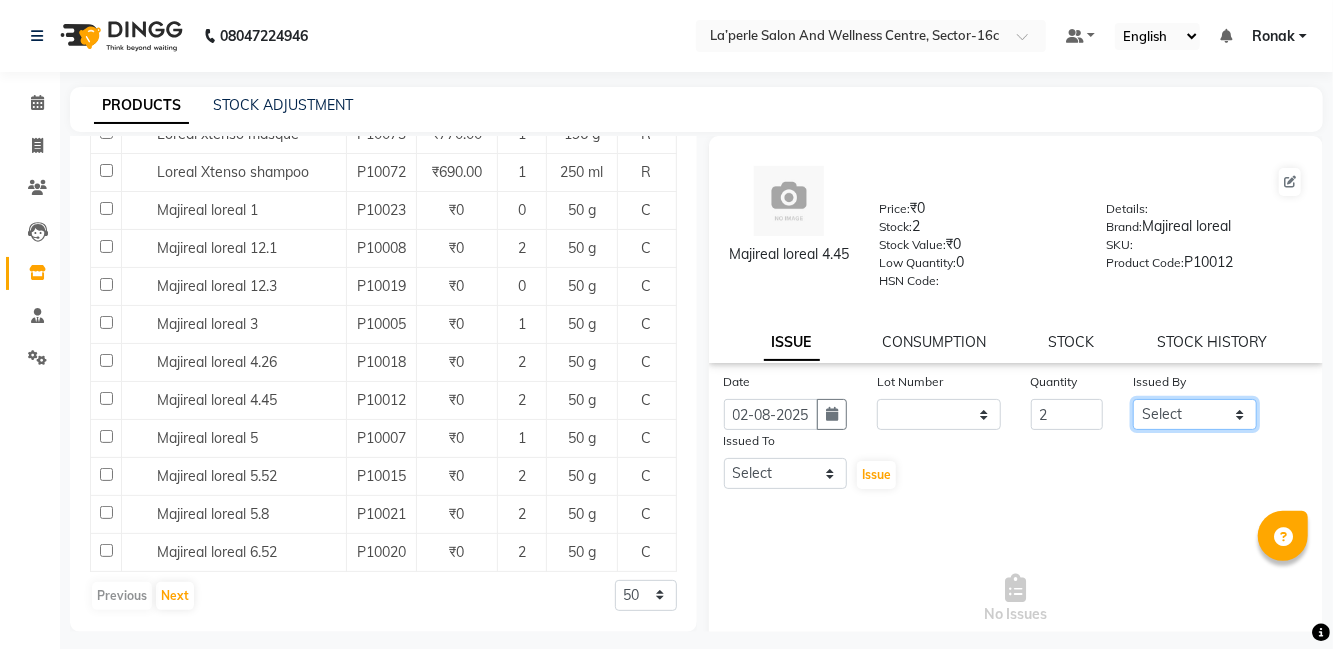select on "85175" 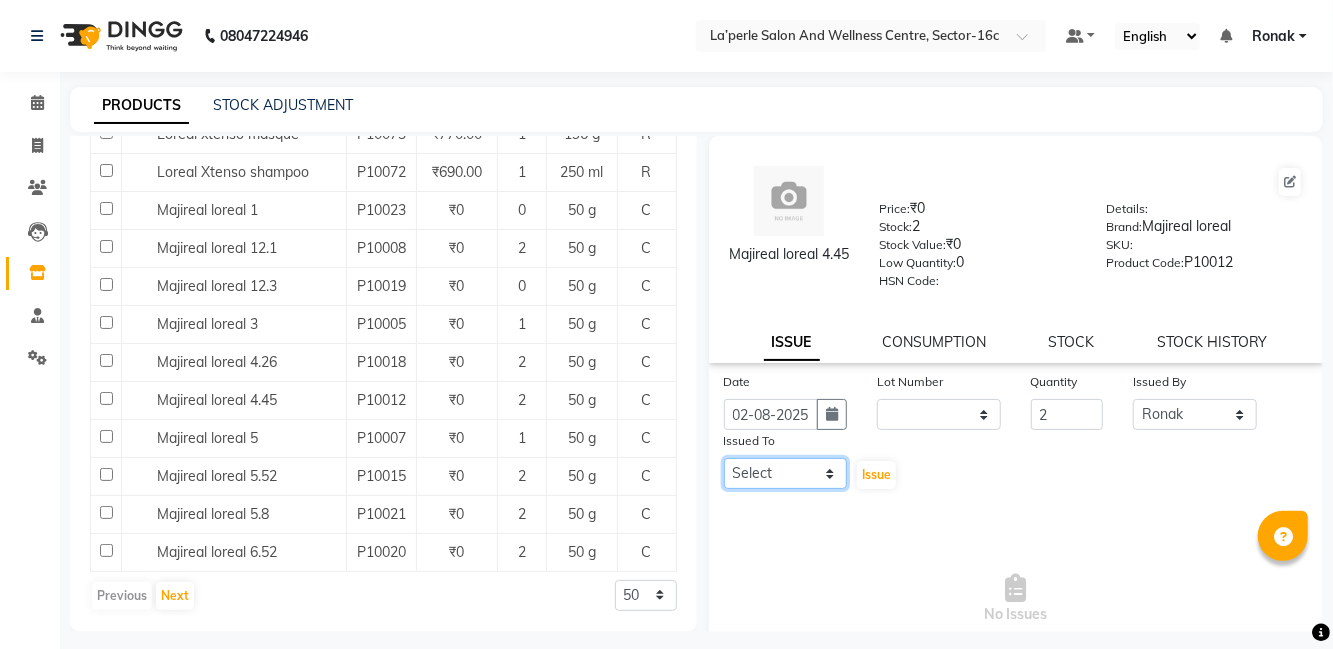 click on "Select [FIRST] [LAST] [FIRST] [LAST] [FIRST] [LAST] [FIRST] [LAST] [FIRST] [LAST] [FIRST] [LAST] [FIRST] [LAST] [FIRST] [LAST] [FIRST] [LAST] [FIRST] [LAST] [FIRST] [LAST] [FIRST] [LAST] [FIRST] [LAST] [FIRST] [LAST]" 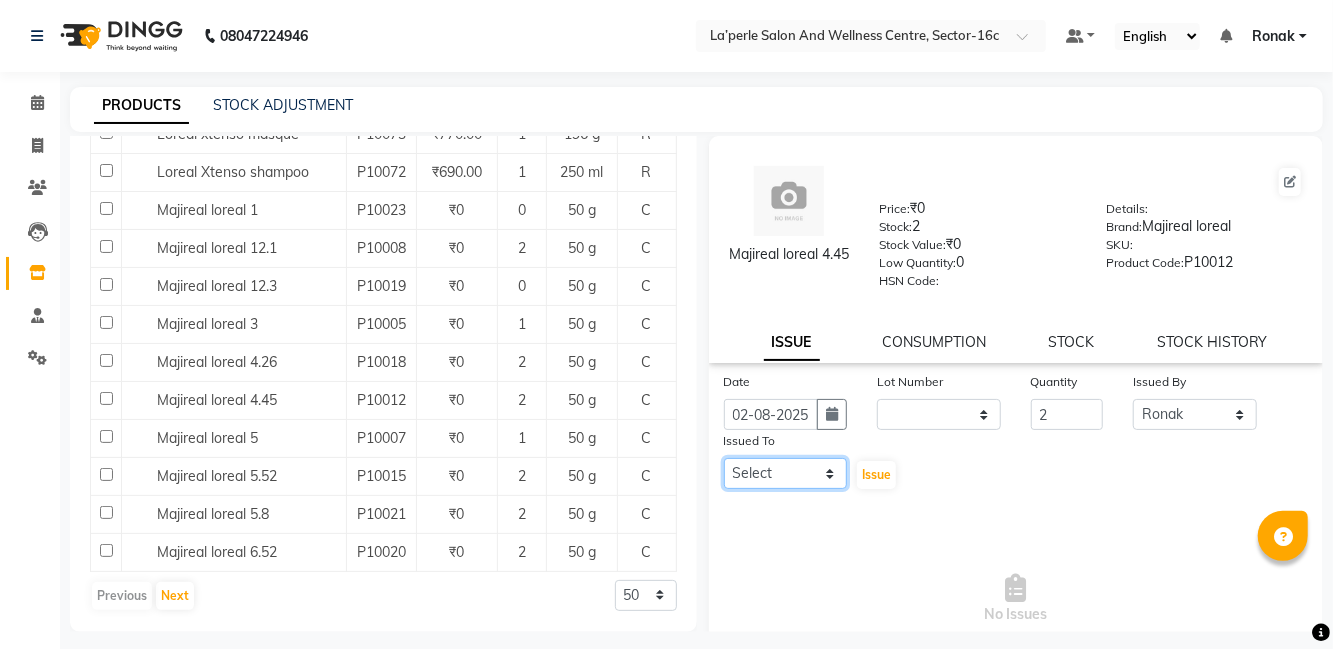select on "85175" 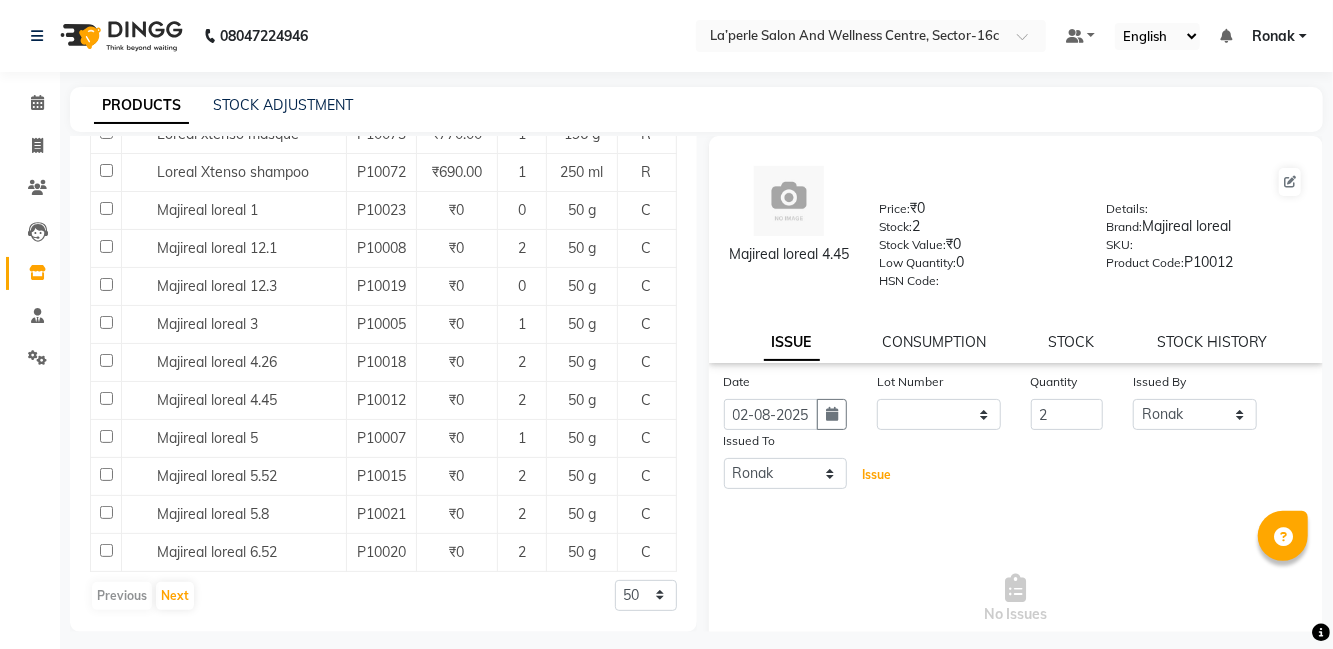 click on "Issue" 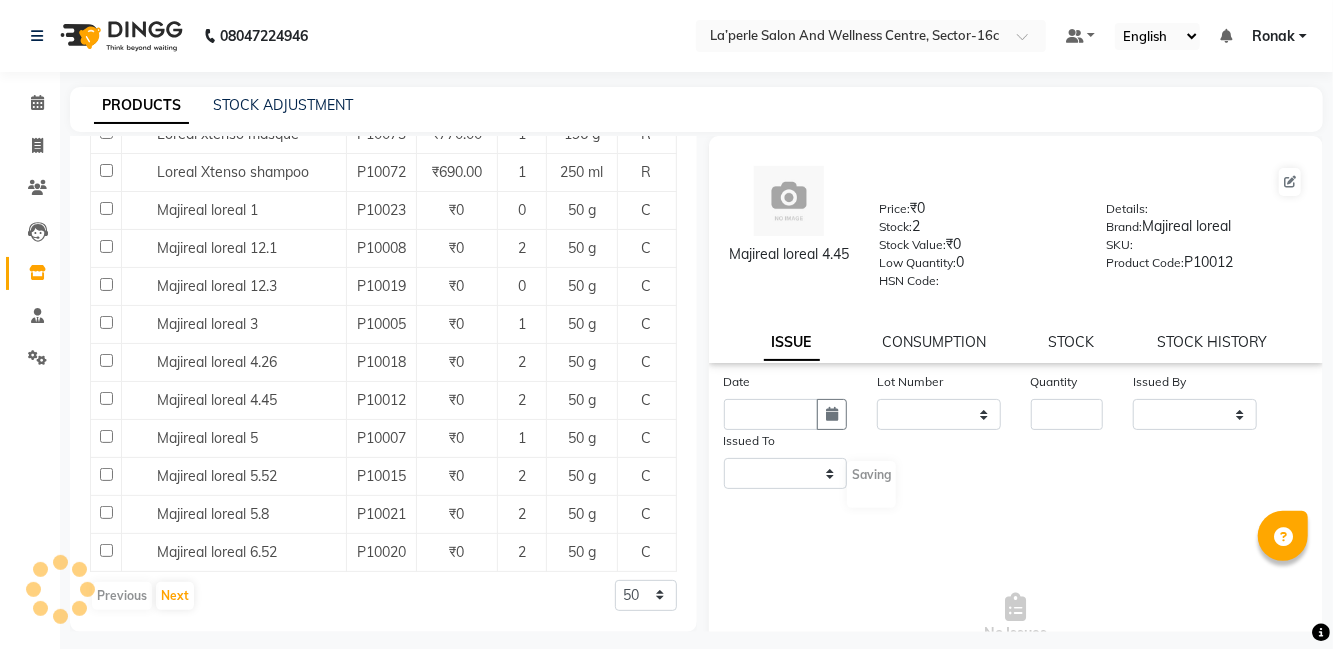 select 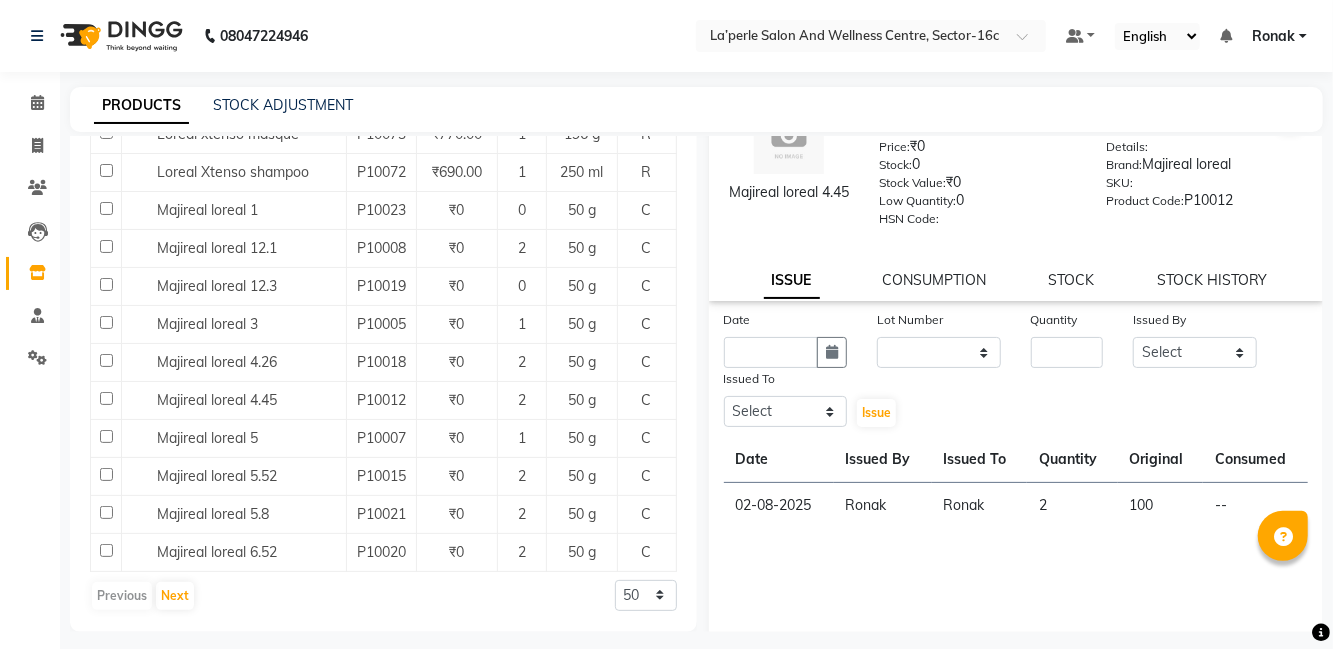 scroll, scrollTop: 66, scrollLeft: 0, axis: vertical 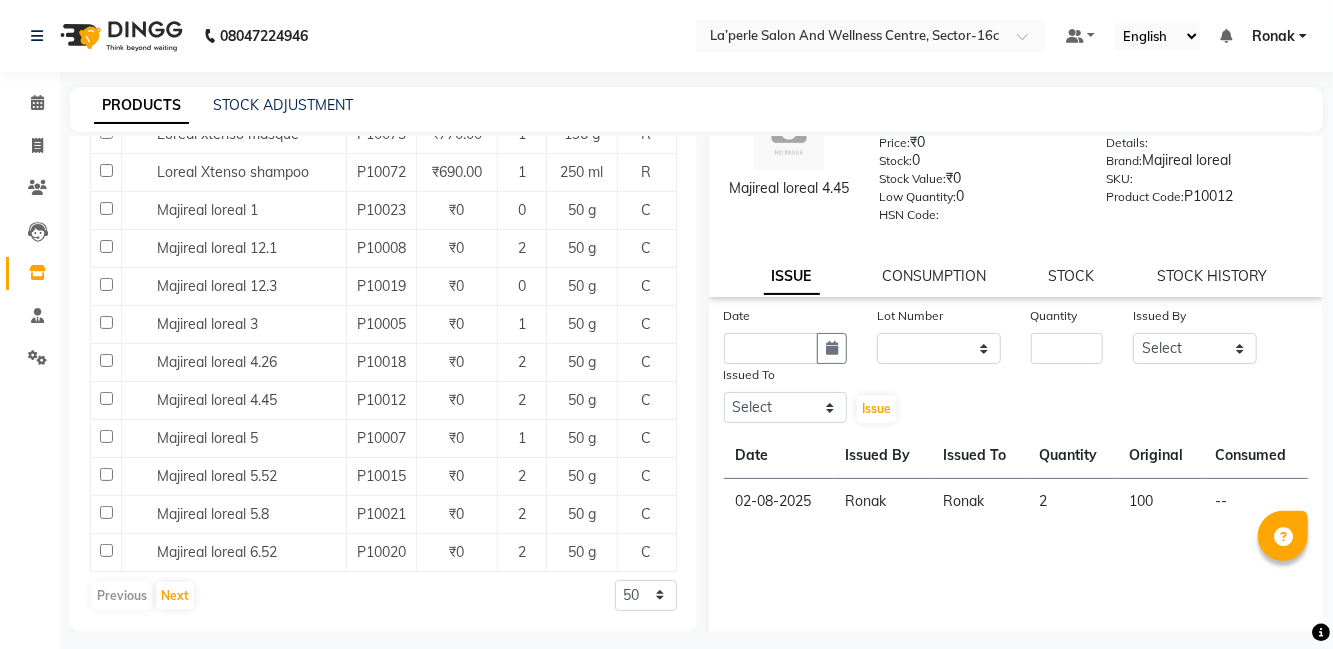 click on "Majireal loreal 5" 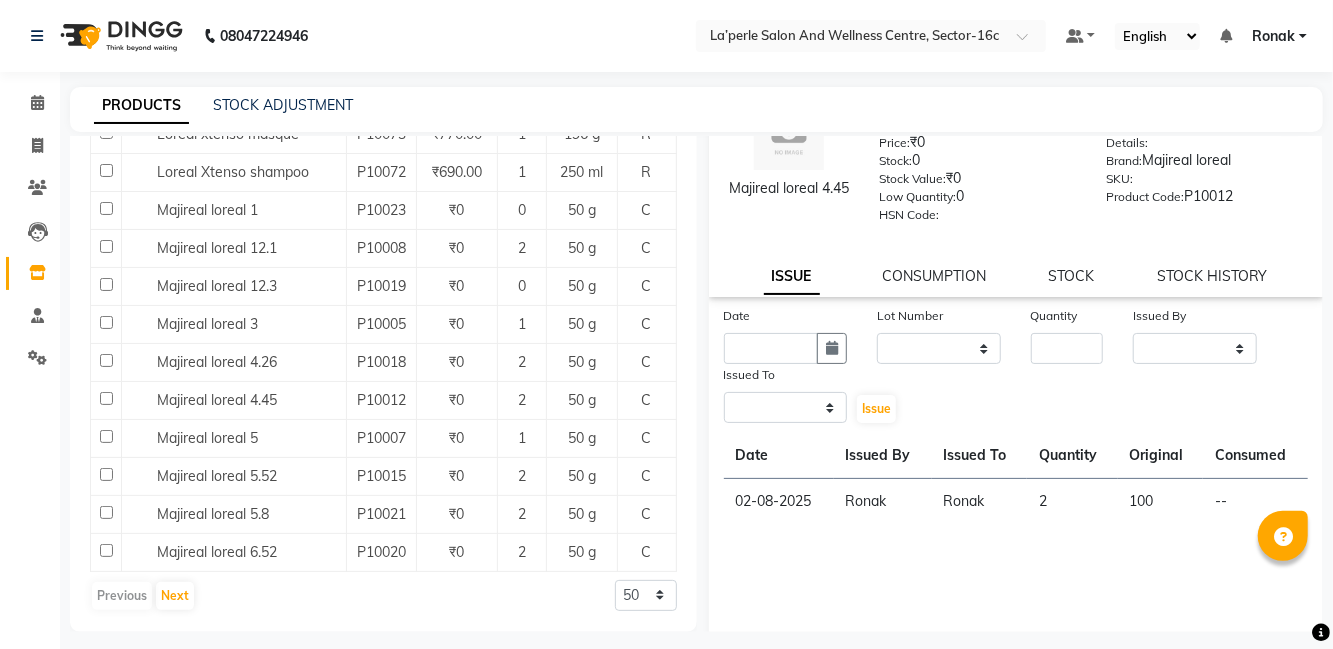 scroll, scrollTop: 0, scrollLeft: 0, axis: both 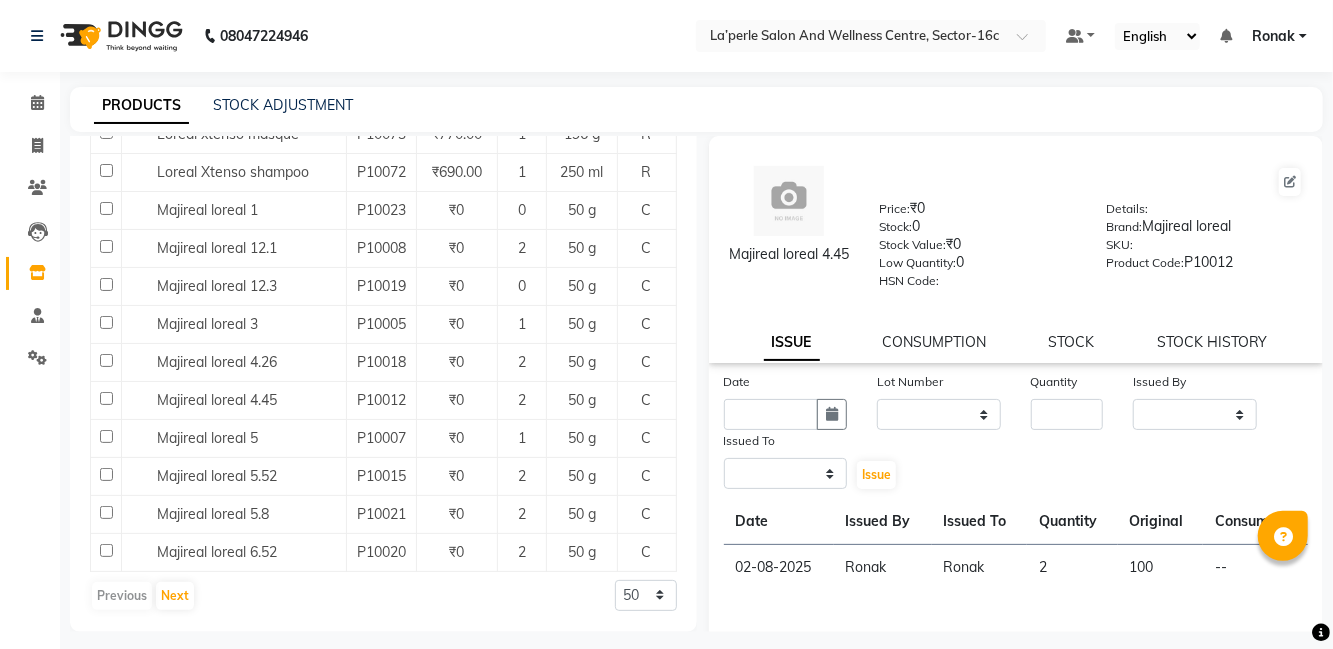 select 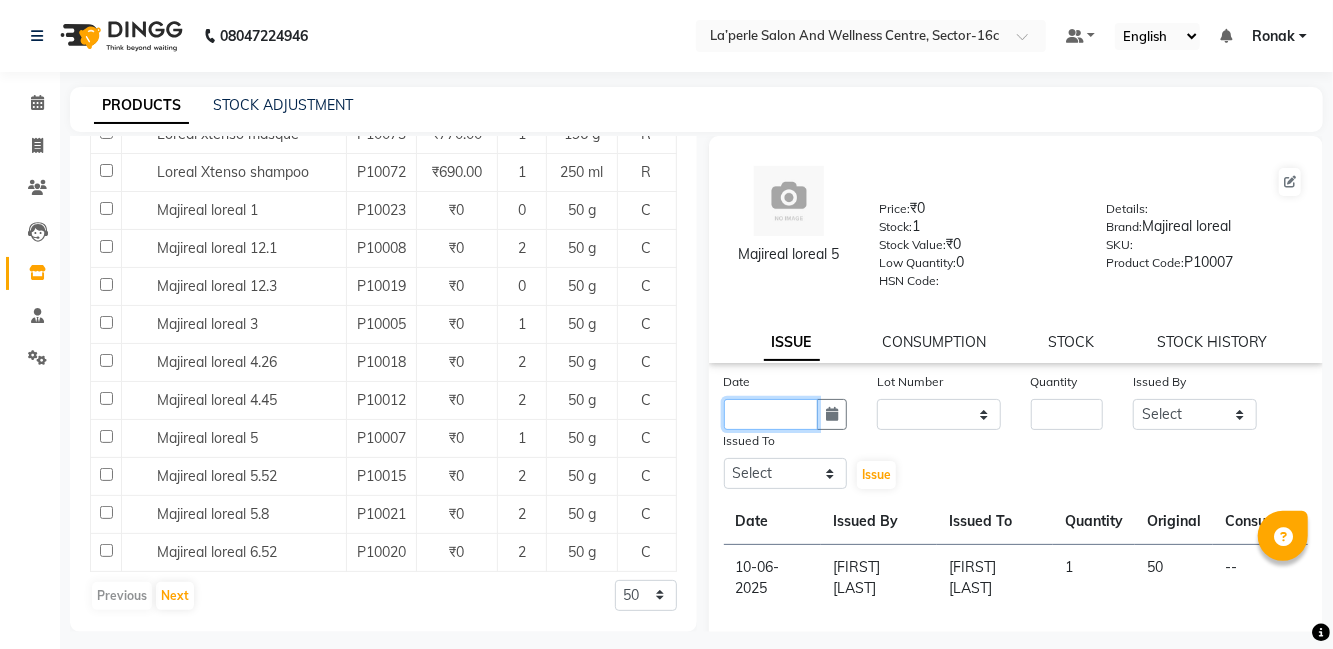 click 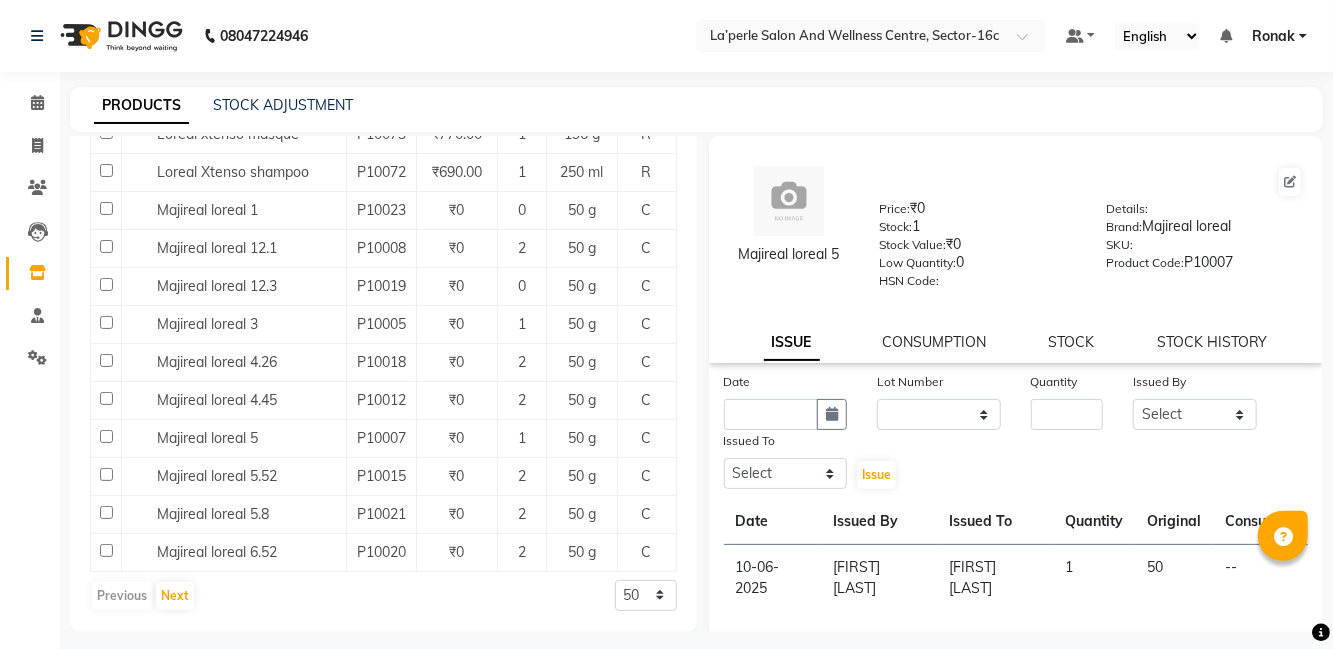 select on "8" 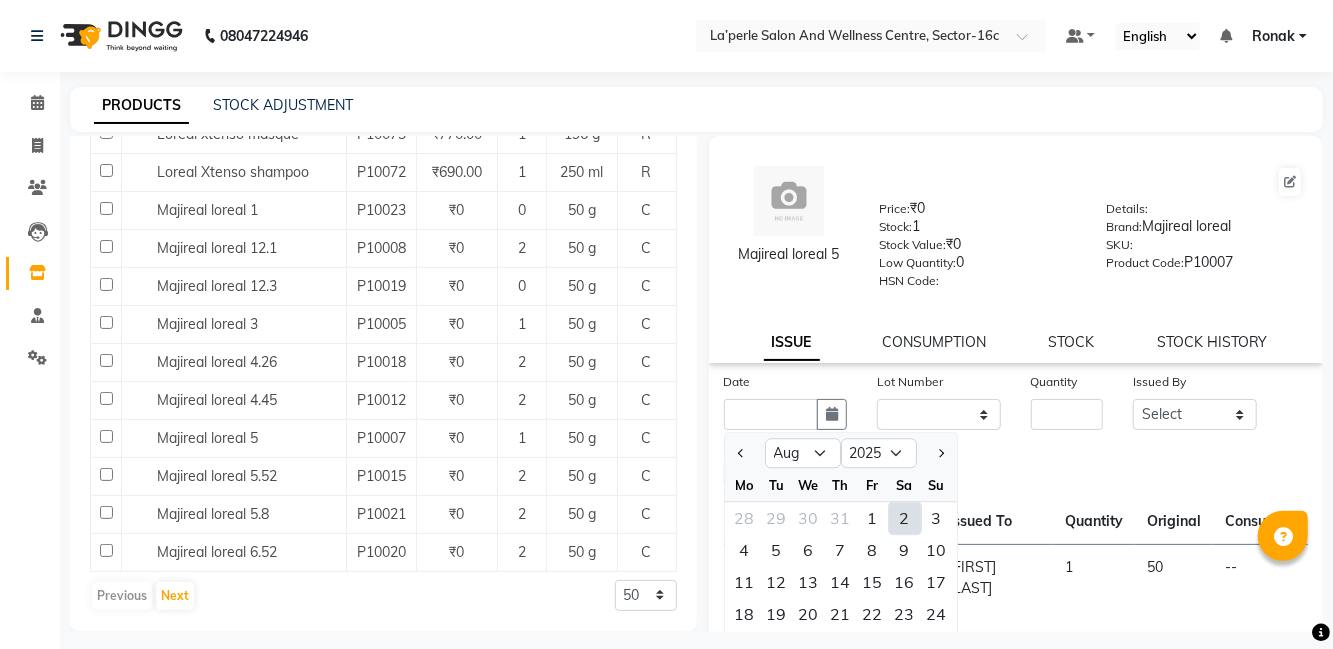 click 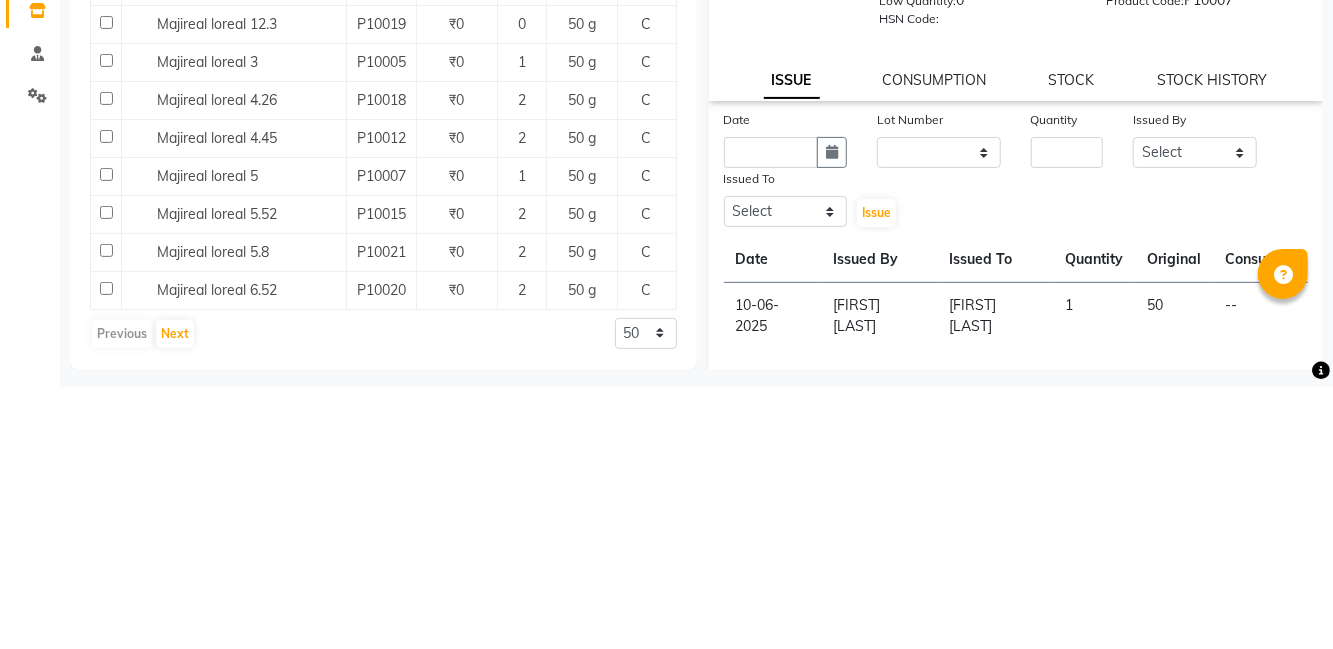 click 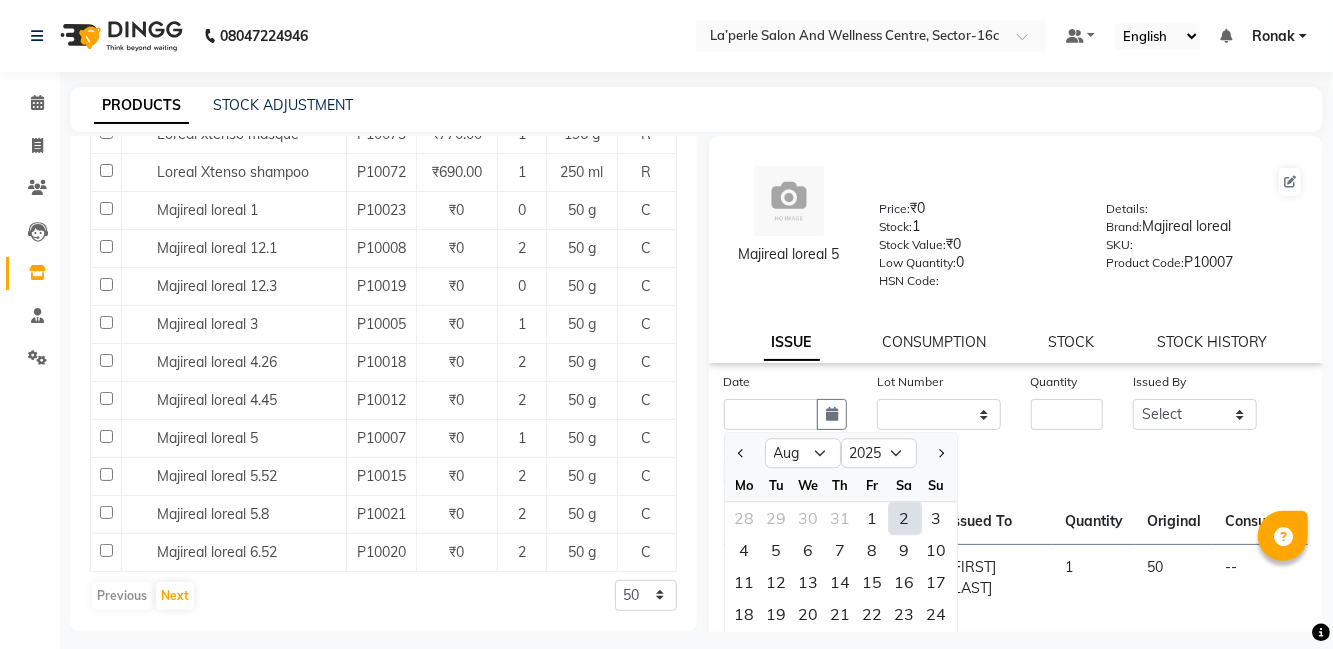 click on "2" 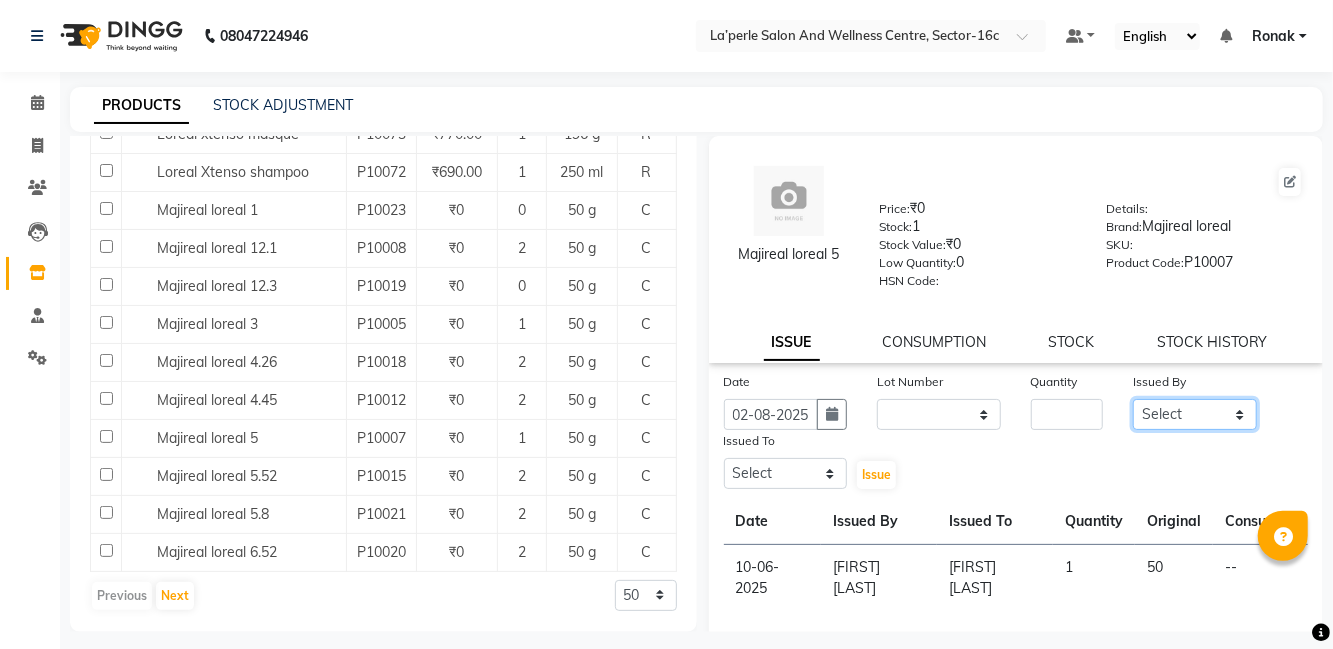 click on "Select [FIRST] [LAST] [FIRST] [LAST] [FIRST] [LAST] [FIRST] [LAST] [FIRST] [LAST] [FIRST] [LAST] [FIRST] [LAST] [FIRST] [LAST] [FIRST] [LAST] [FIRST] [LAST] [FIRST] [LAST] [FIRST] [LAST] [FIRST] [LAST] [FIRST] [LAST]" 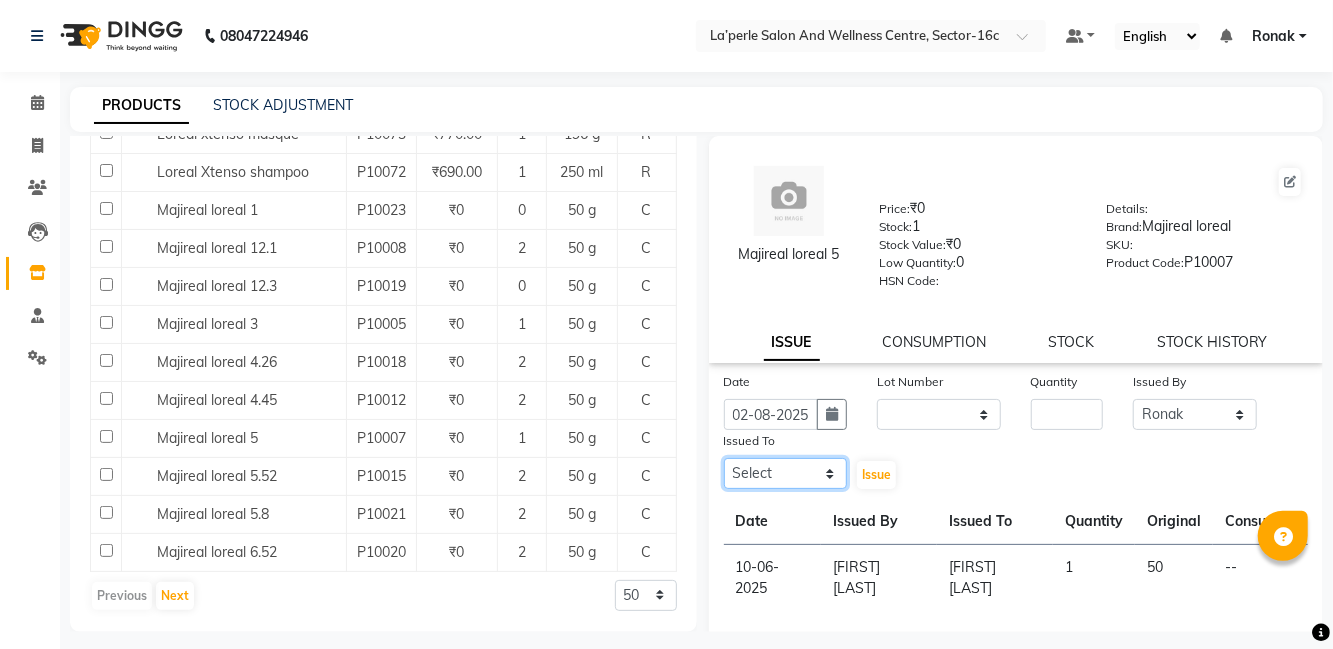 click on "Select [FIRST] [LAST] [FIRST] [LAST] [FIRST] [LAST] [FIRST] [LAST] [FIRST] [LAST] [FIRST] [LAST] [FIRST] [LAST] [FIRST] [LAST] [FIRST] [LAST] [FIRST] [LAST] [FIRST] [LAST] [FIRST] [LAST] [FIRST] [LAST] [FIRST] [LAST]" 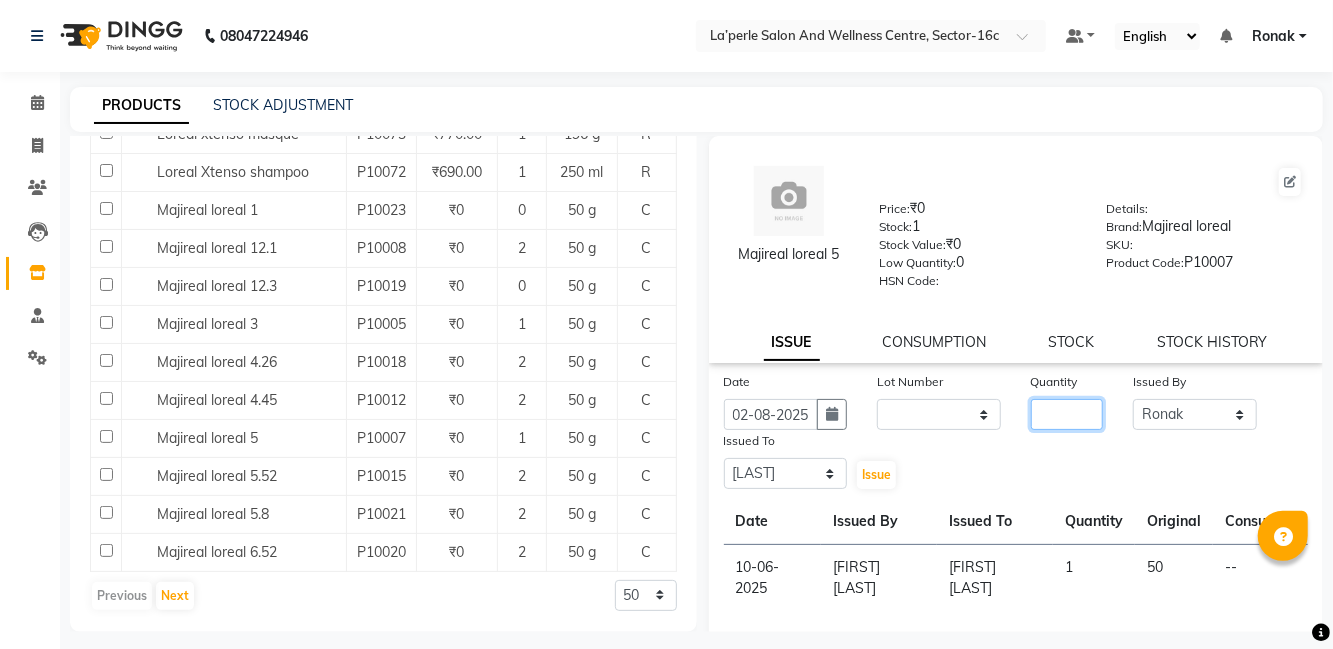 click 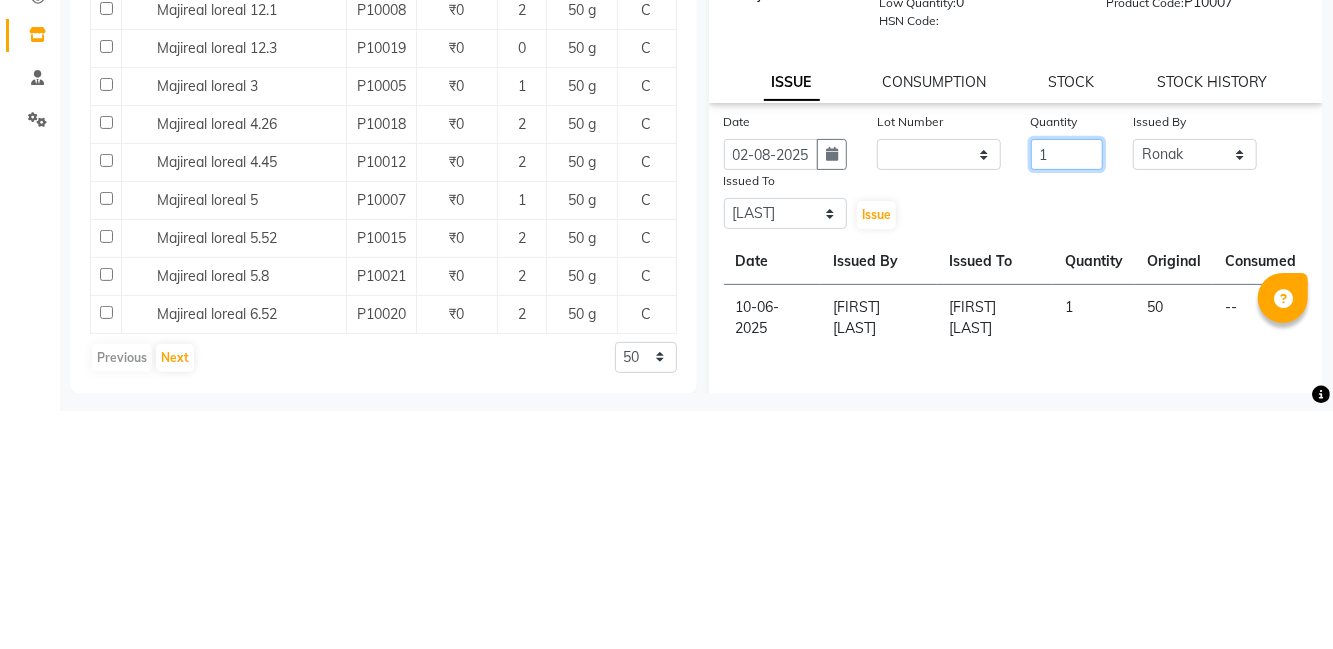 scroll, scrollTop: 34, scrollLeft: 0, axis: vertical 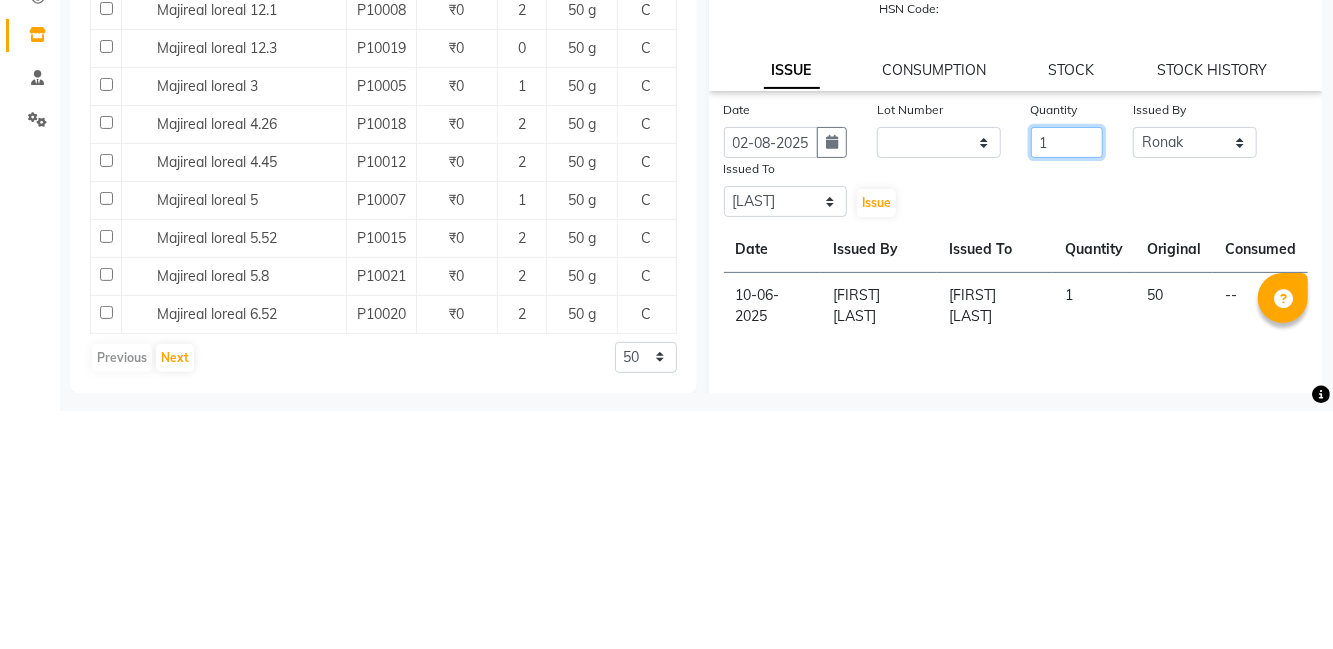 type on "1" 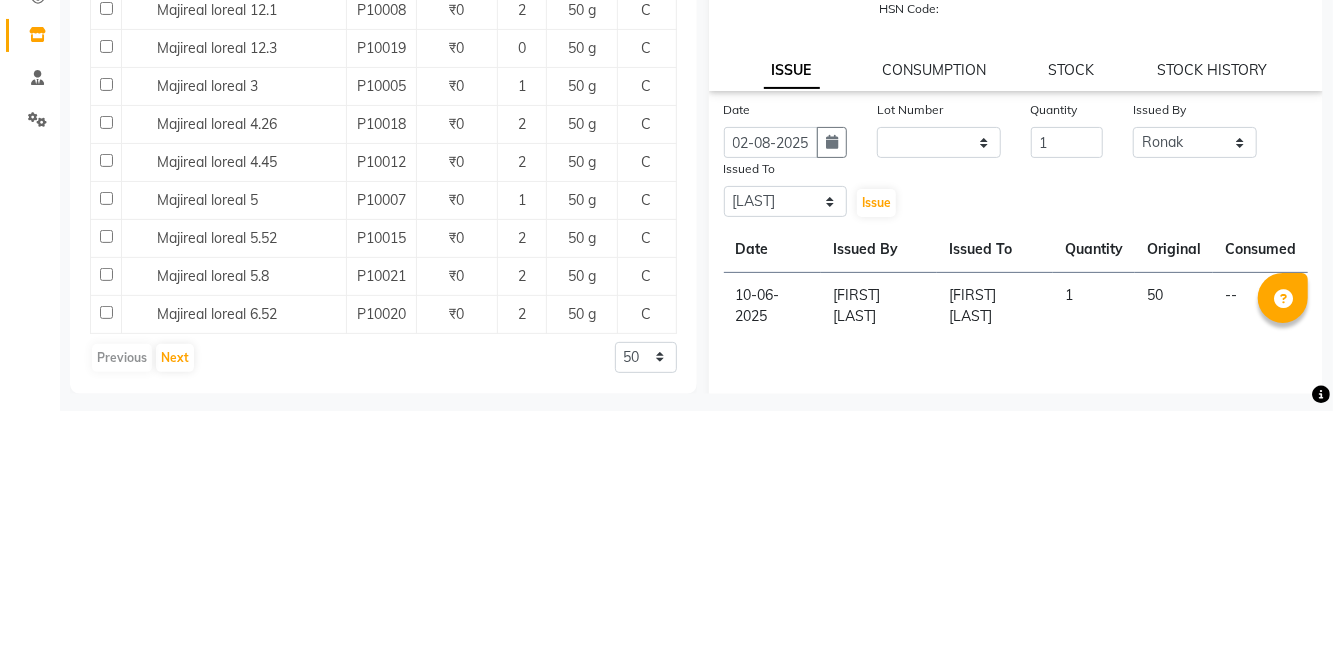 click on "Date 02-08-2025 Lot Number None Quantity 1 Issued By Select [FIRST] [LAST] [FIRST] [LAST] [FIRST] [LAST] [FIRST] [LAST] [FIRST] [LAST] [FIRST] [LAST] [FIRST] [LAST] [FIRST] [LAST] [FIRST] [LAST] [FIRST] [LAST] [FIRST] [LAST] [FIRST] [LAST] [FIRST] [LAST] Issued To Select [FIRST] [LAST] [FIRST] [LAST] [FIRST] [LAST] [FIRST] [LAST] [FIRST] [LAST] [FIRST] [LAST] [FIRST] [LAST] [FIRST] [LAST] [FIRST] [LAST] [FIRST] [LAST] [FIRST] [LAST] [FIRST] [LAST] [FIRST] [LAST]" 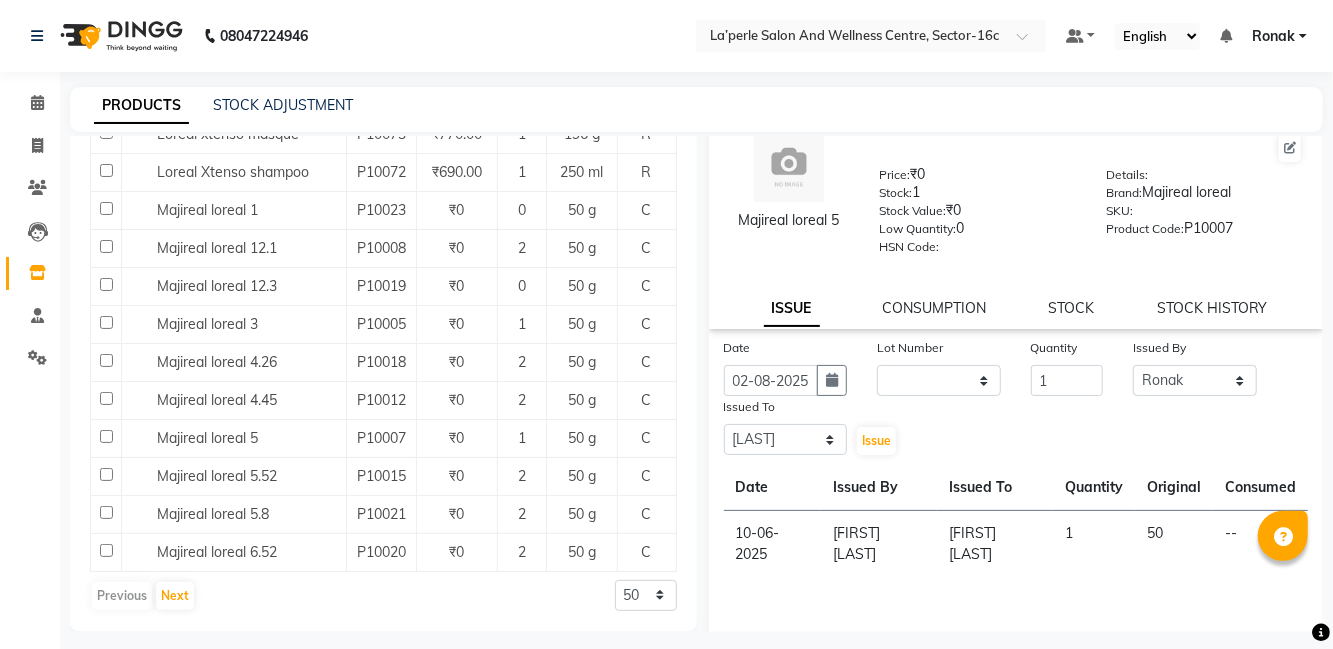 scroll, scrollTop: 136, scrollLeft: 0, axis: vertical 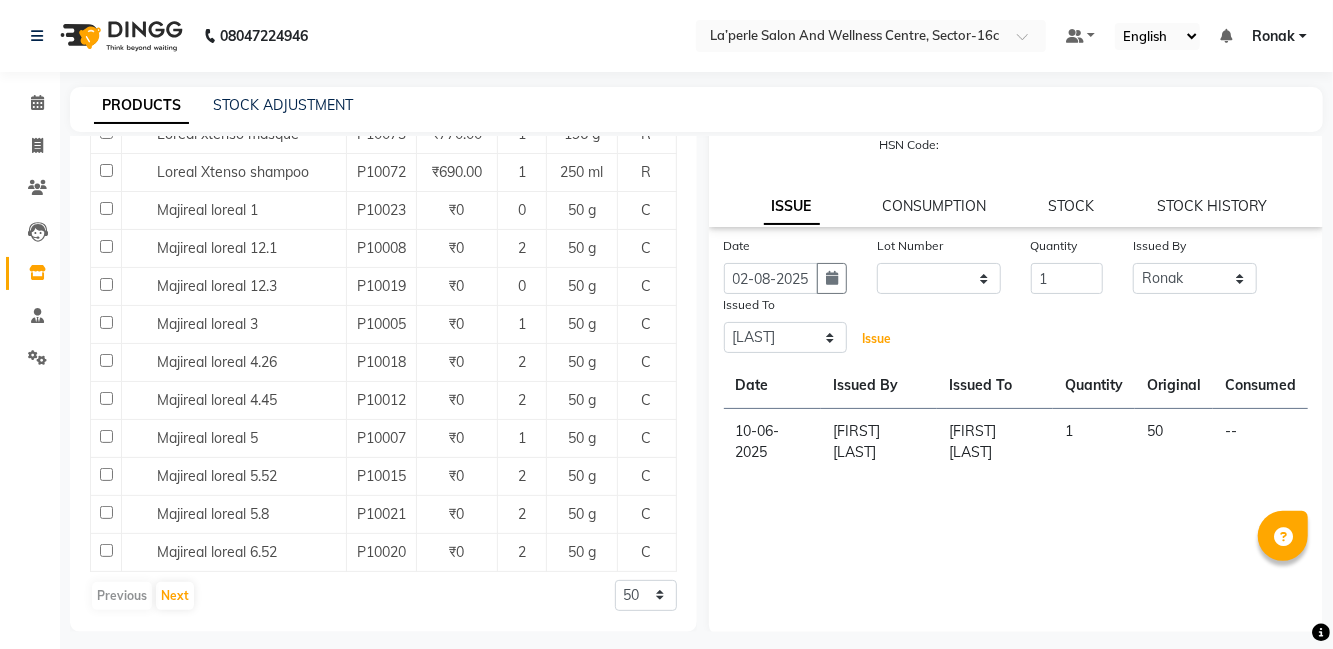 click on "Issue" 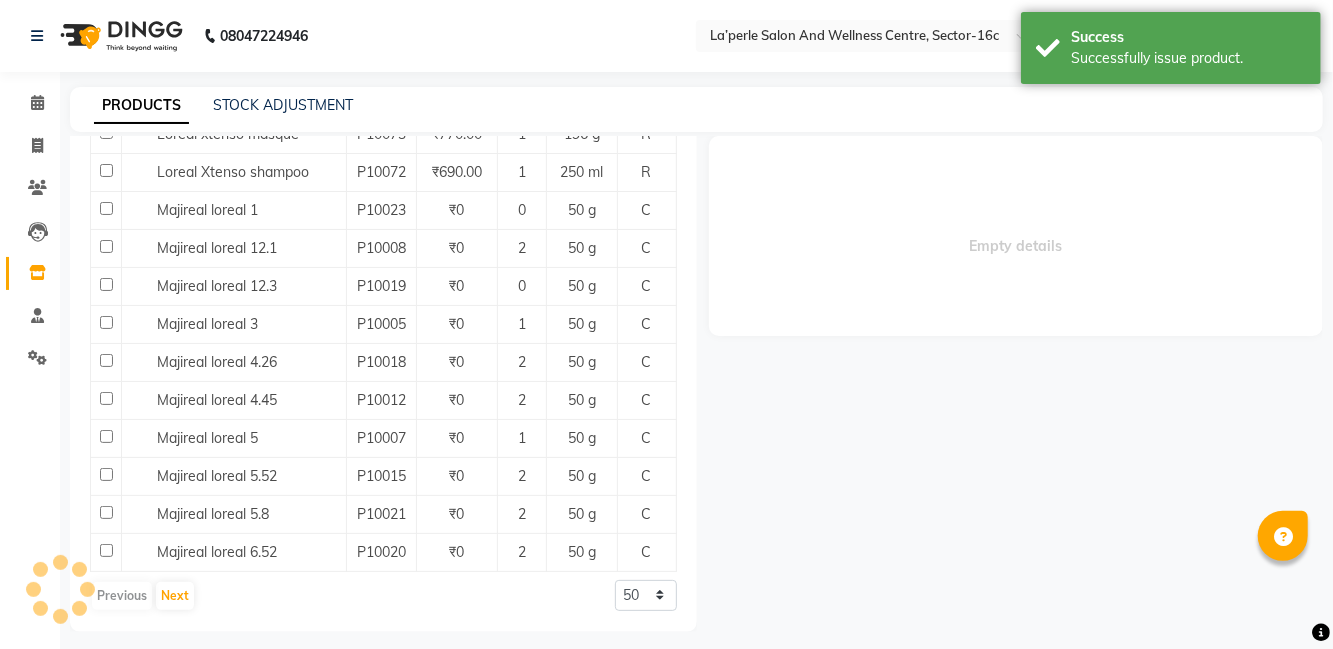 scroll, scrollTop: 0, scrollLeft: 0, axis: both 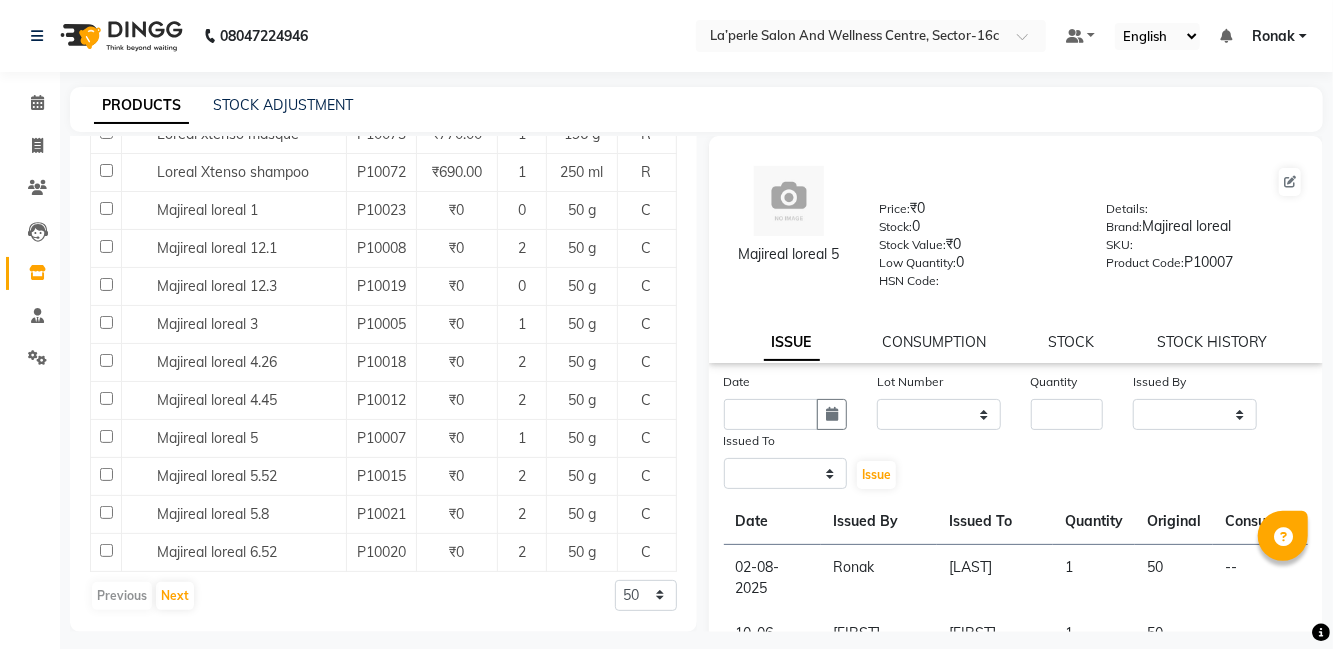 select on "true" 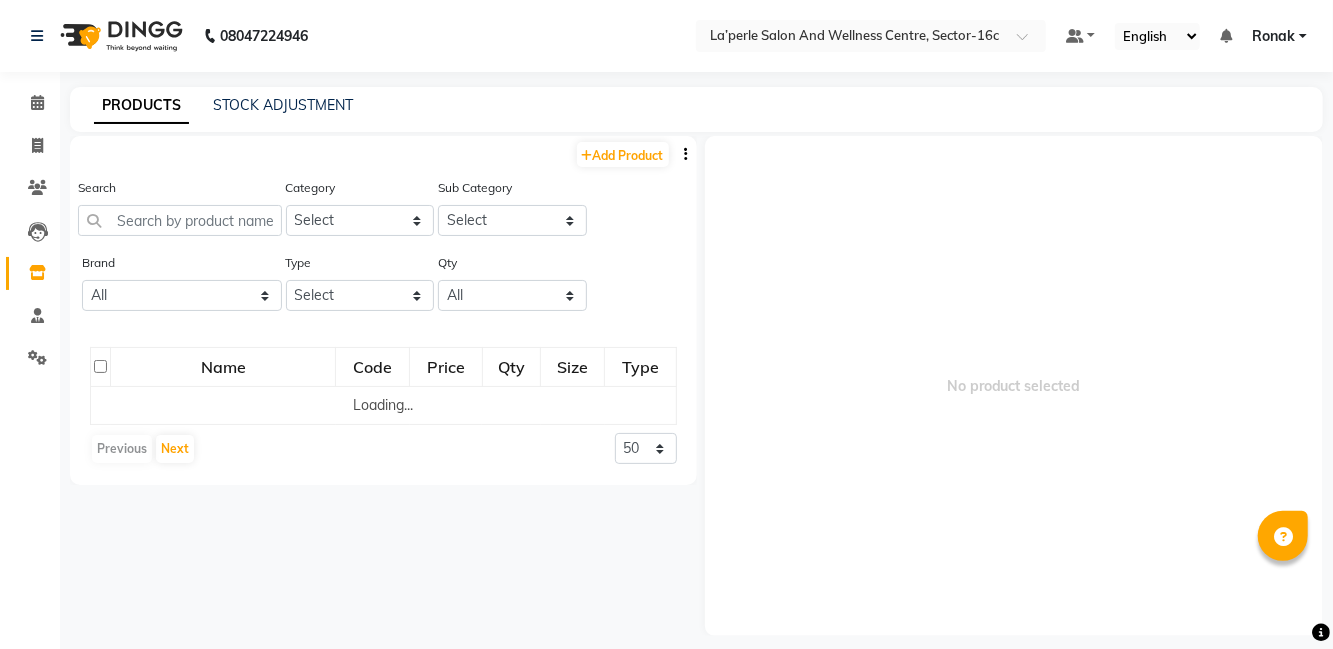 scroll, scrollTop: 12, scrollLeft: 0, axis: vertical 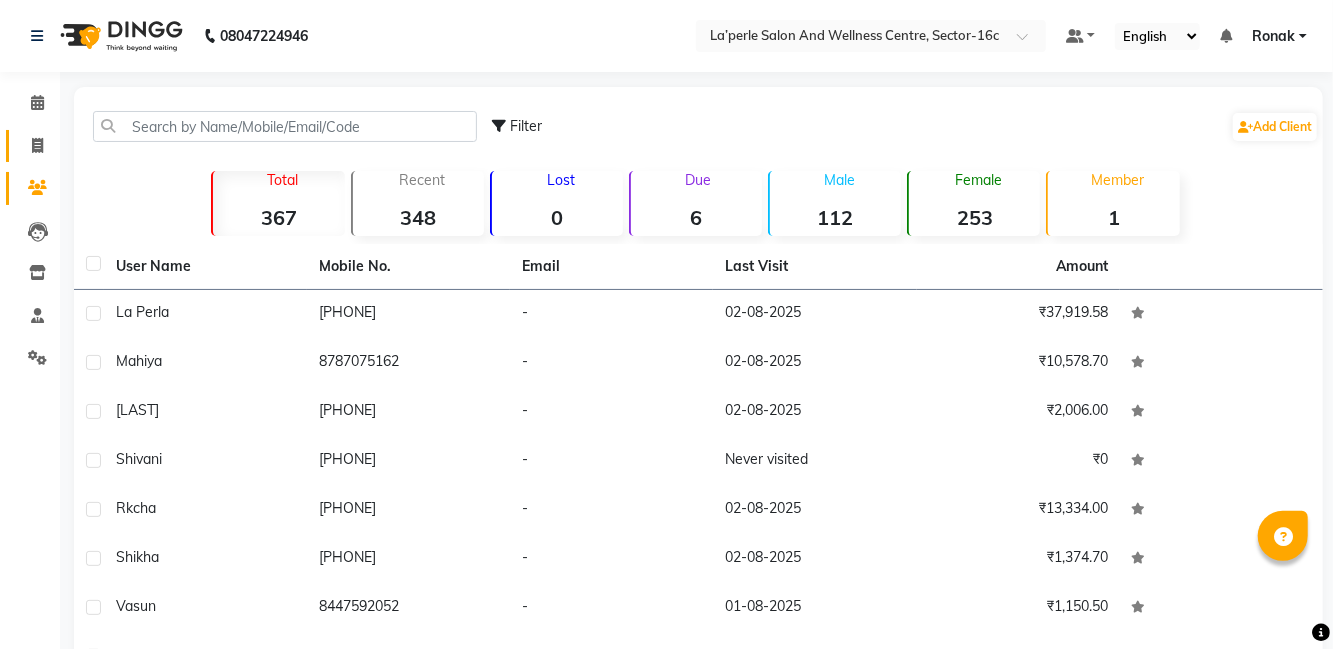 click 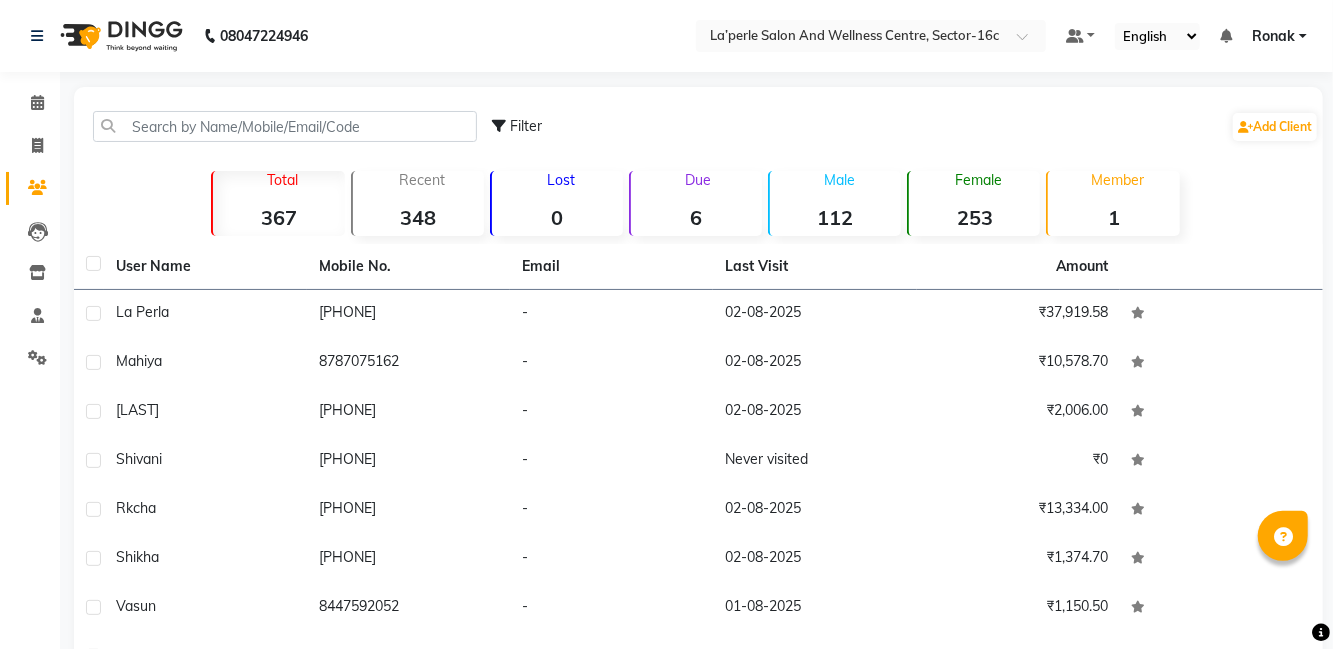 select on "8341" 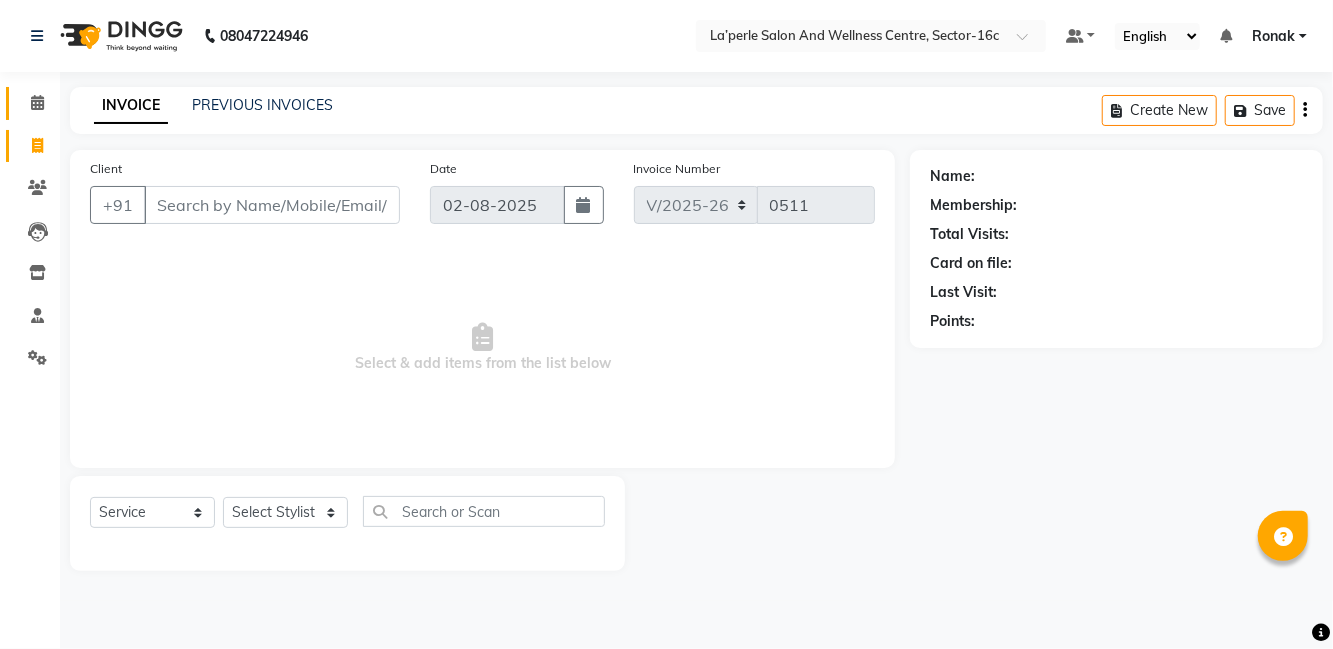 click 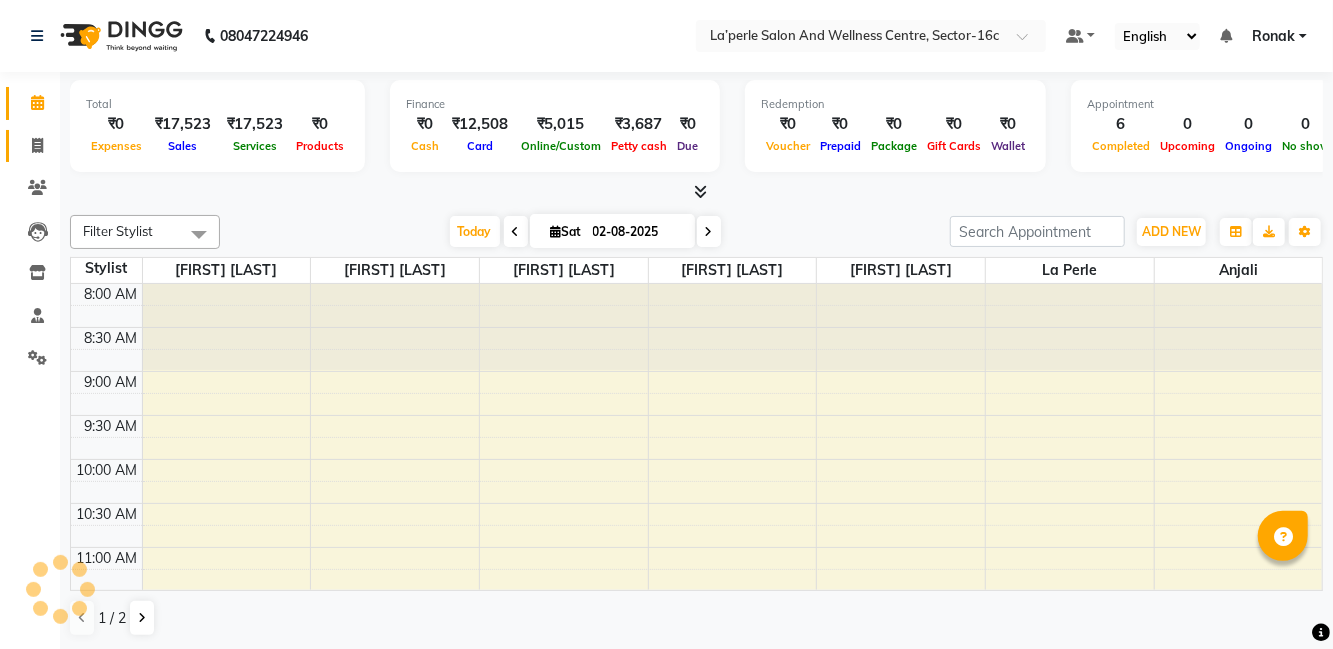 click 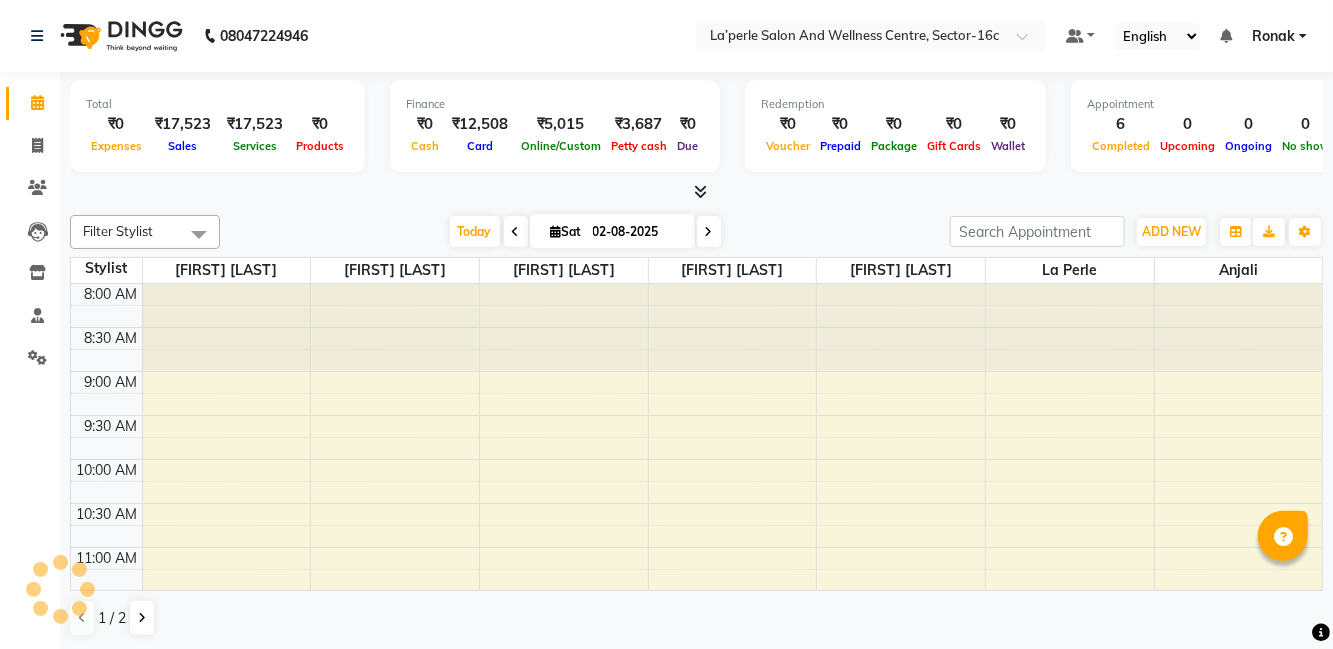select on "8341" 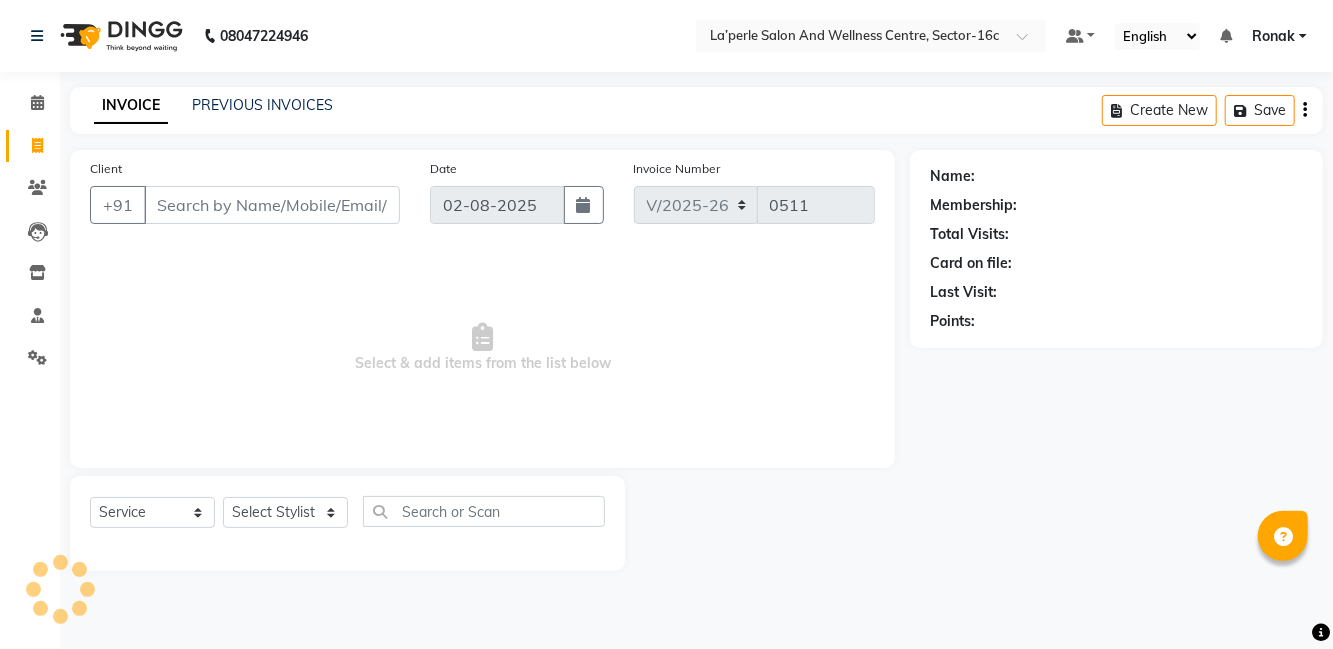 click on "Select Location × La’perle Salon And Wellness Centre, Sector-16c Default Panel My Panel English ENGLISH Español العربية मराठी हिंदी ગુજરાતી தமிழ் 中文 Notifications nothing to show [FIRST] Manage Profile Change Password Sign out Version:3.15.11 ☀ LA’PERLE Salon and Wellness Centre, Sector-16C Calendar Invoice Clients Leads Inventory Staff Settings Completed InProgress Upcoming Dropped Tentative Check-In Confirm Bookings Segments Page Builder INVOICE PREVIOUS INVOICES Create New Save Client +91 Date 02-08-2025 Invoice Number V/2025 V/2025-26 0511 Select & add items from the list below Select Service Product Membership Package Voucher Prepaid Gift Card Select Stylist Name: Membership: Total Visits: Card on file: Last Visit: Points:" at bounding box center (666, 324) 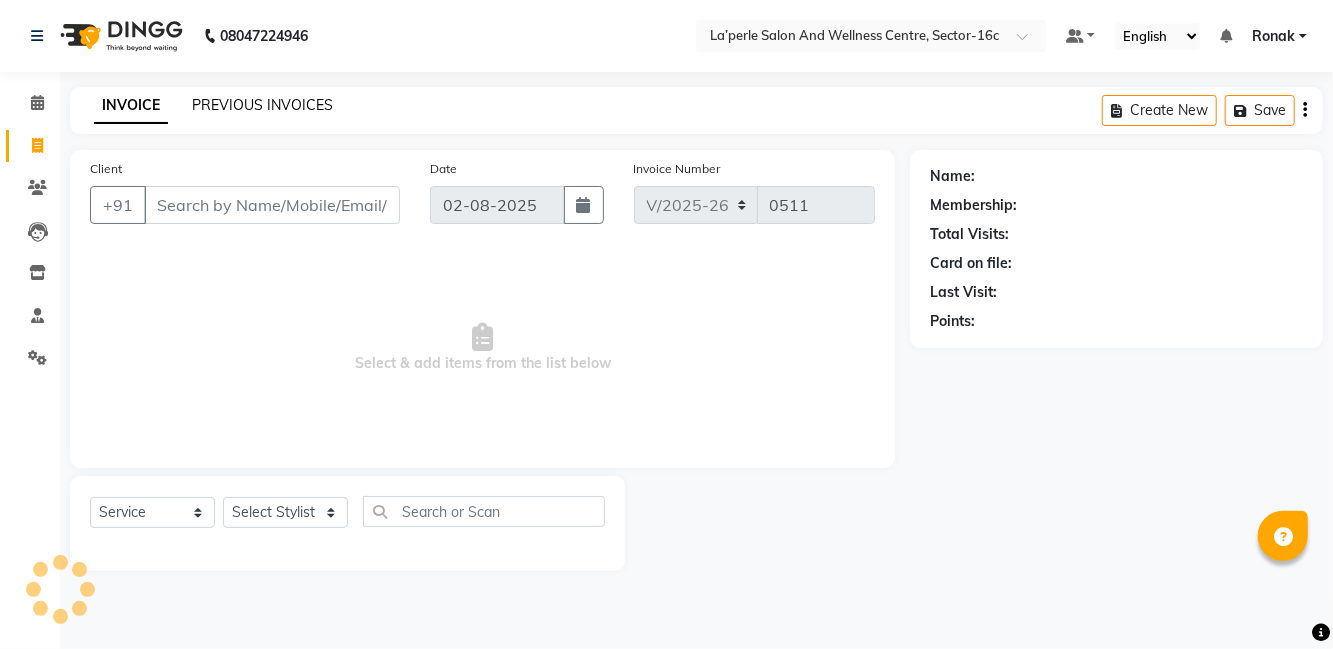click on "PREVIOUS INVOICES" 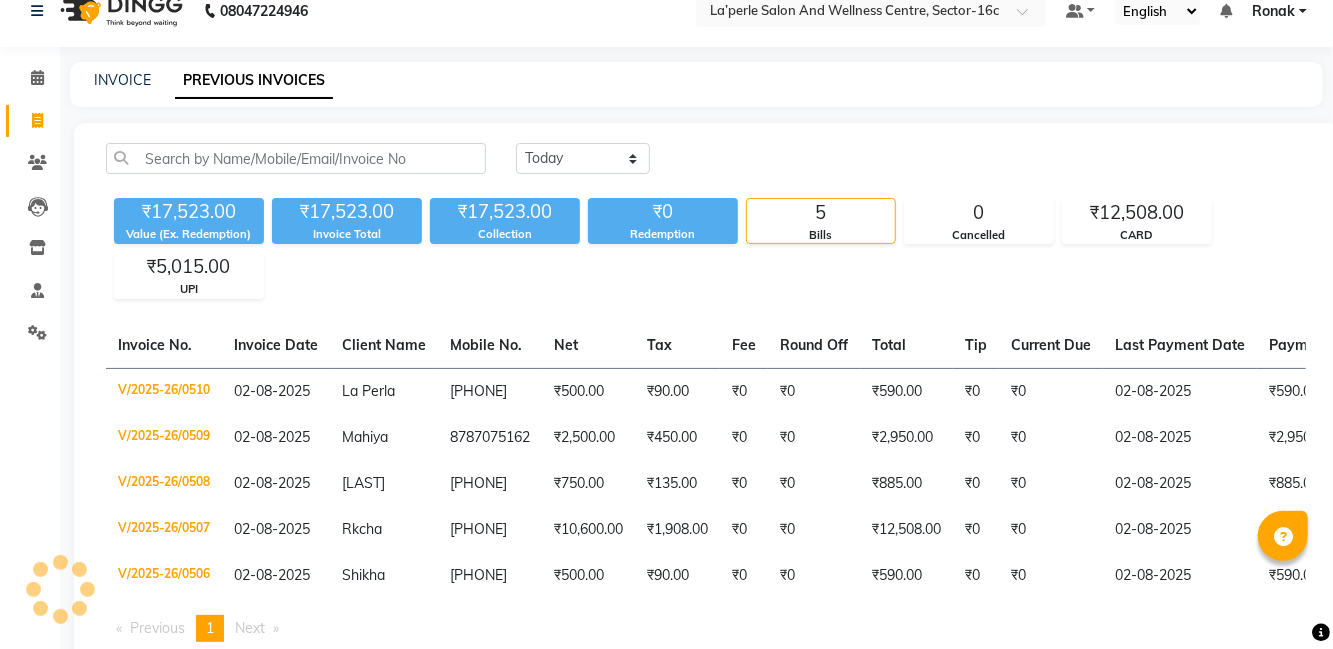 scroll, scrollTop: 76, scrollLeft: 0, axis: vertical 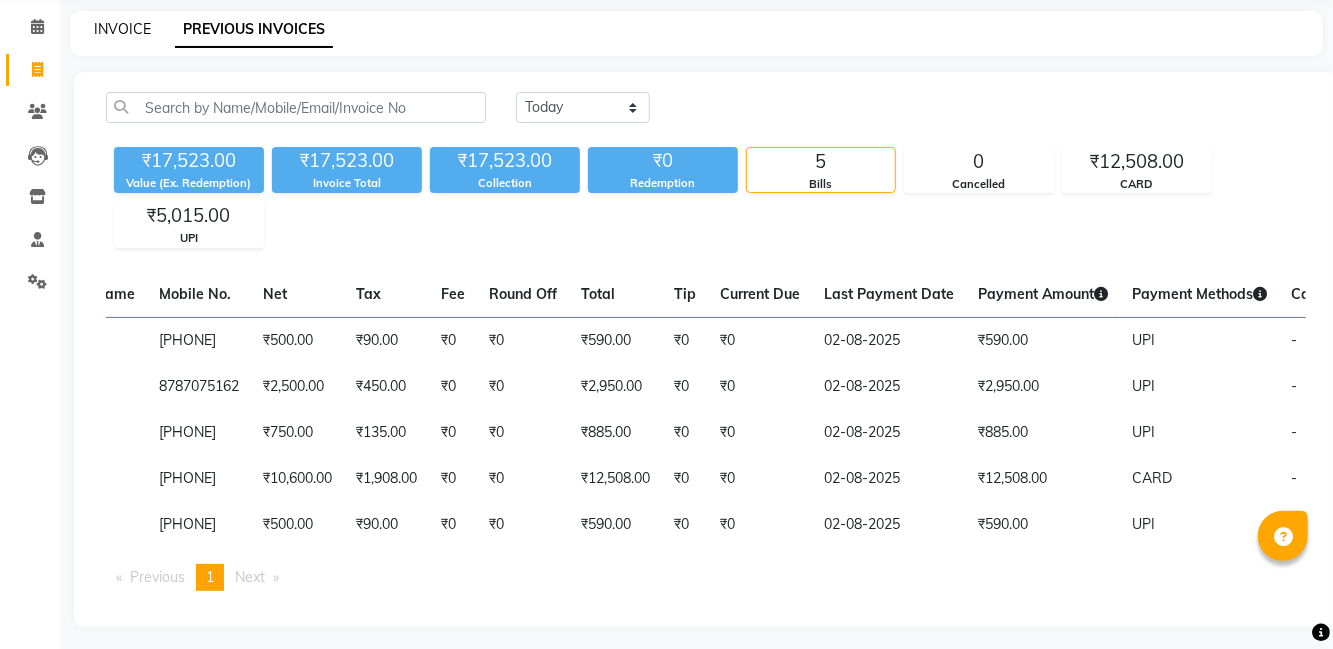 click on "INVOICE" 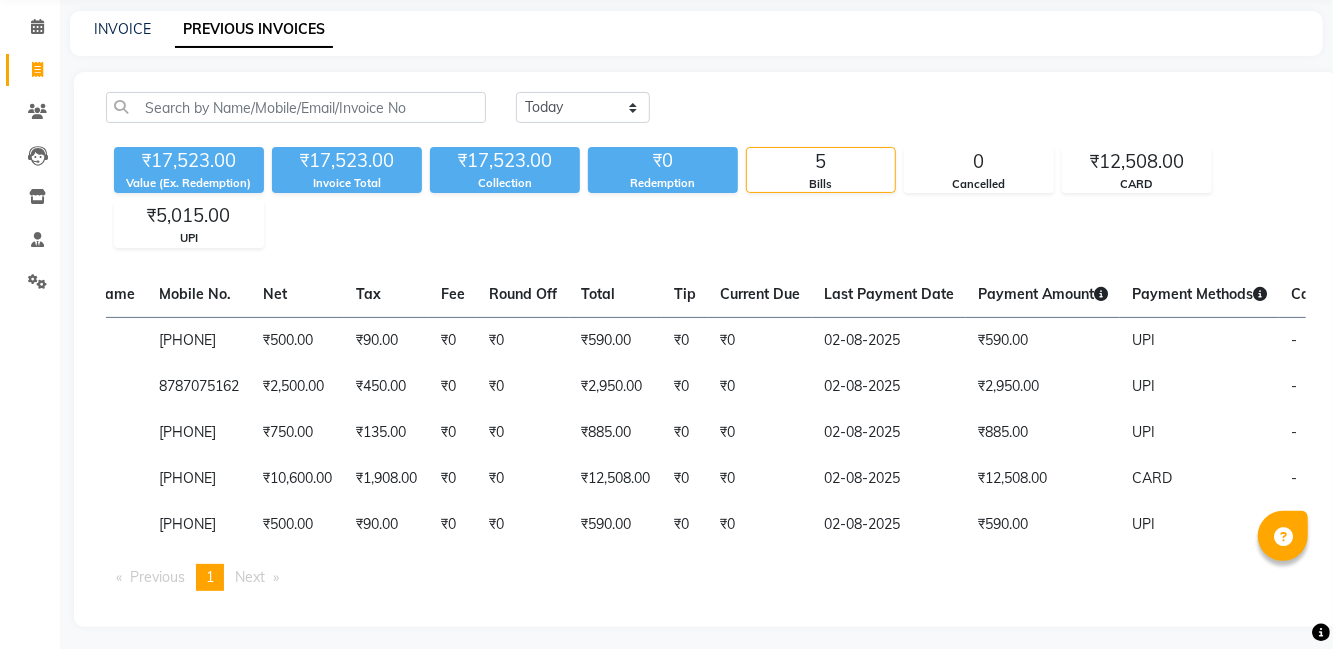 select on "service" 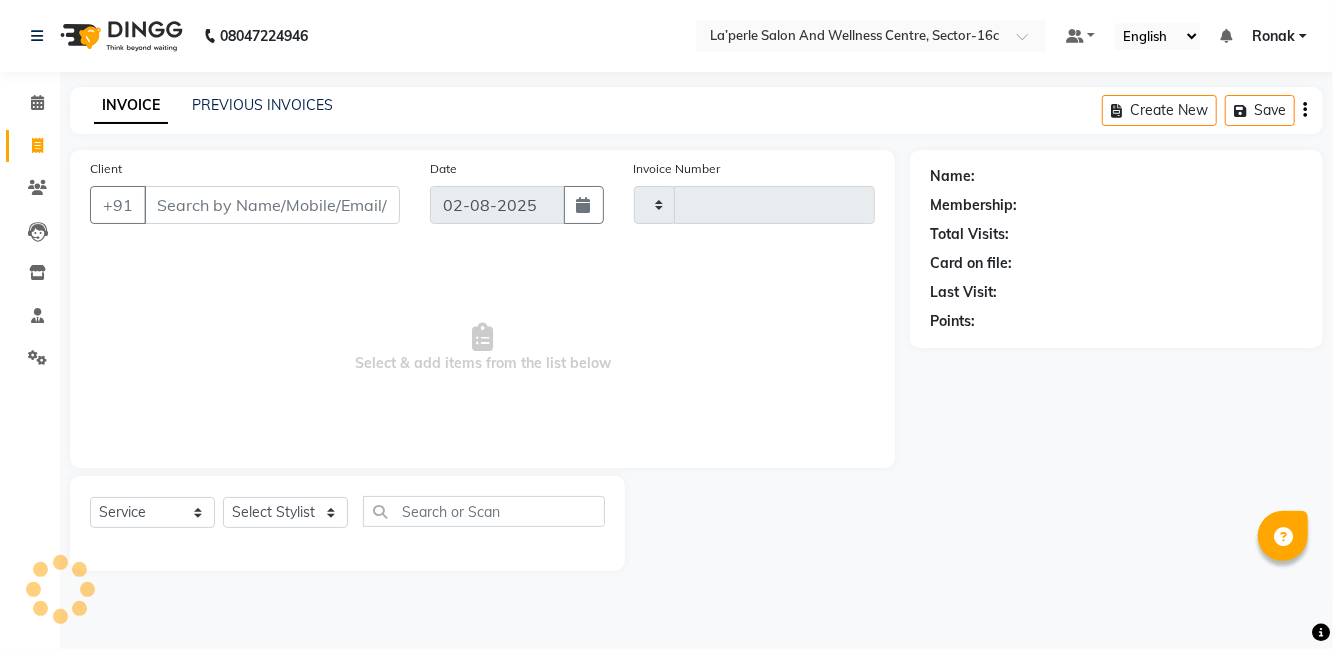 scroll, scrollTop: 0, scrollLeft: 0, axis: both 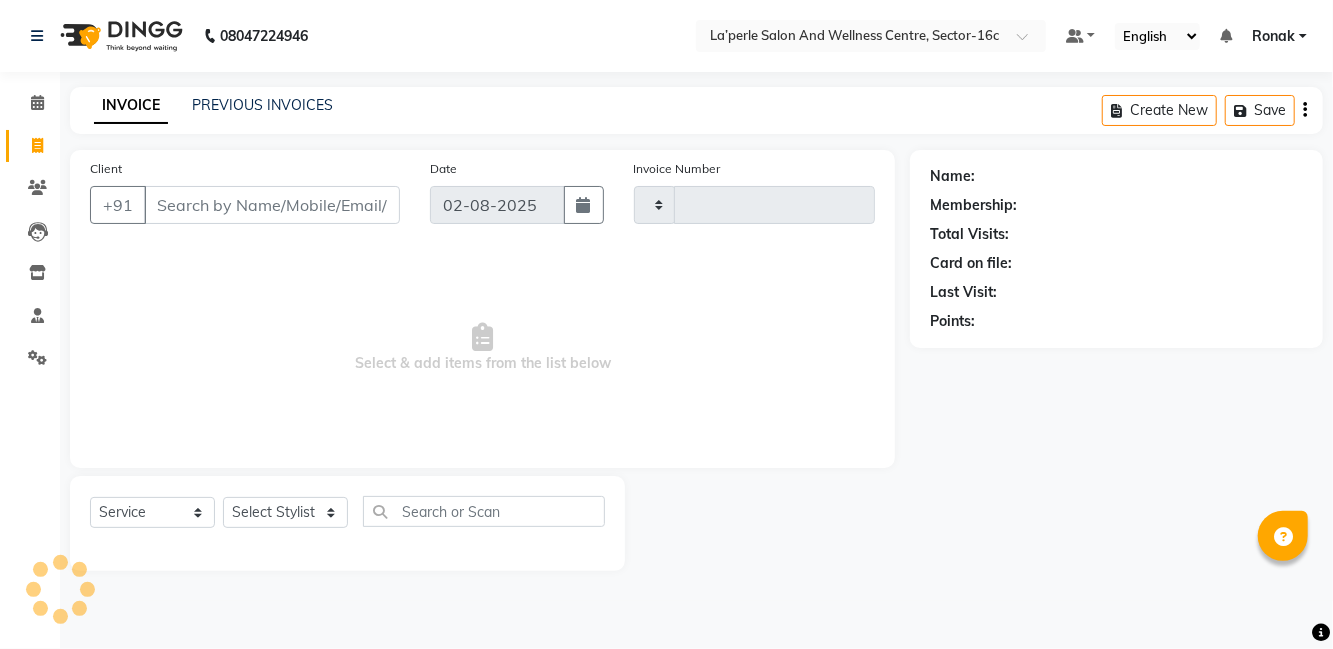 type on "0511" 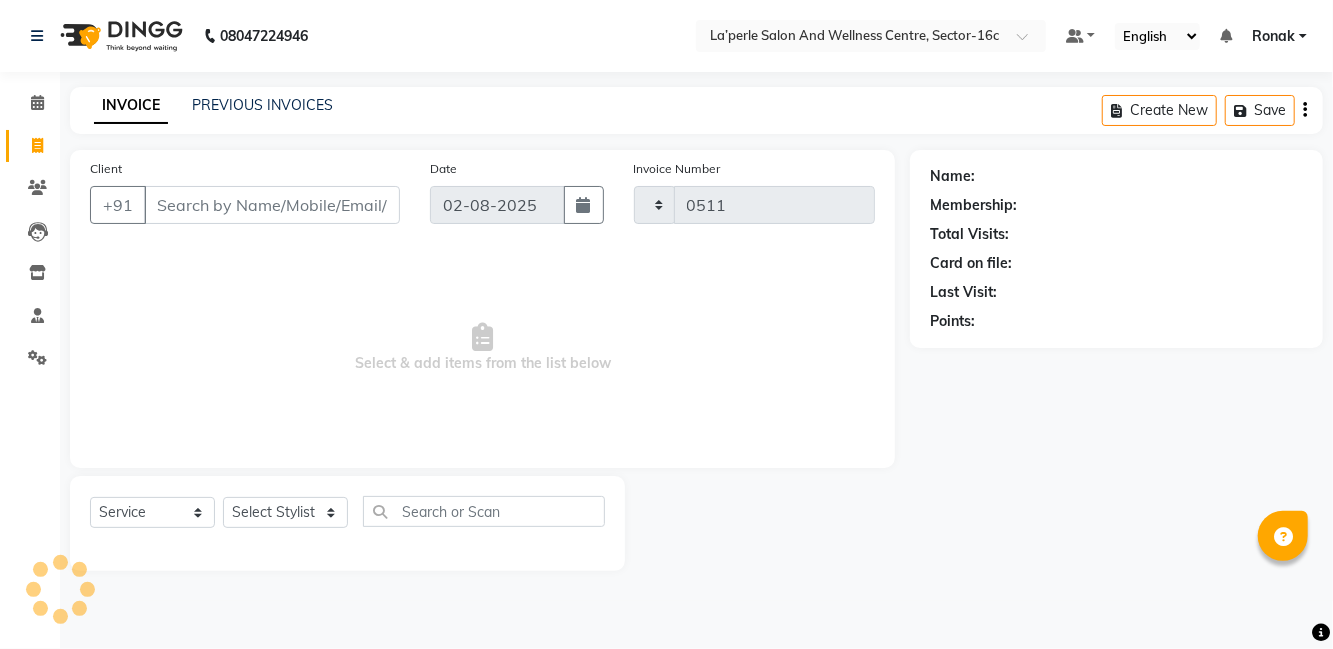 select on "8341" 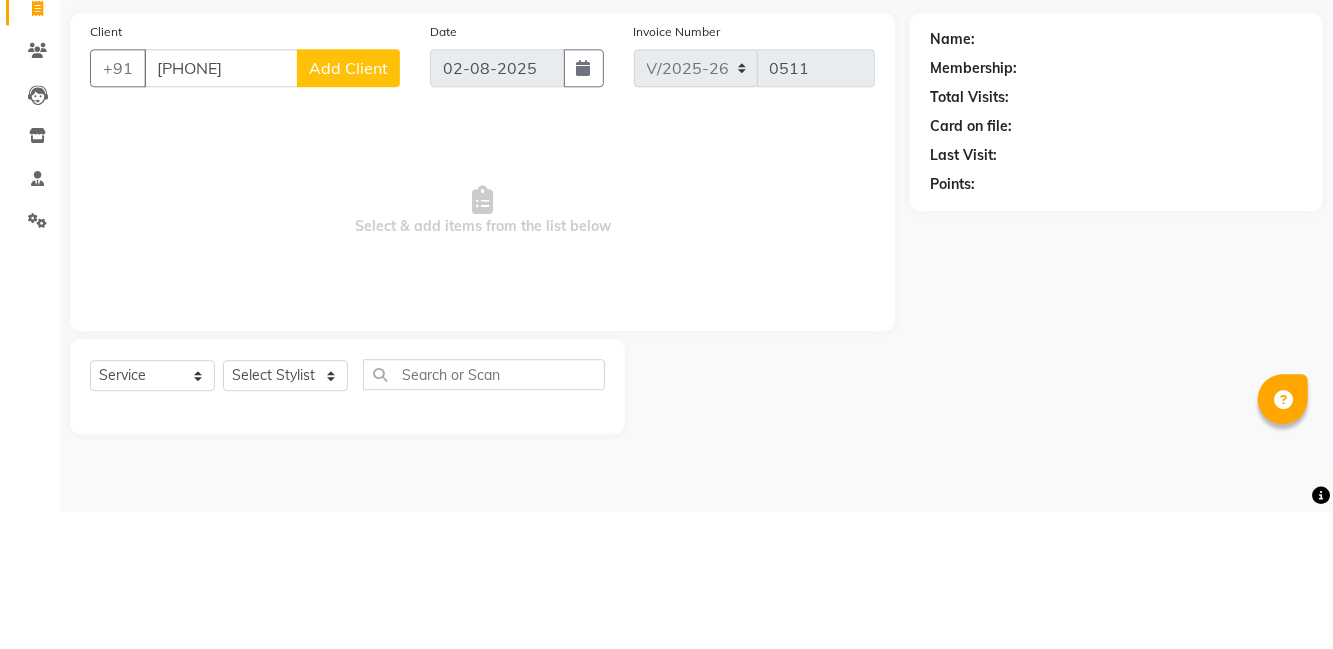 type on "[PHONE]" 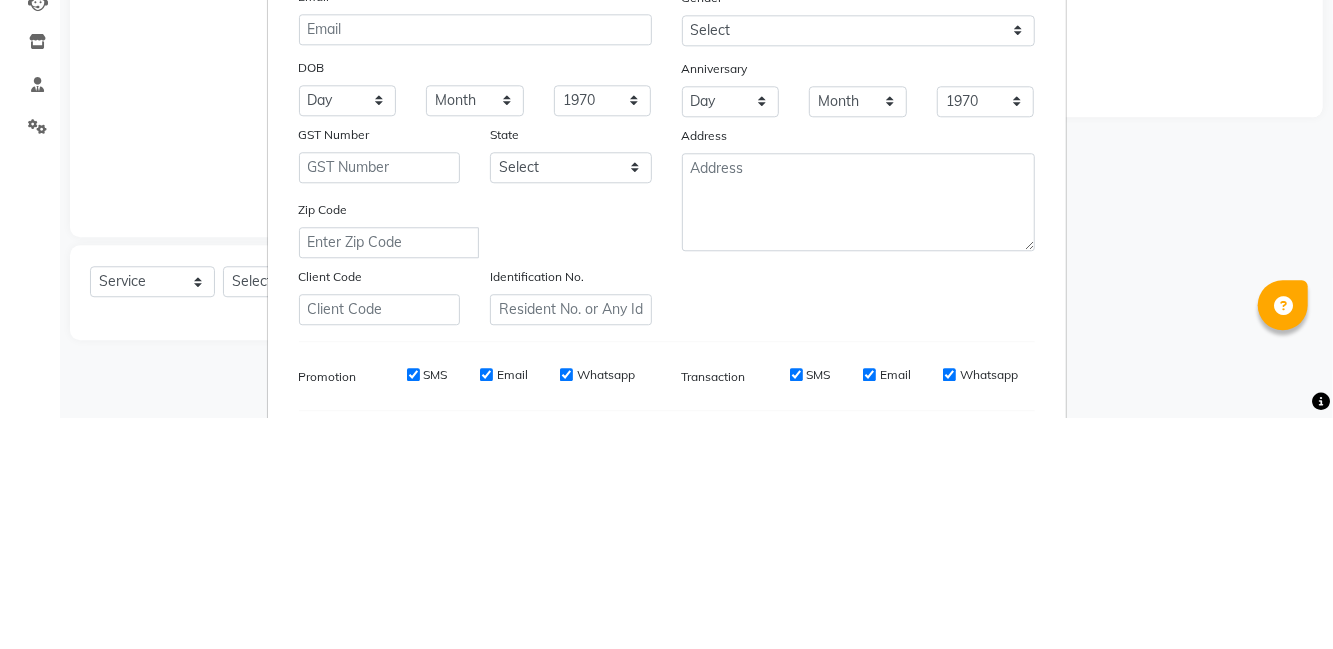 type on "Gunjan" 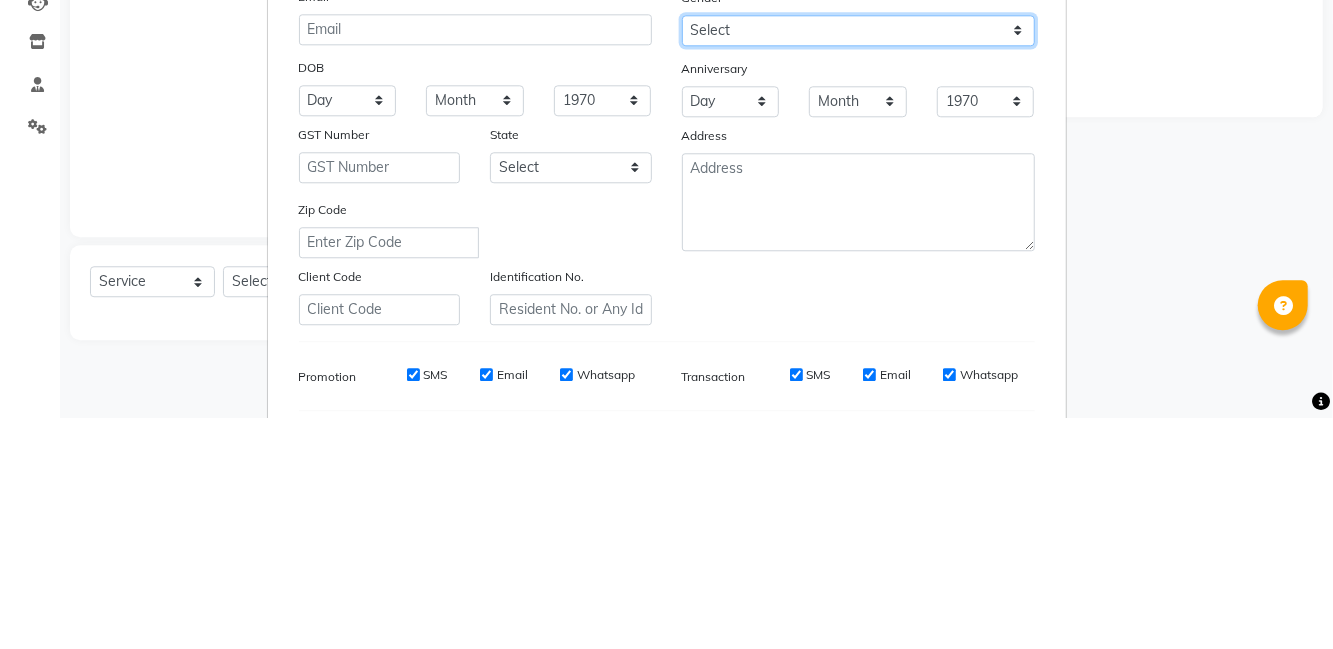 click on "Select Male Female Other Prefer Not To Say" at bounding box center [858, 261] 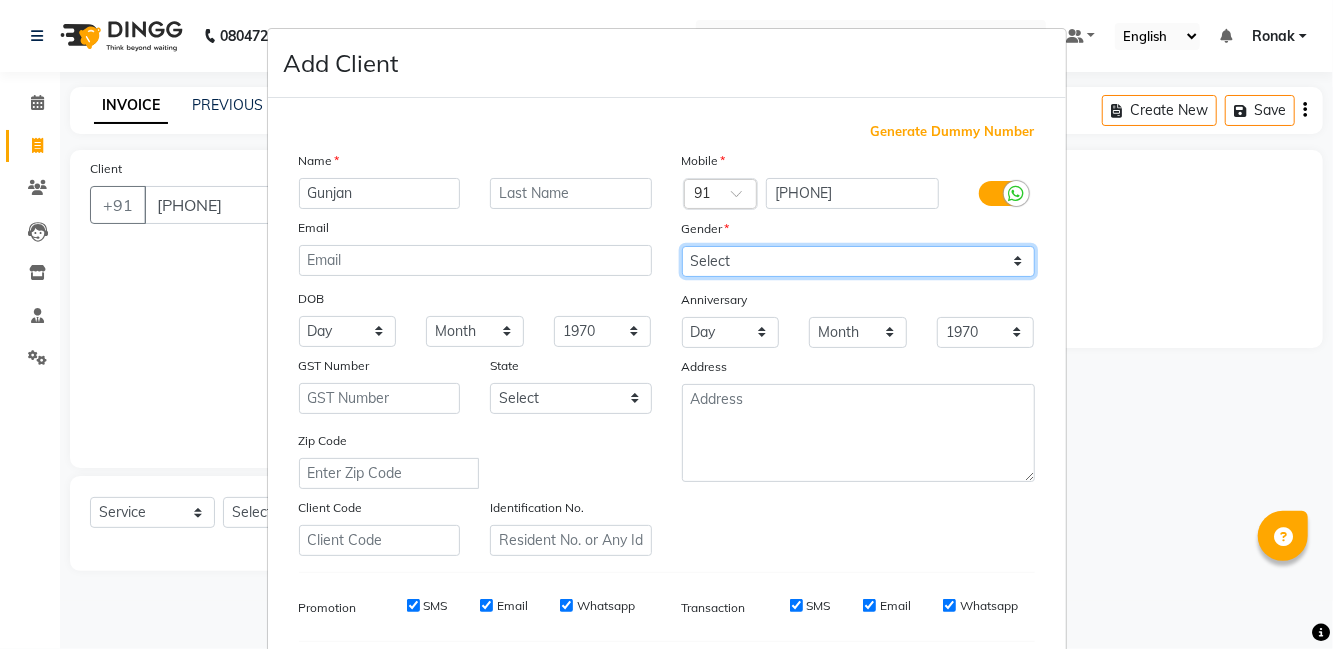 select on "female" 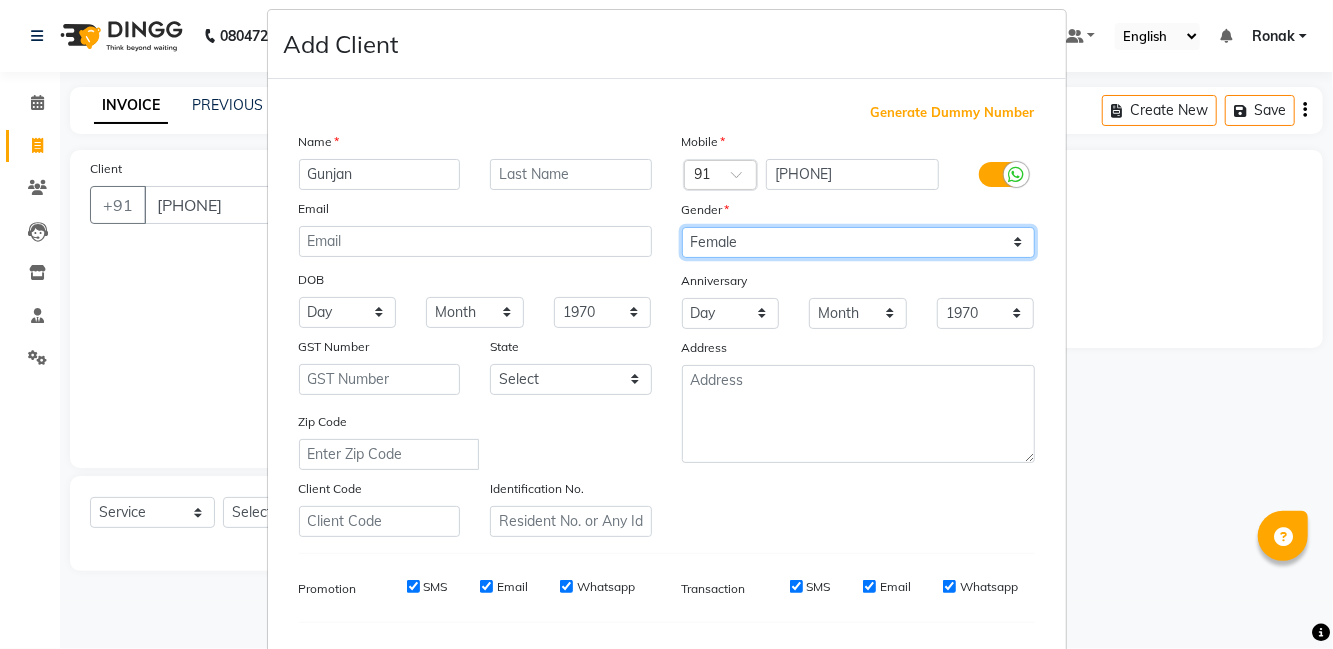 scroll, scrollTop: 168, scrollLeft: 0, axis: vertical 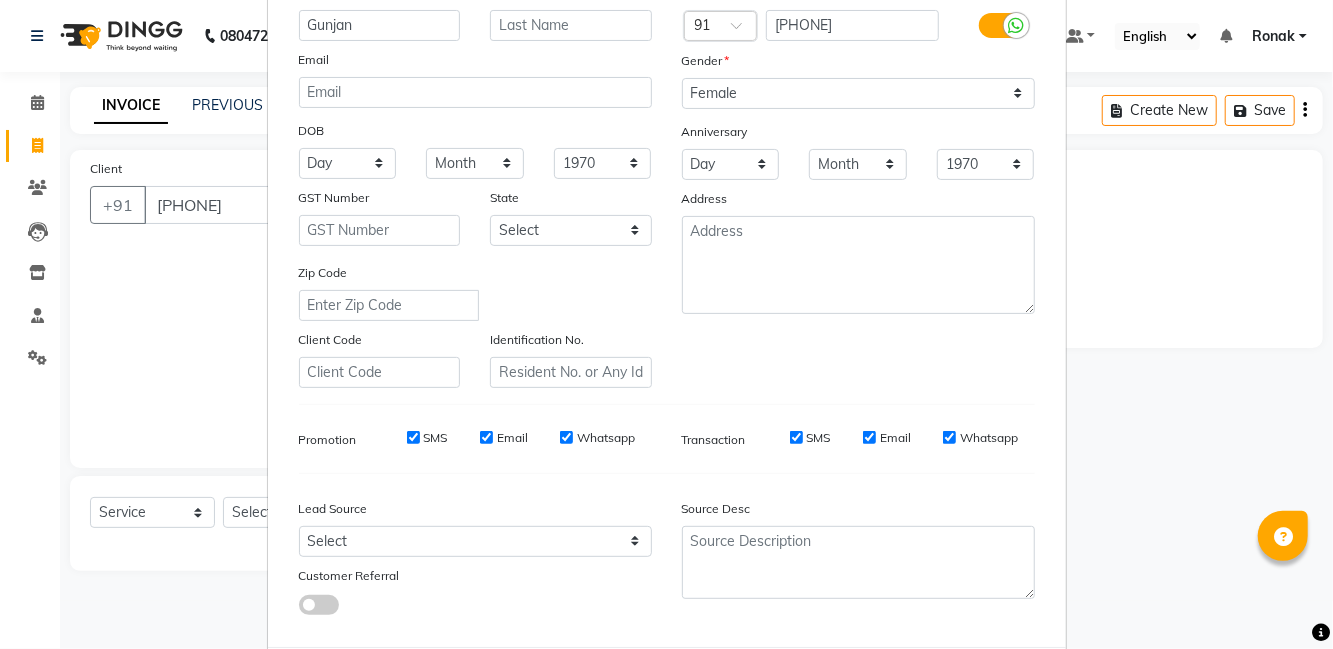 click on "Add" at bounding box center (933, 687) 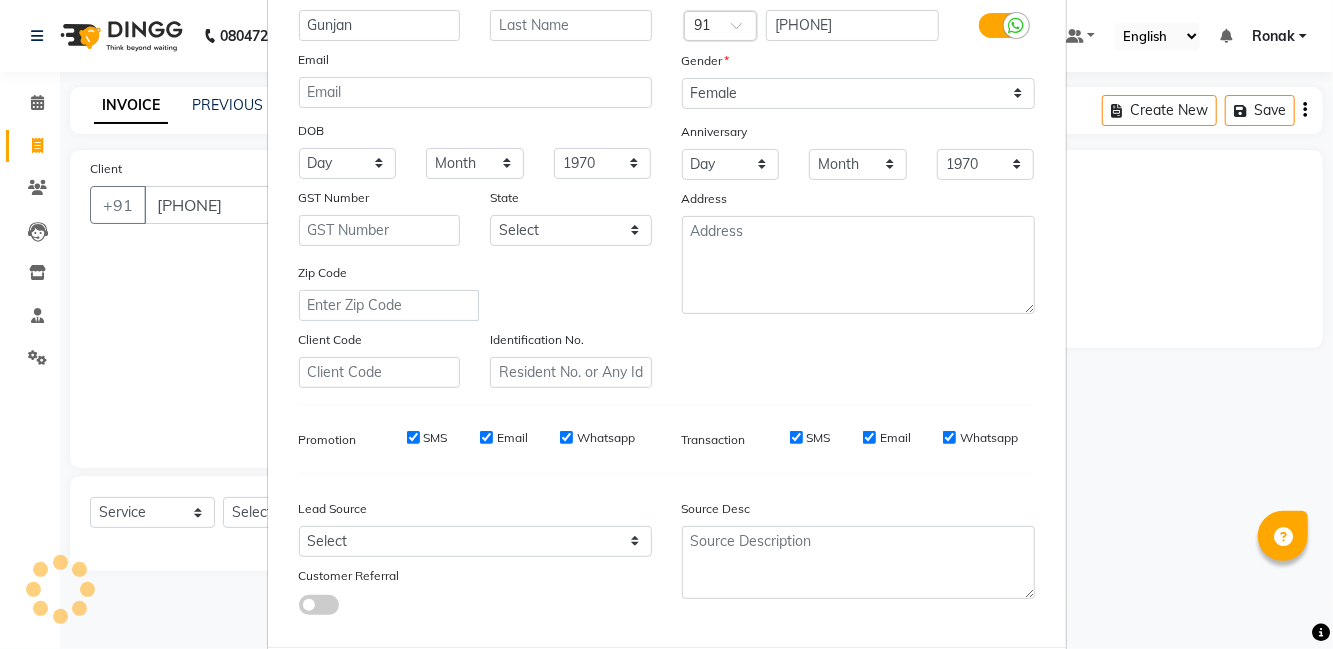 click on "Add Client Generate Dummy Number Name [FIRST] Email DOB Day 01 02 03 04 05 06 07 08 09 10 11 12 13 14 15 16 17 18 19 20 21 22 23 24 25 26 27 28 29 30 31 Month January February March April May June July August September October November December 1940 1941 1942 1943 1944 1945 1946 1947 1948 1949 1950 1951 1952 1953 1954 1955 1956 1957 1958 1959 1960 1961 1962 1963 1964 1965 1966 1967 1968 1969 1970 1971 1972 1973 1974 1975 1976 1977 1978 1979 1980 1981 1982 1983 1984 1985 1986 1987 1988 1989 1990 1991 1992 1993 1994 1995 1996 1997 1998 1999 2000 2001 2002 2003 2004 2005 2006 2007 2008 2009 2010 2011 2012 2013 2014 2015 2016 2017 2018 2019 2020 2021 2022 2023 2024 GST Number State Select Andaman and Nicobar Islands Andhra Pradesh Arunachal Pradesh Assam Bihar Chandigarh Chhattisgarh Dadra and Nagar Haveli Daman and Diu Delhi Goa Gujarat Haryana Himachal Pradesh Jammu and Kashmir Jharkhand Karnataka Kerala Lakshadweep Madhya Pradesh Maharashtra Manipur Meghalaya Mizoram Nagaland Odisha Pondicherry Punjab Rajasthan" at bounding box center (666, 324) 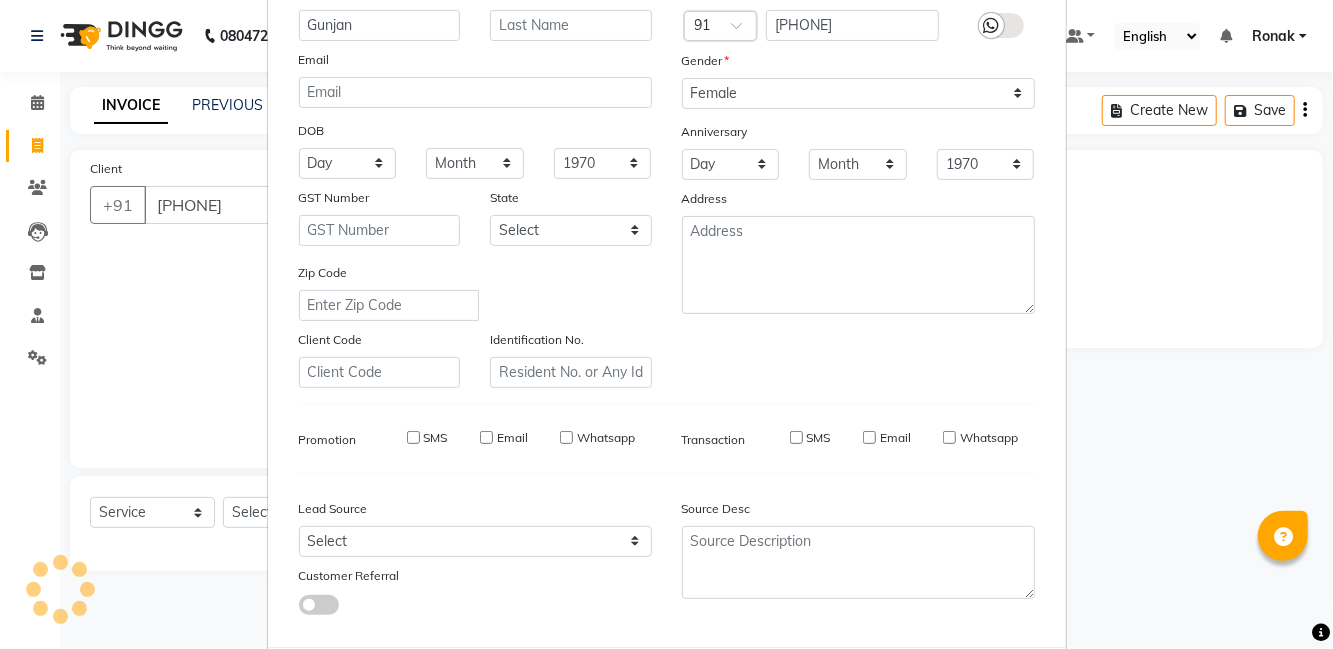 type 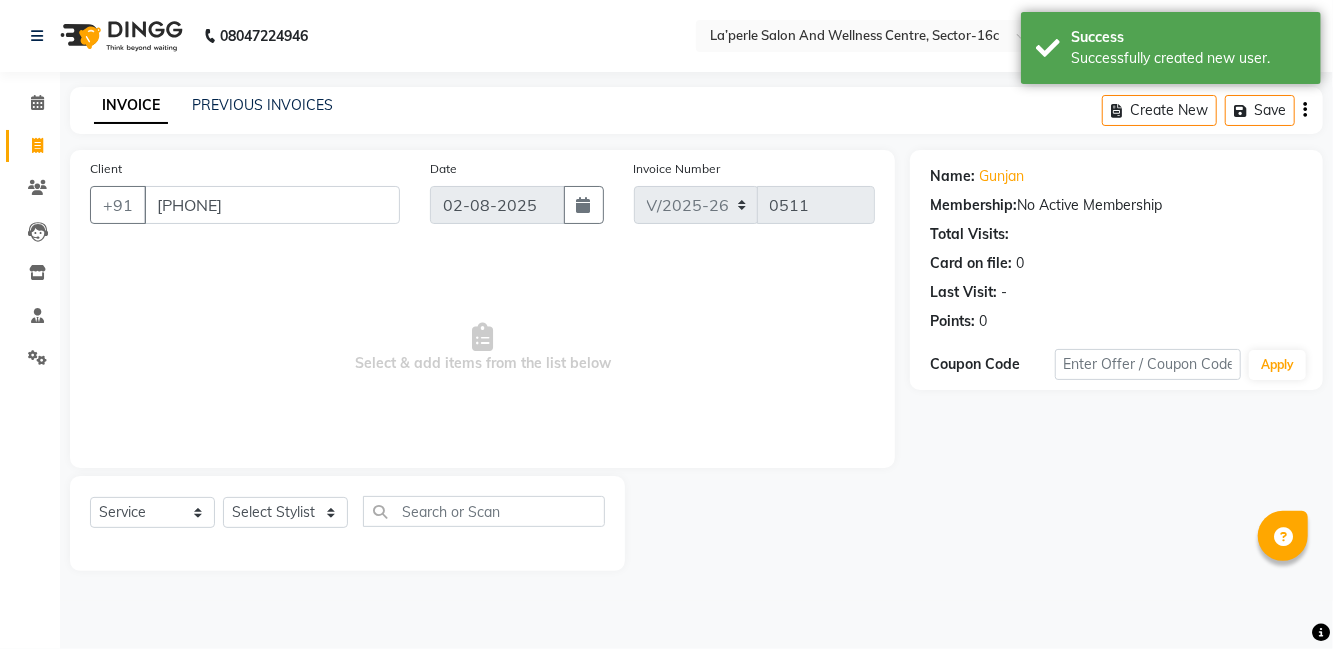 click 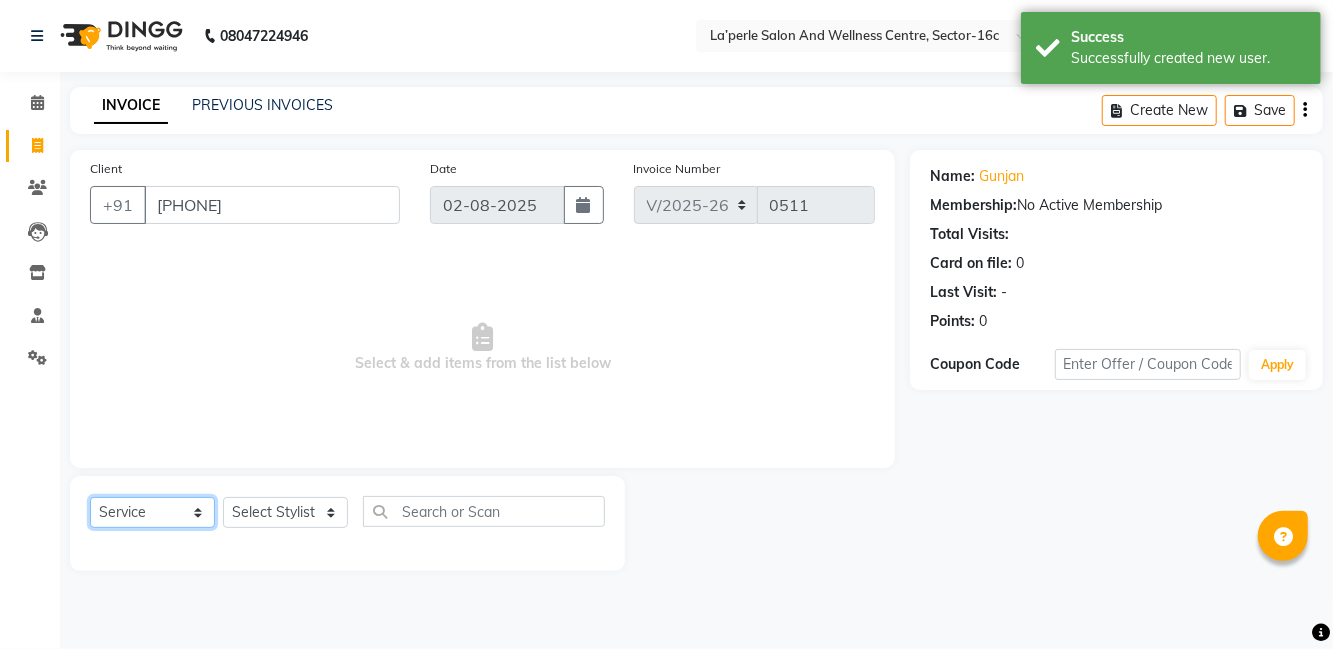 click on "Select  Service  Product  Membership  Package Voucher Prepaid Gift Card" 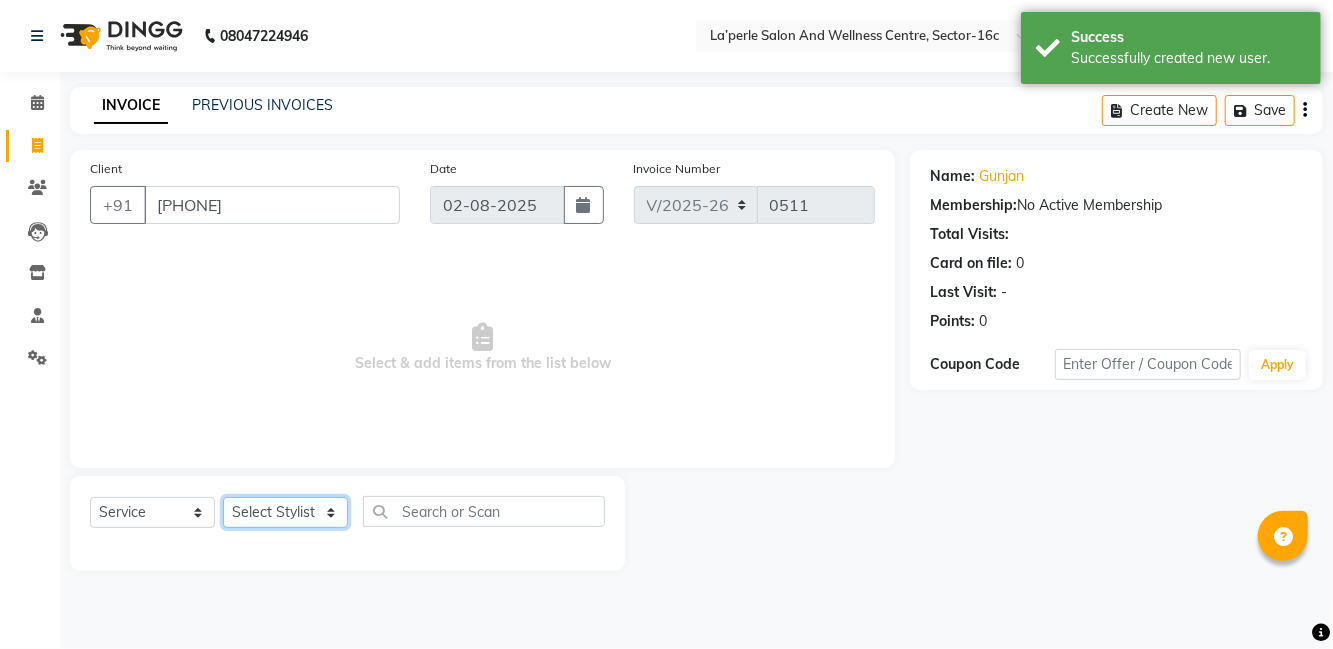 click on "Select Stylist [FIRST] [LAST] [FIRST] [LAST] [FIRST] [LAST] [FIRST] [LAST] [FIRST] [LAST] [FIRST] [LAST] [FIRST] [LAST] [FIRST] [LAST] [FIRST] [LAST] [FIRST] [LAST] [FIRST] [LAST] [FIRST] [LAST] [FIRST] [LAST]" 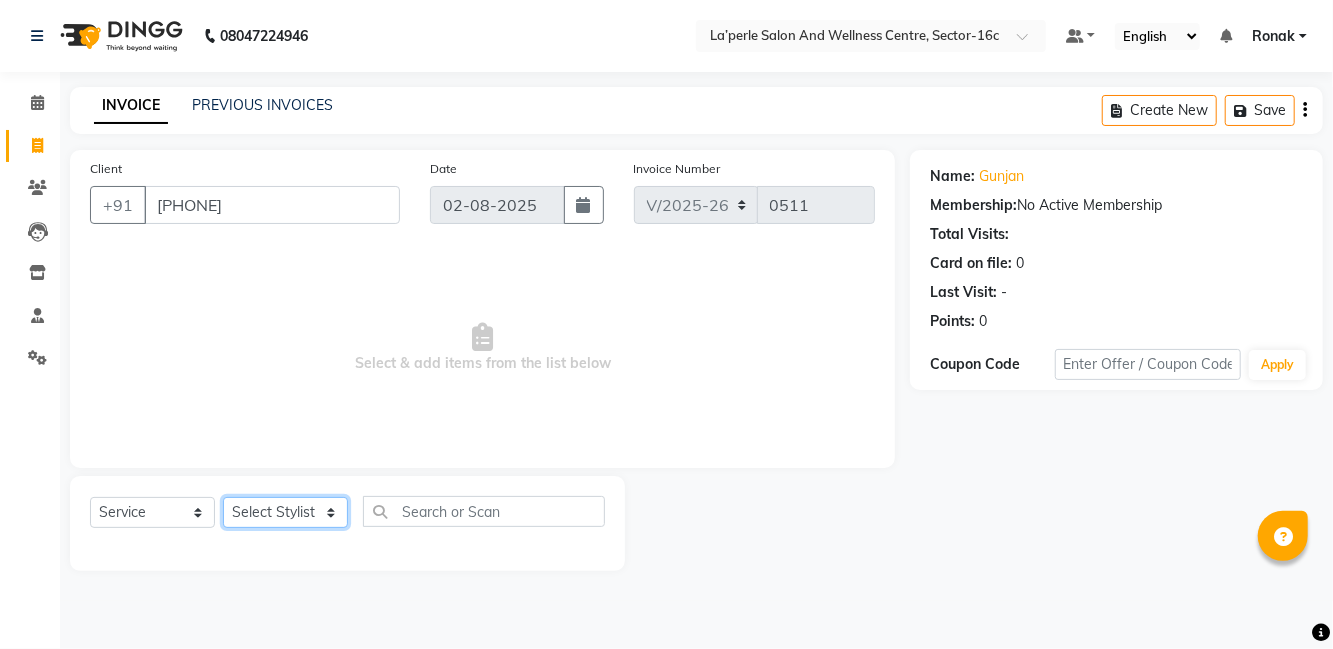 select on "84213" 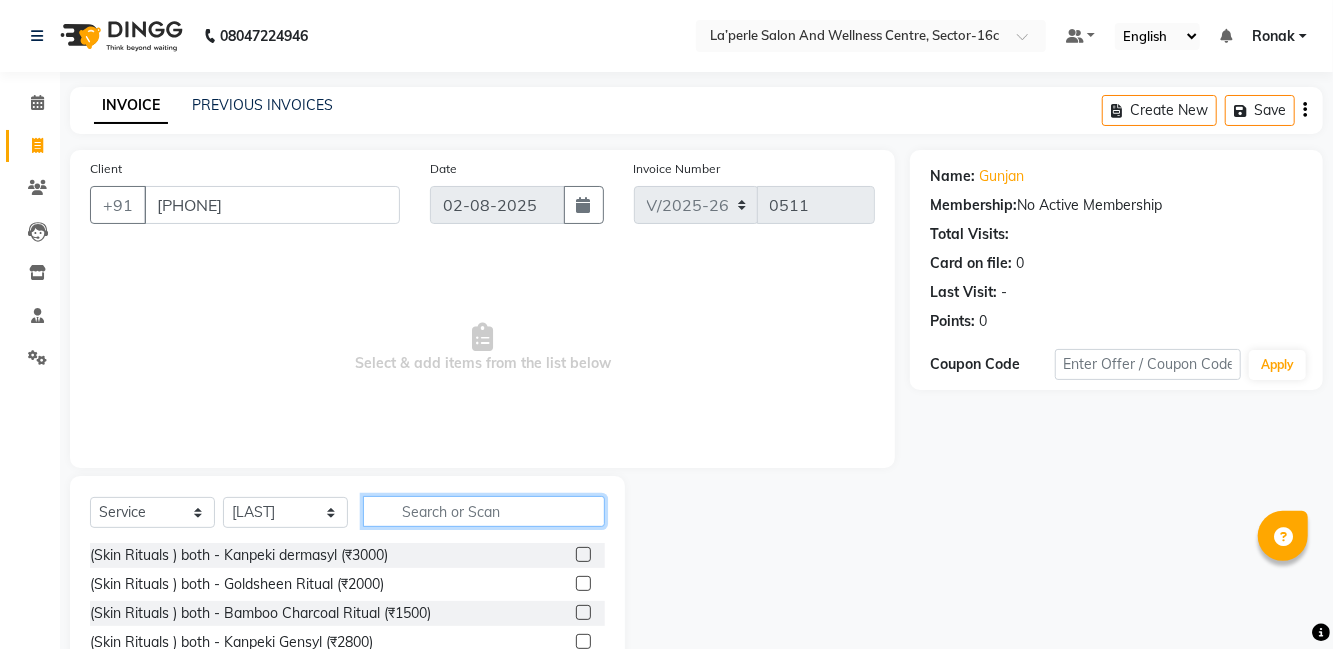 click 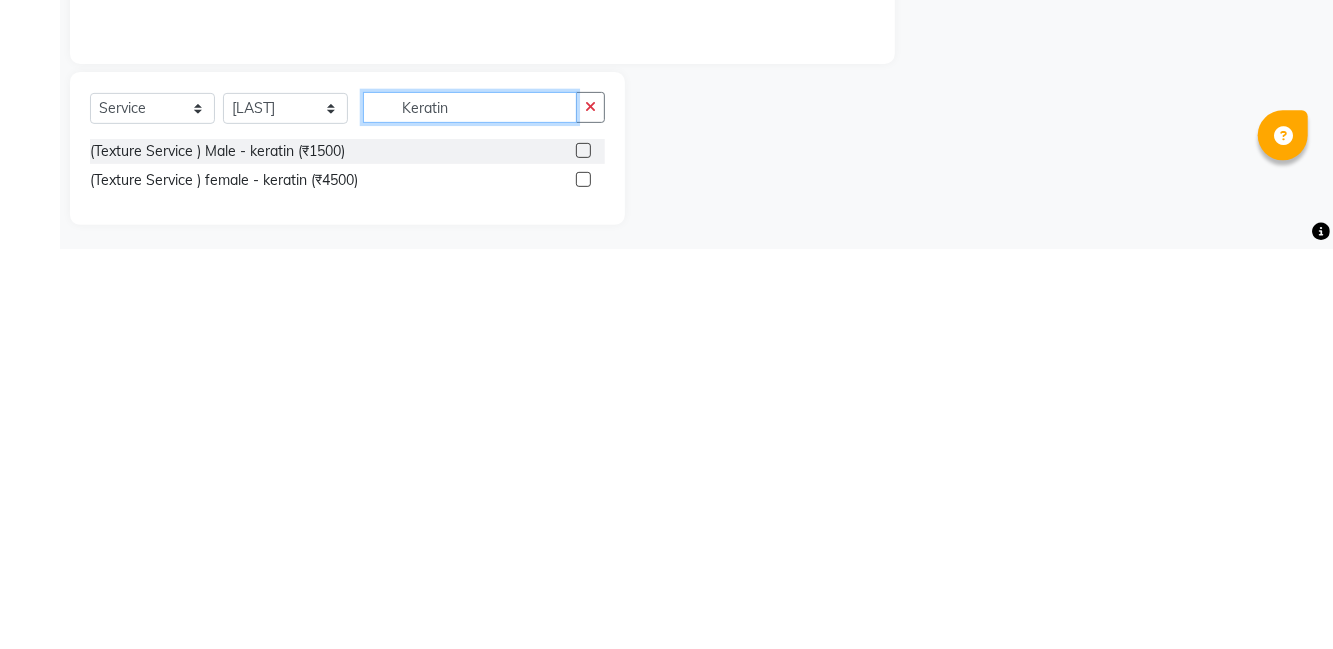 scroll, scrollTop: 11, scrollLeft: 0, axis: vertical 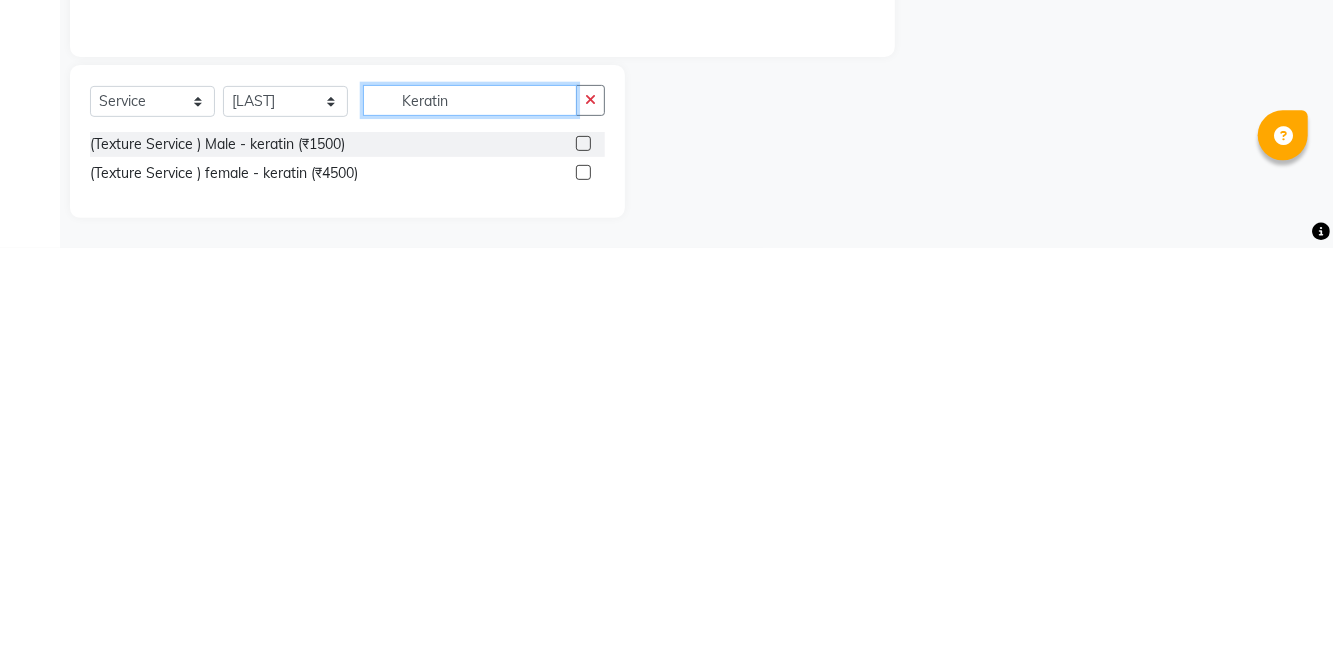 type on "Keratin" 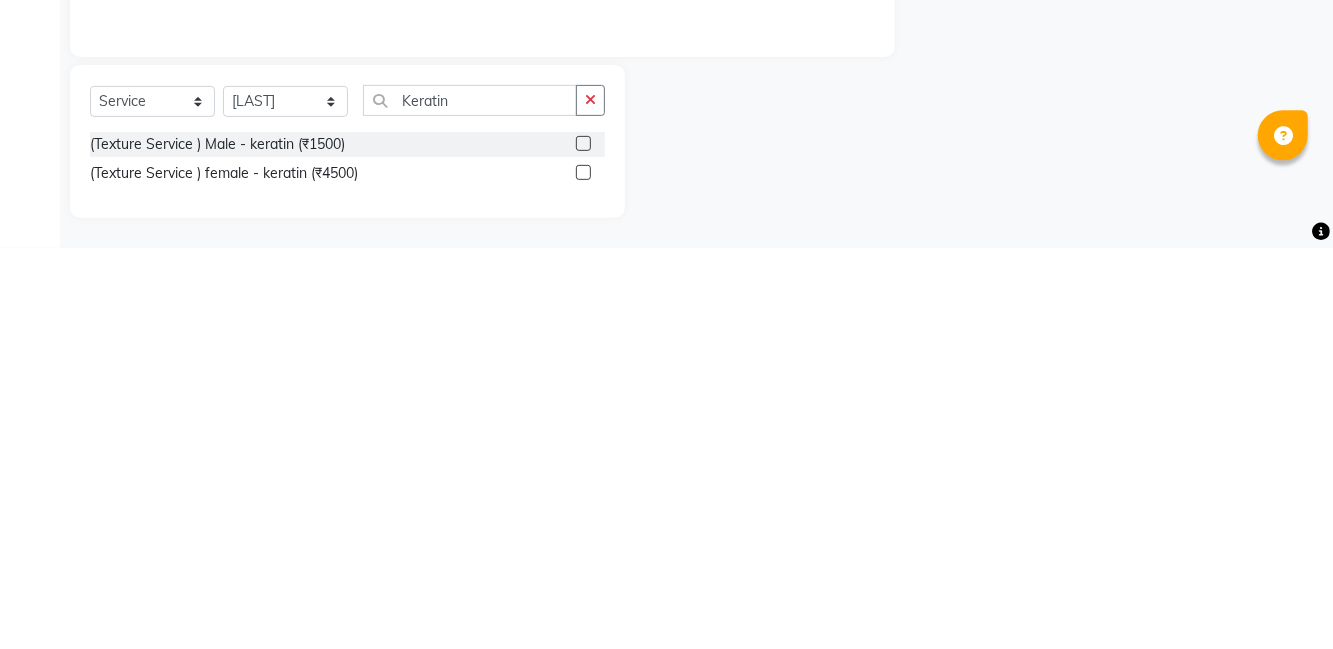 click 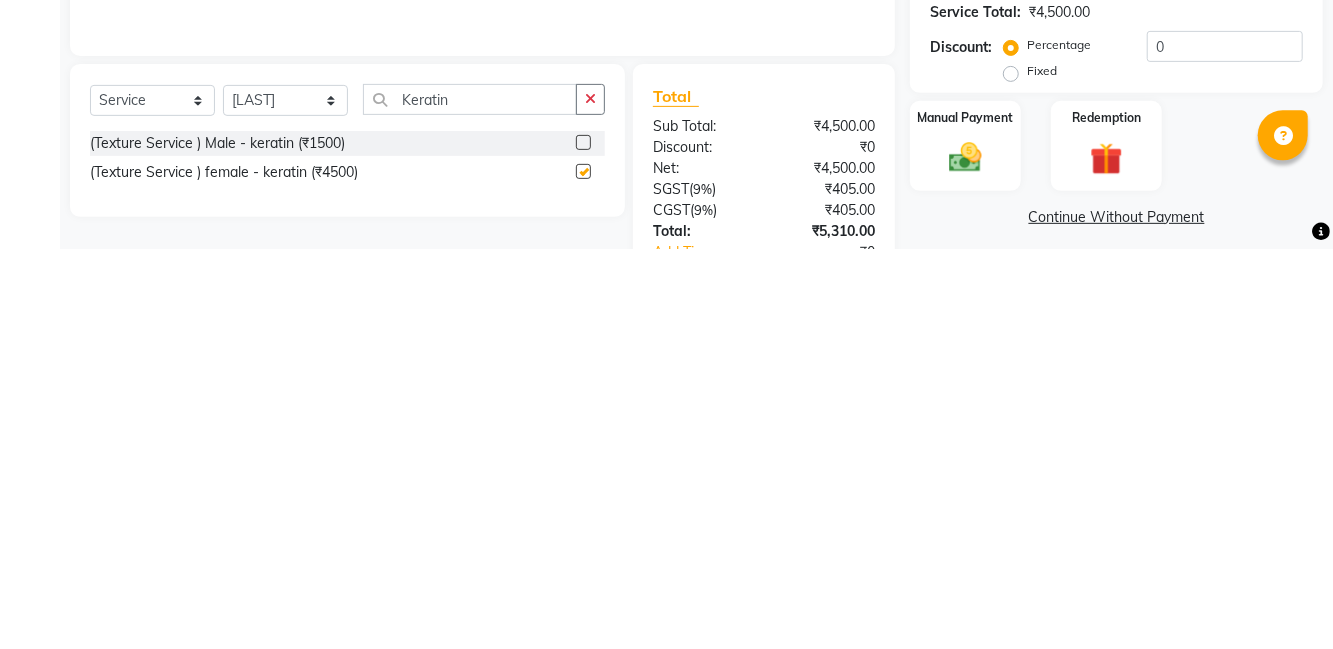 scroll, scrollTop: 11, scrollLeft: 0, axis: vertical 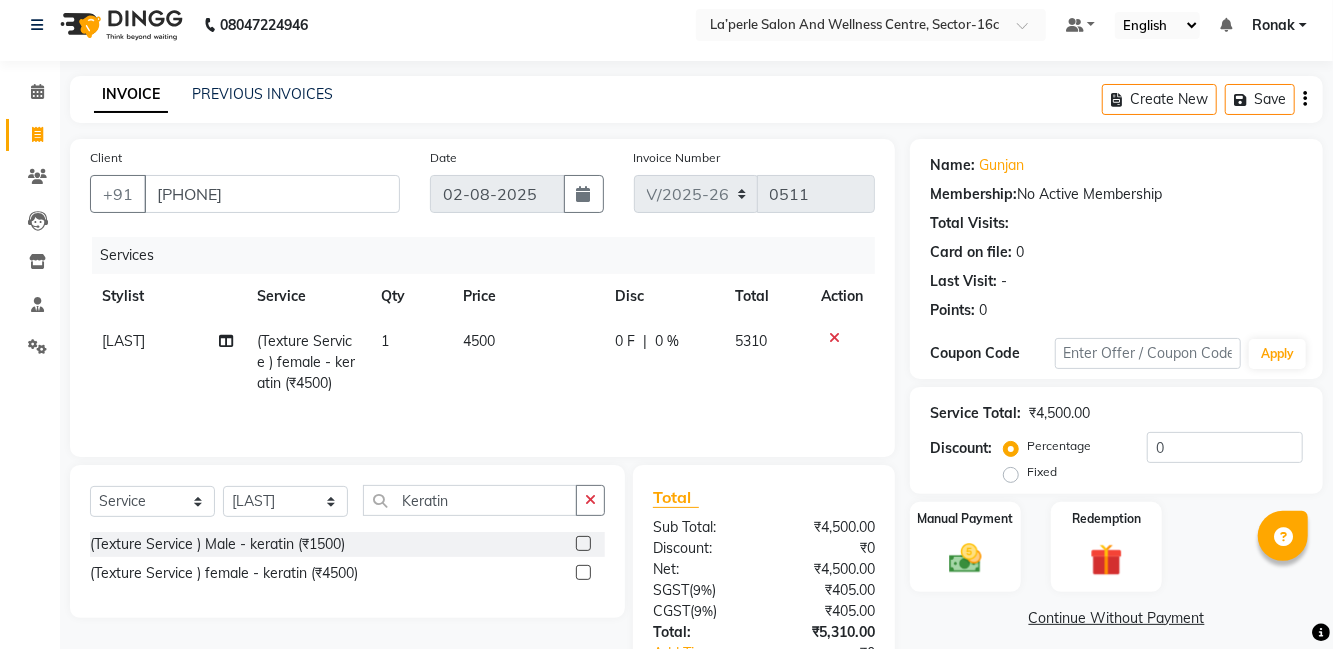 checkbox on "false" 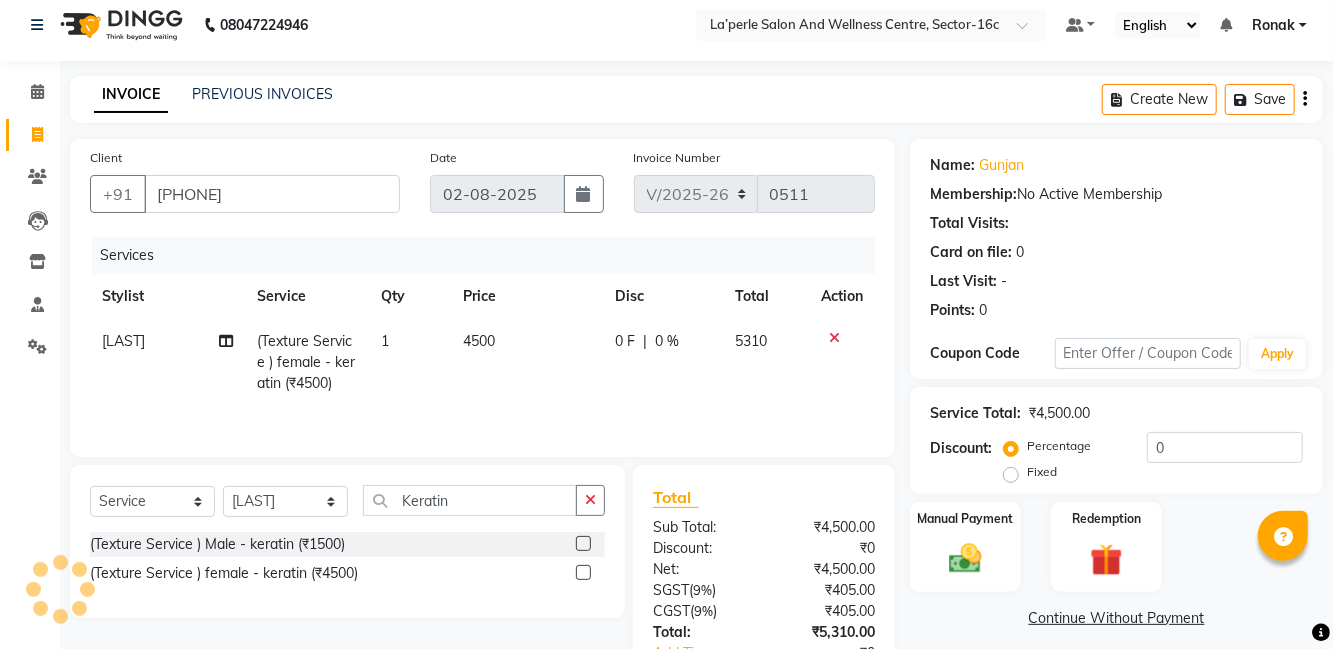 click 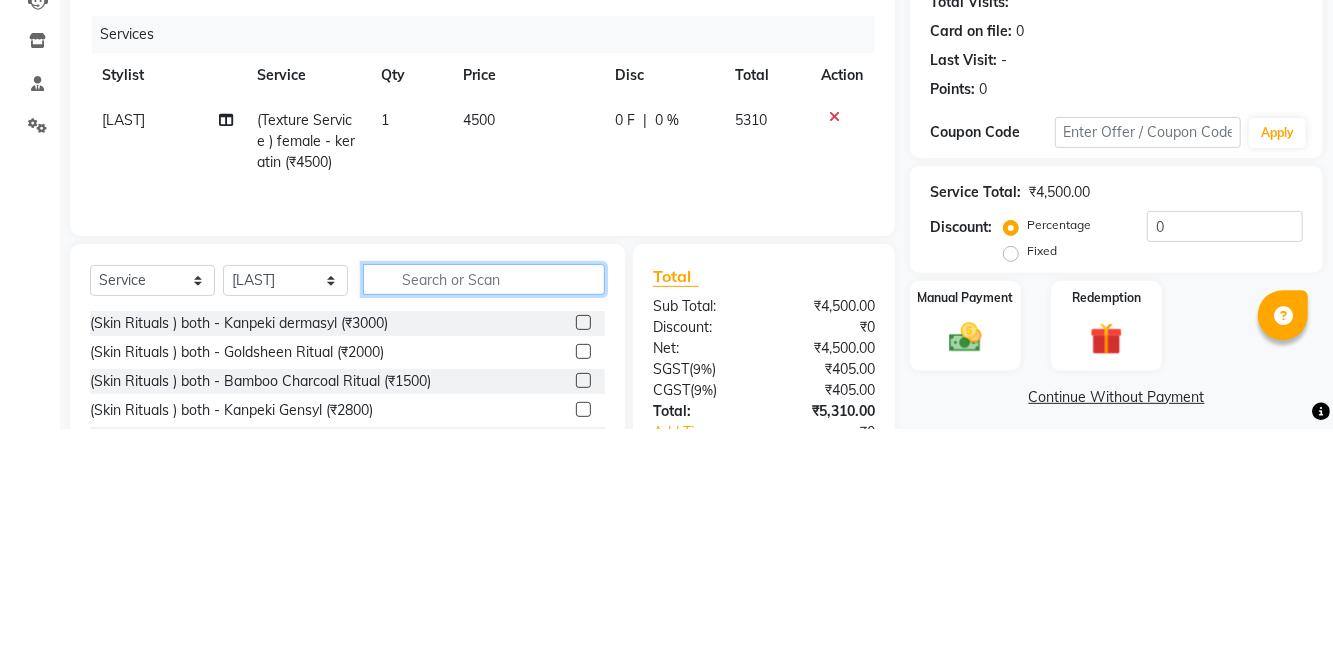 scroll, scrollTop: 11, scrollLeft: 0, axis: vertical 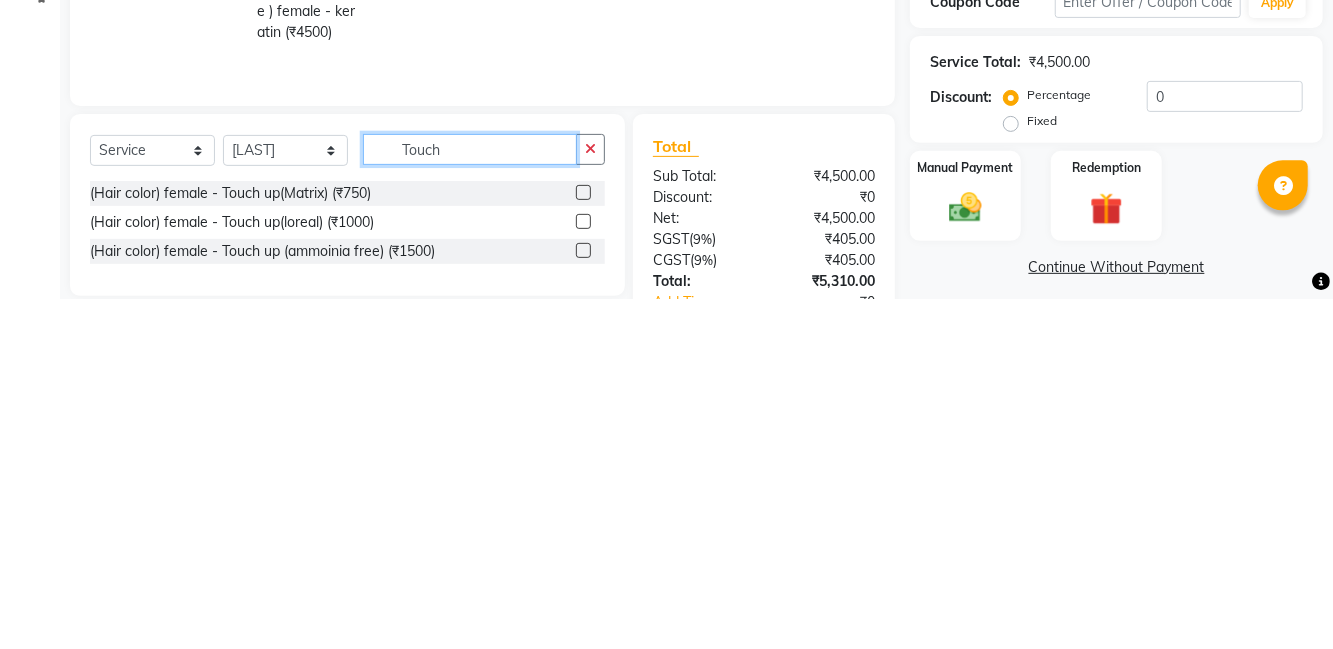 type on "Touch" 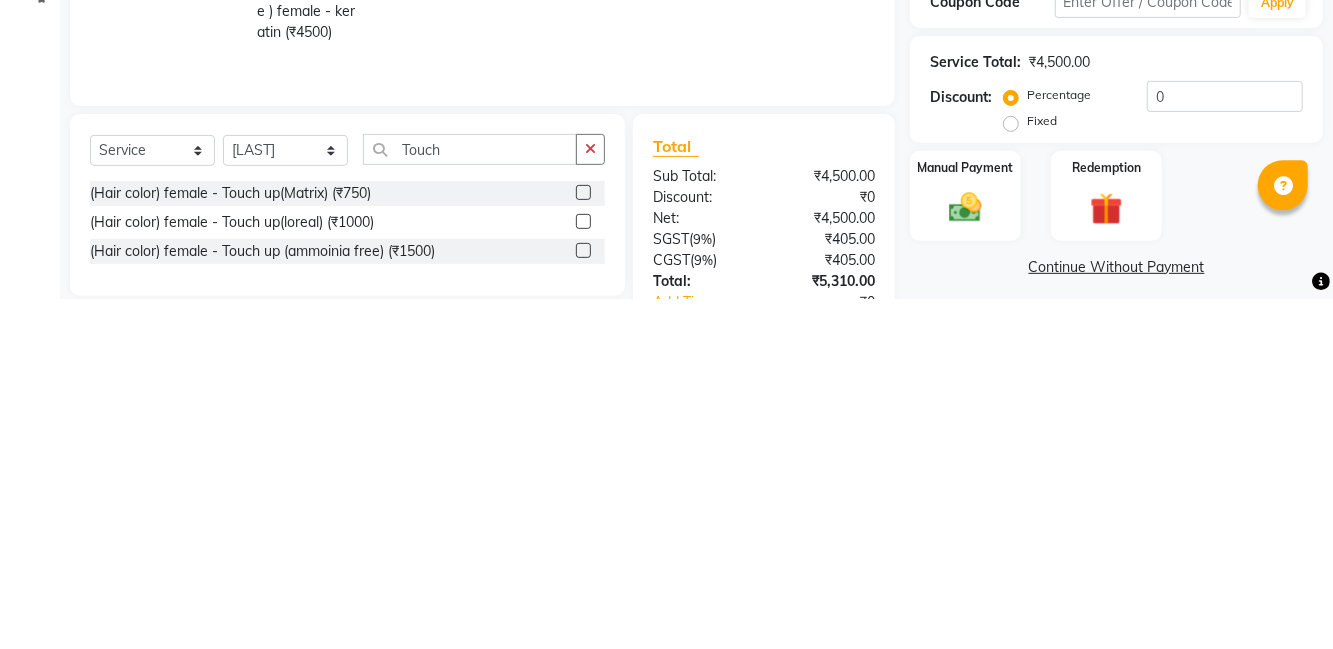 click 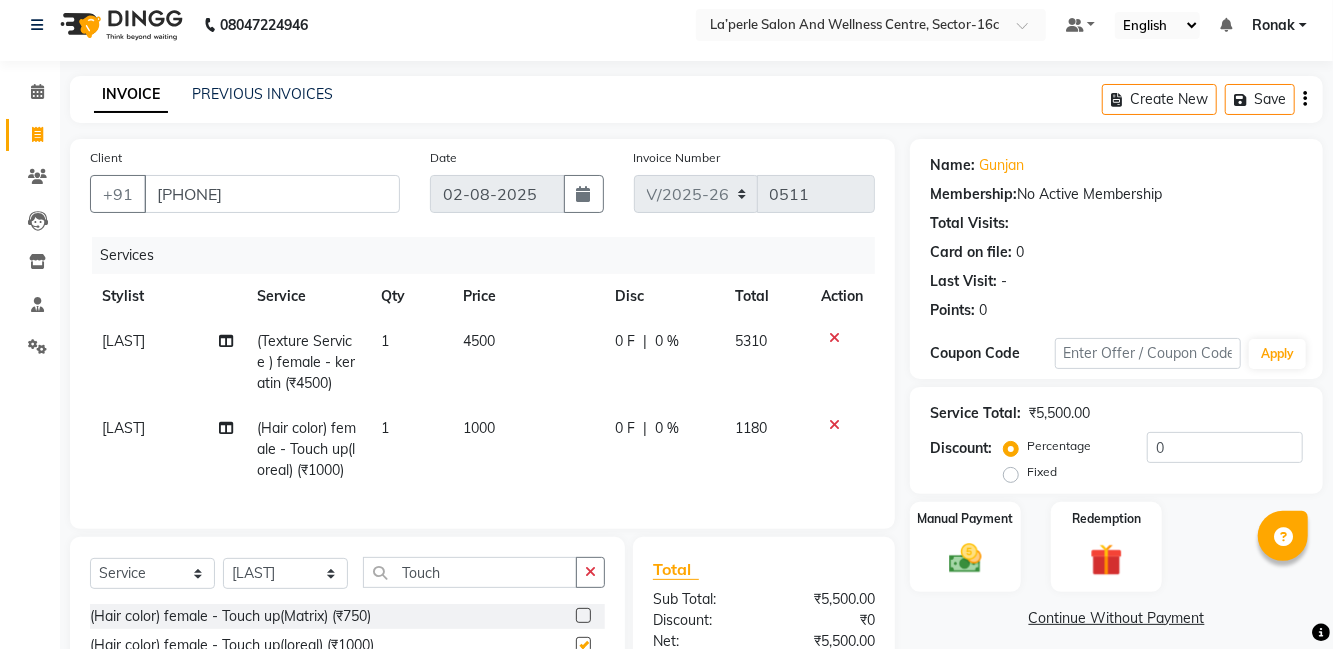 checkbox on "false" 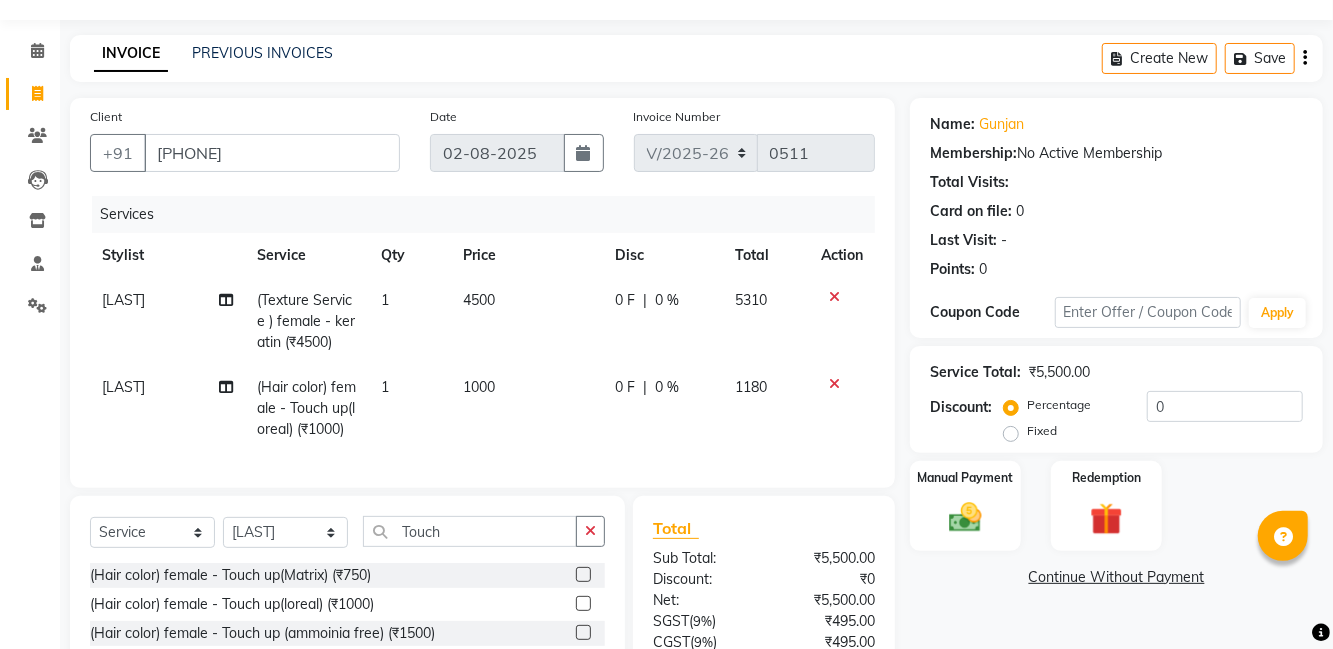scroll, scrollTop: 146, scrollLeft: 0, axis: vertical 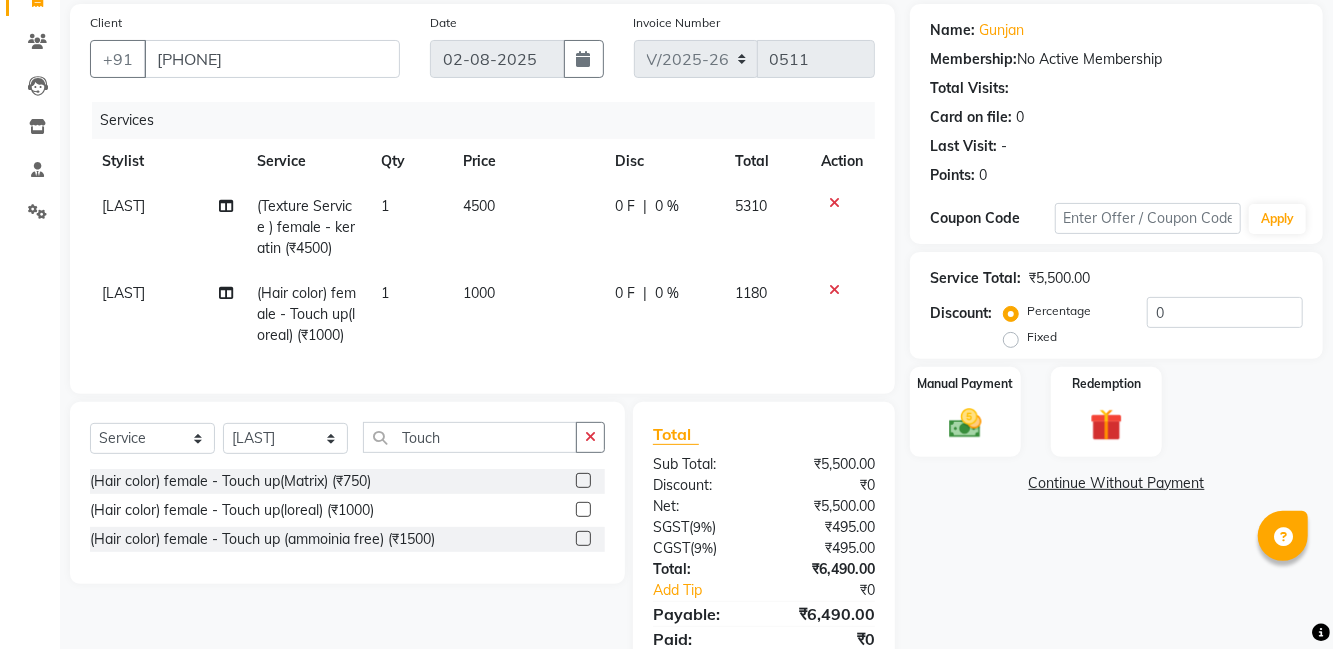 click on "Manual Payment" 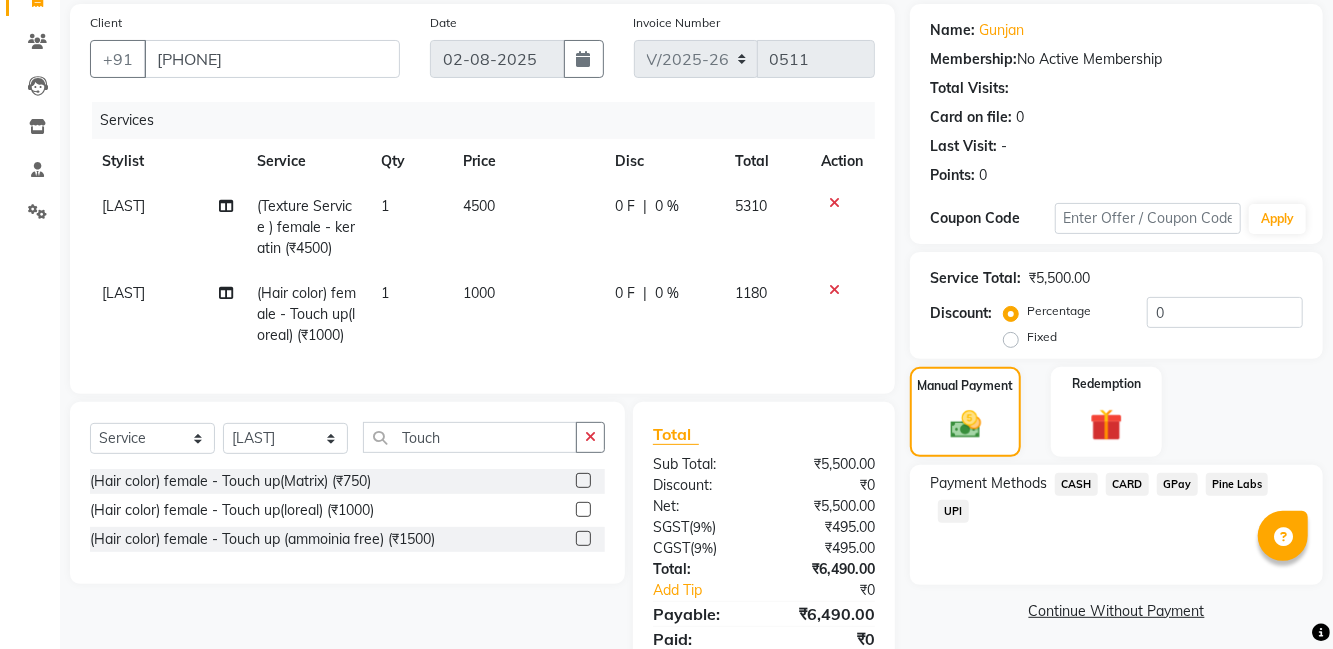 click on "UPI" 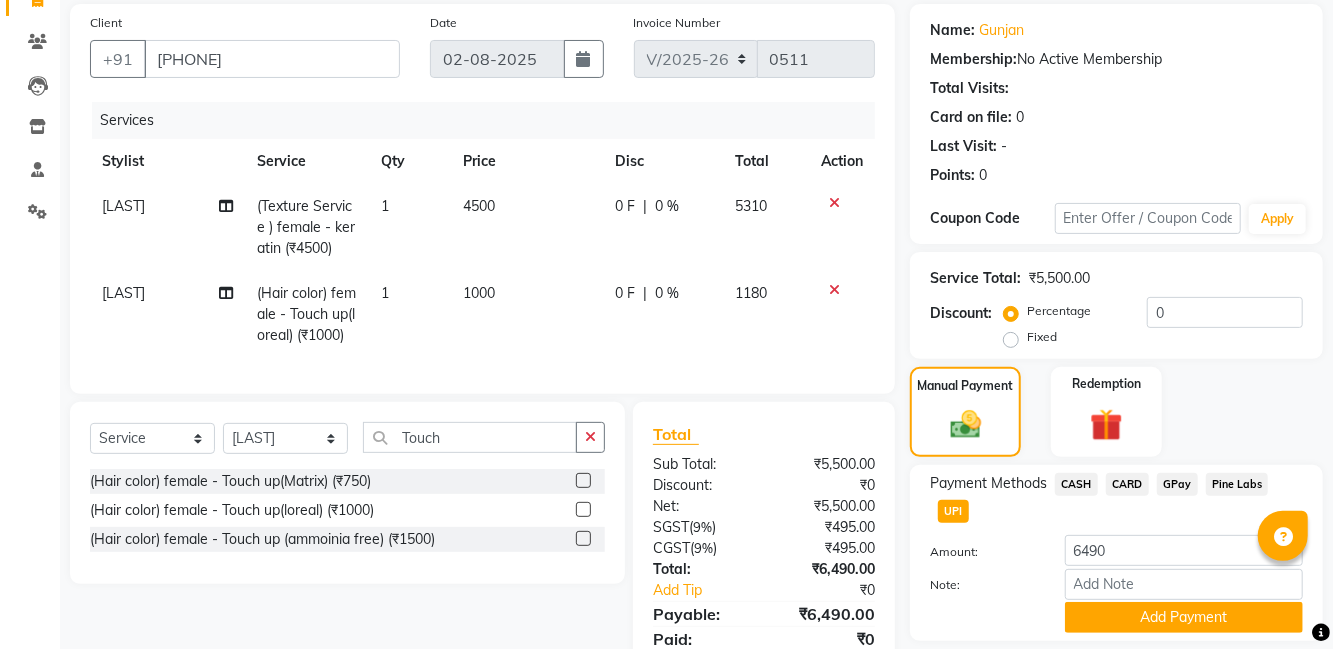 click on "Add Payment" 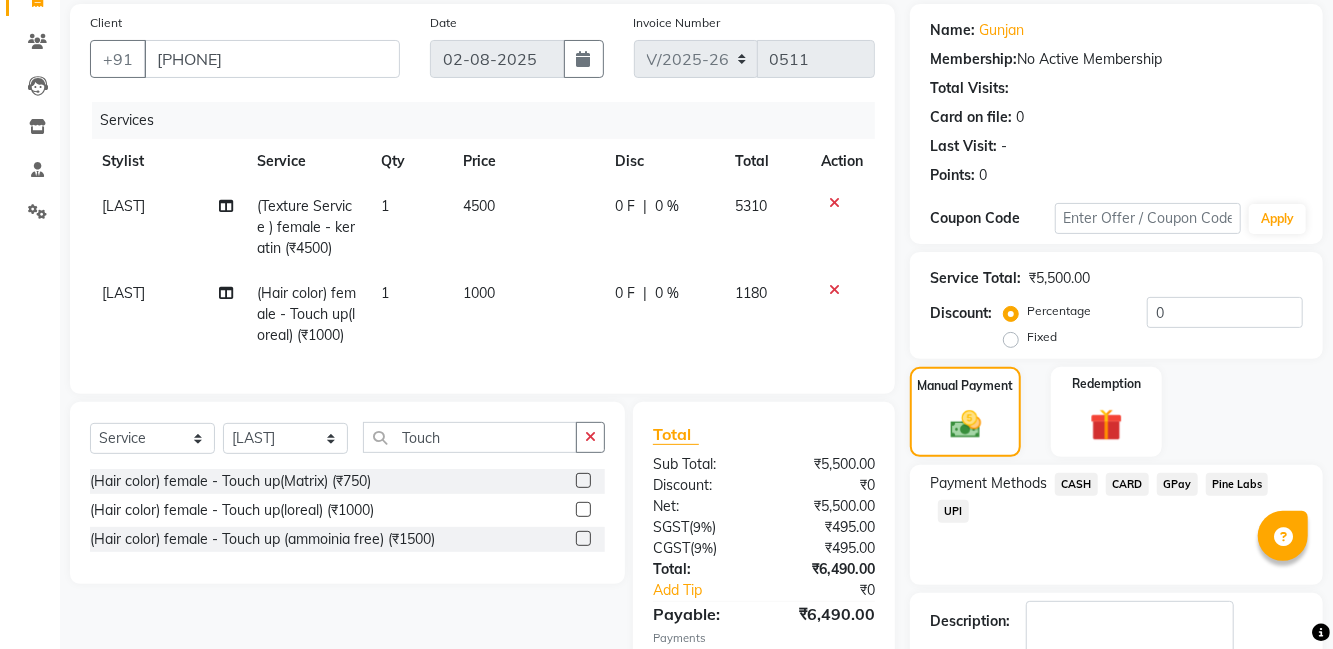 scroll, scrollTop: 188, scrollLeft: 0, axis: vertical 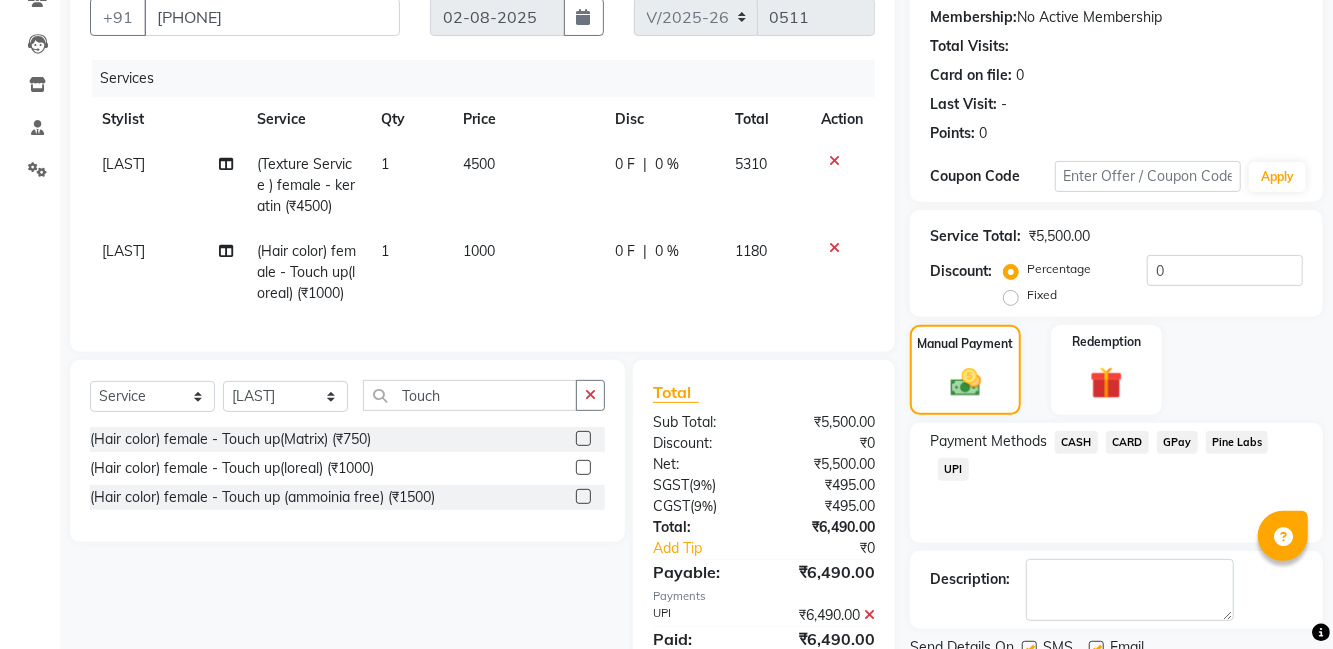 click on "Checkout" 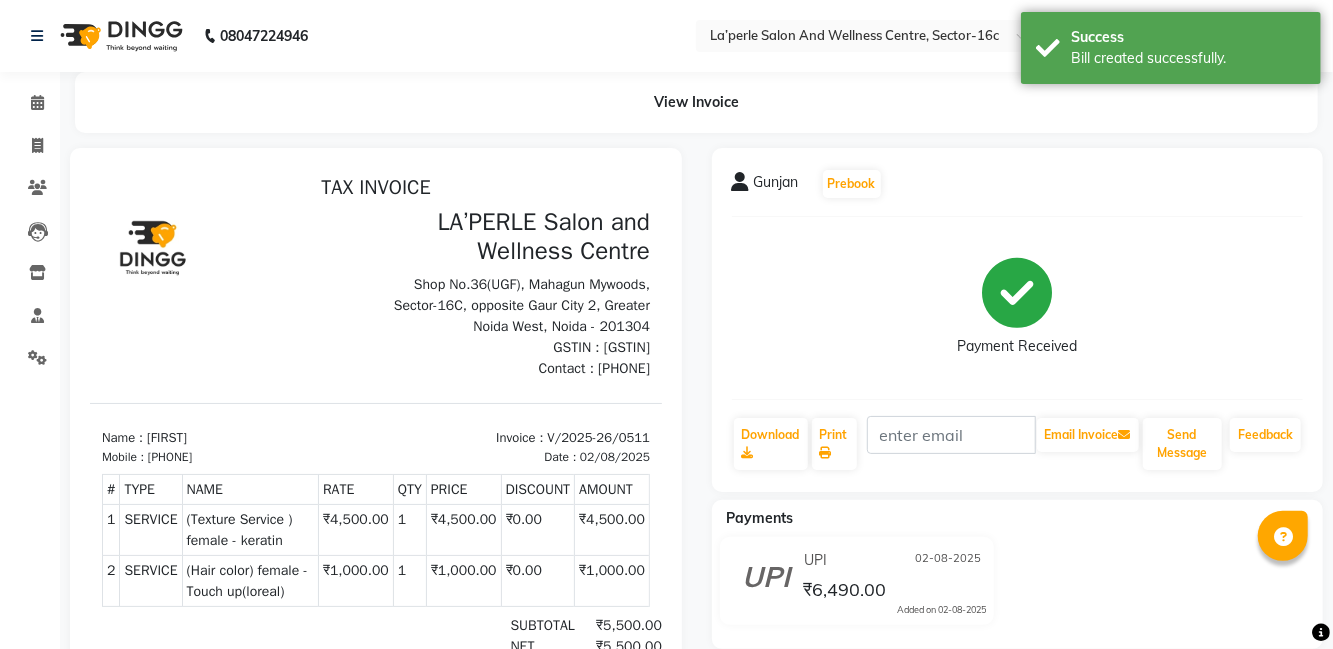 scroll, scrollTop: 0, scrollLeft: 0, axis: both 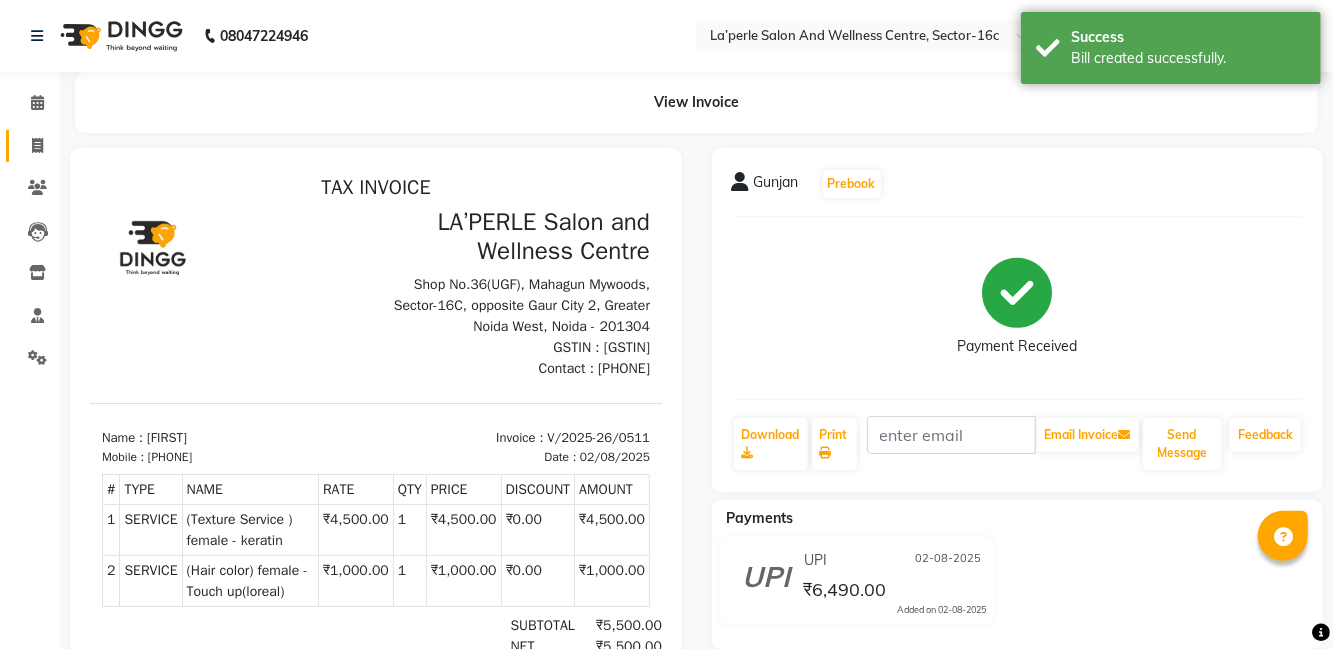 click 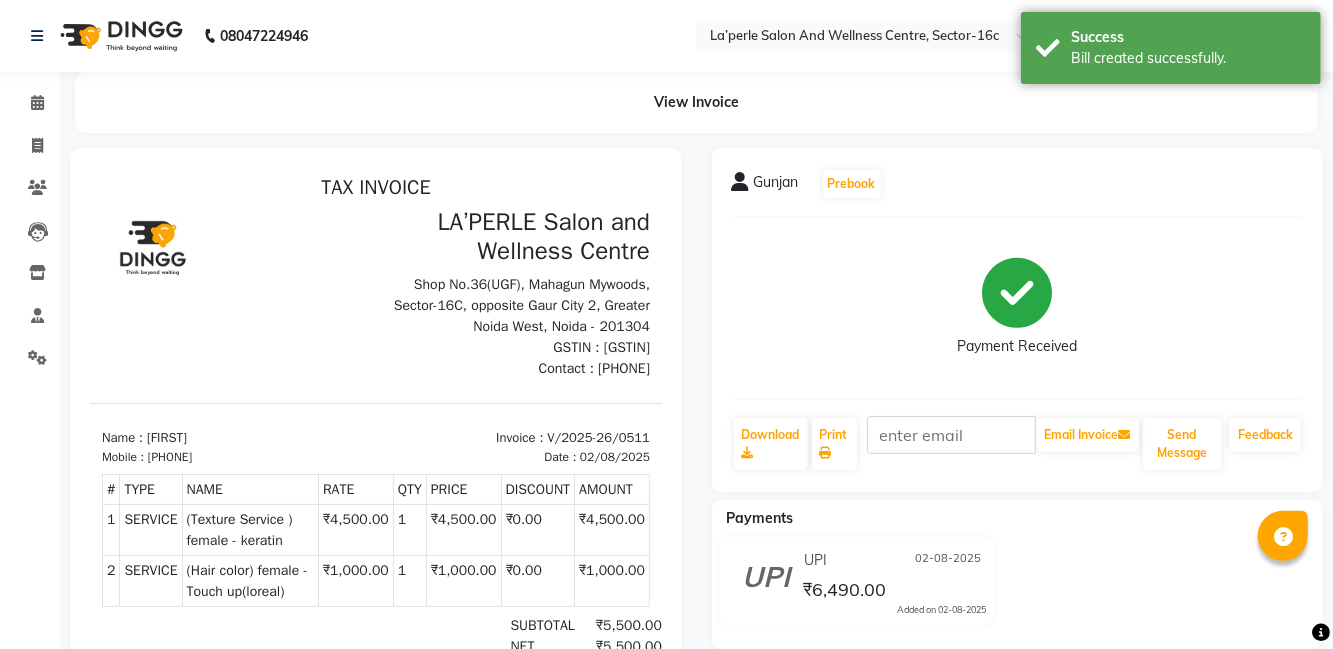 scroll, scrollTop: 23, scrollLeft: 0, axis: vertical 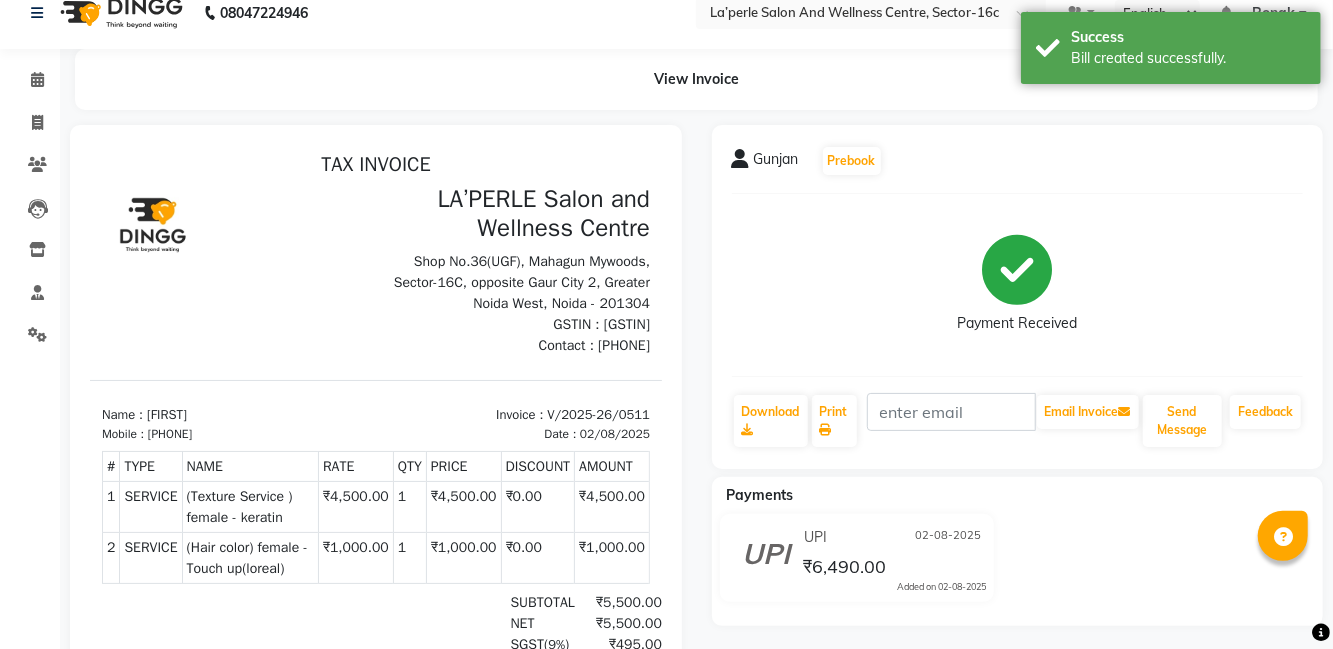 select on "8341" 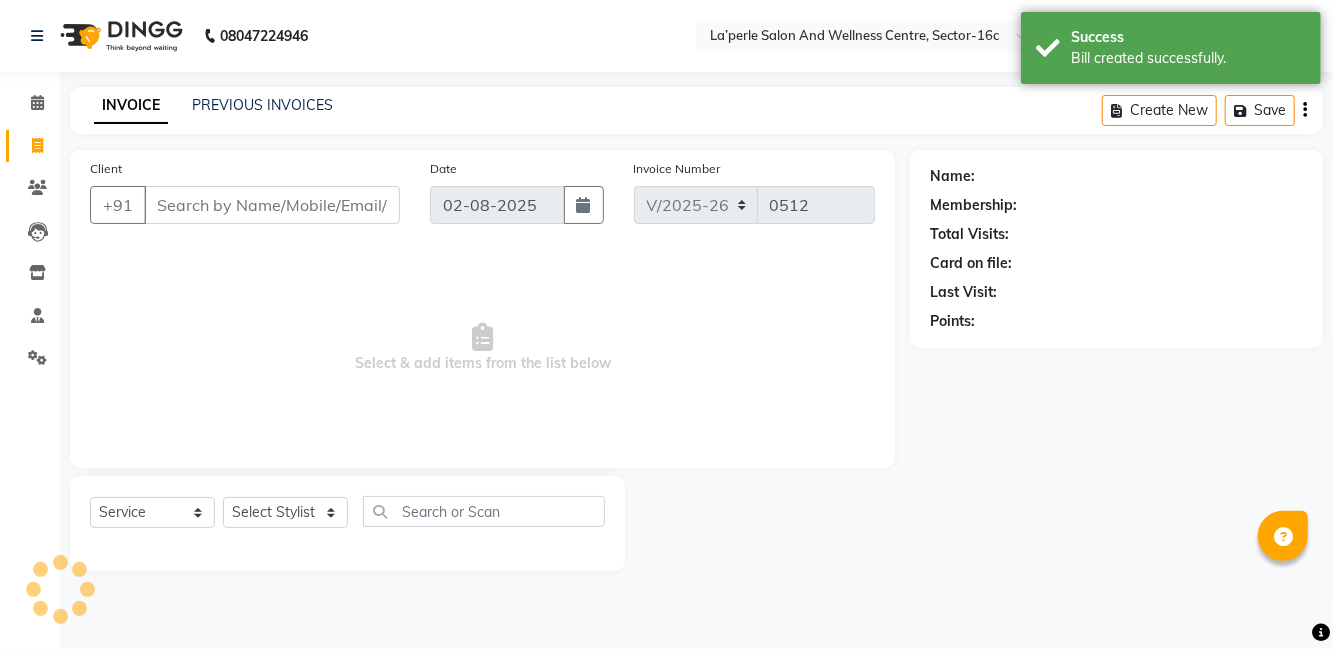 scroll, scrollTop: 0, scrollLeft: 0, axis: both 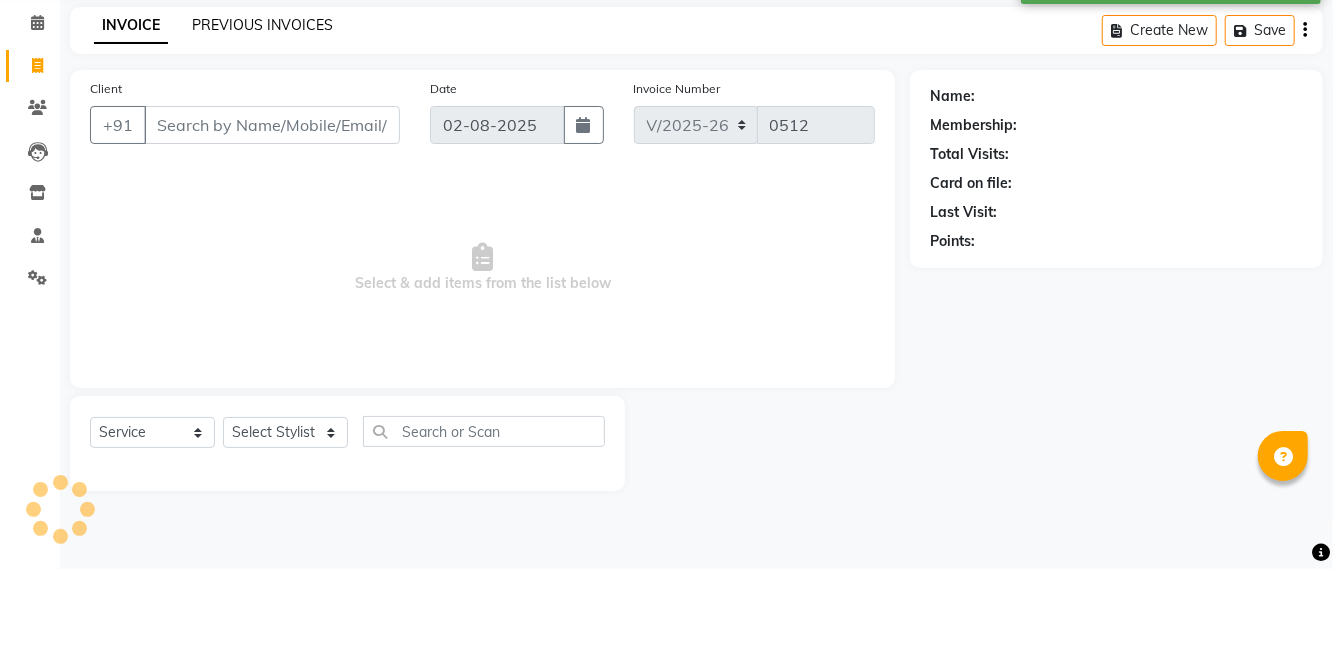 click on "PREVIOUS INVOICES" 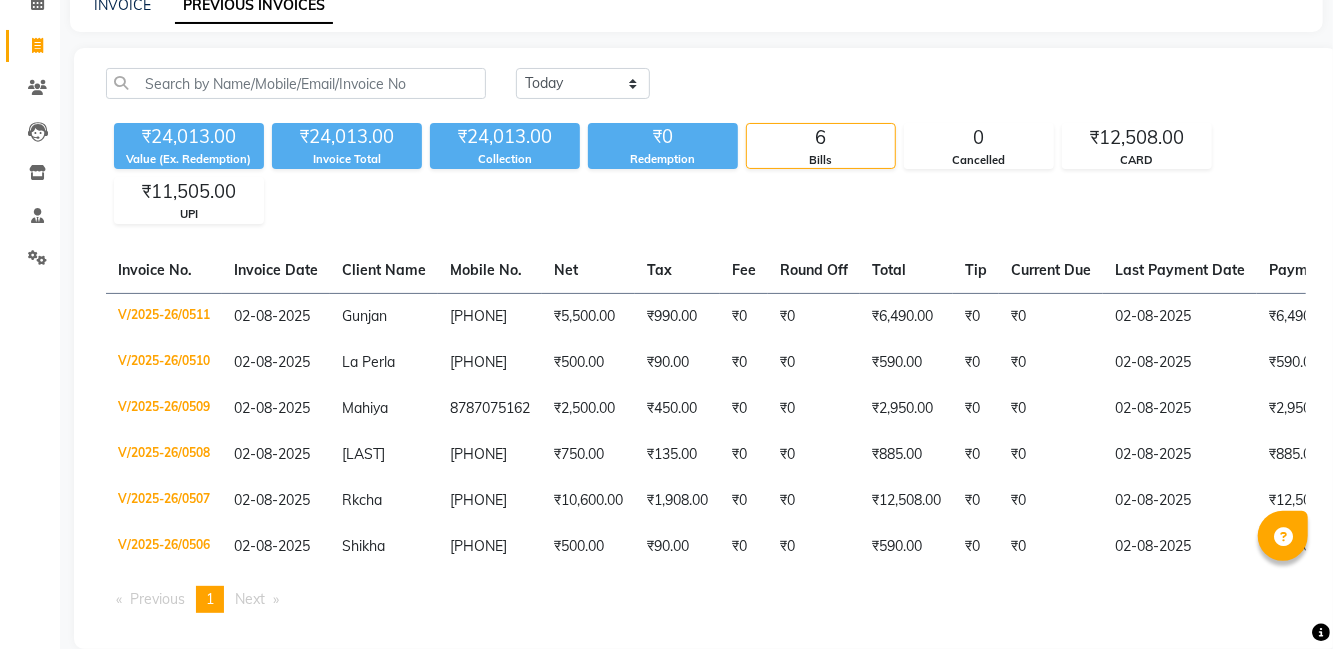 scroll, scrollTop: 105, scrollLeft: 0, axis: vertical 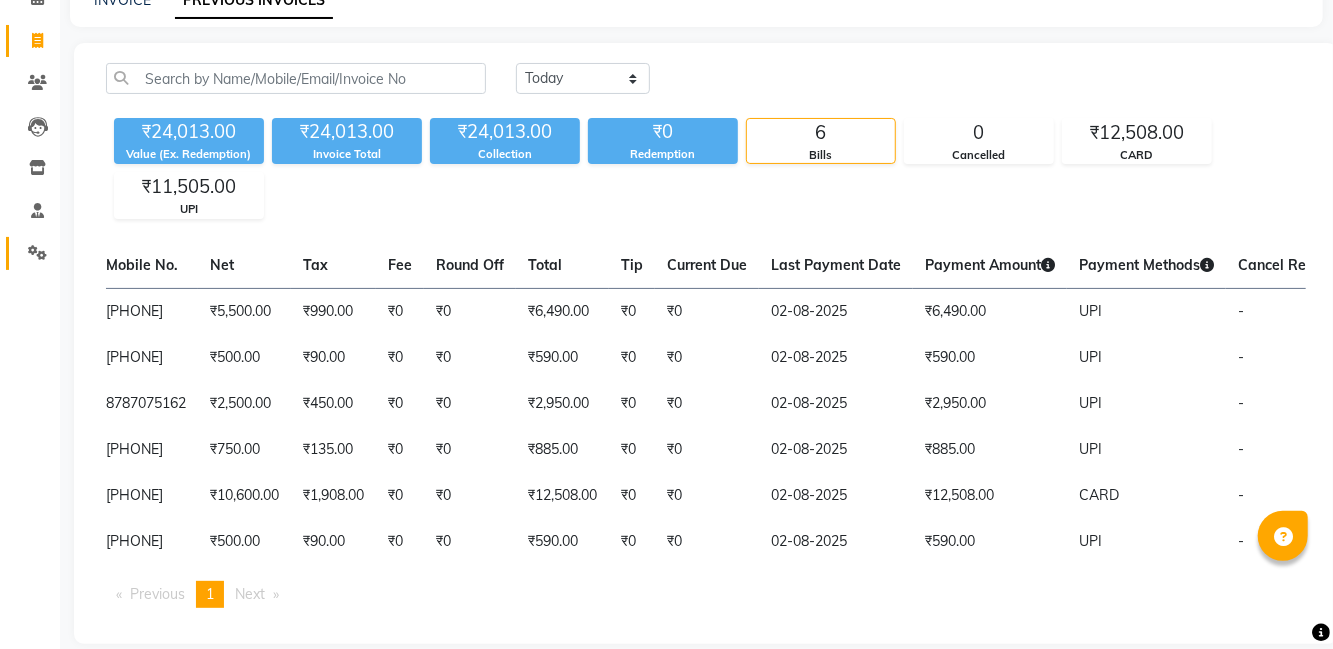 click 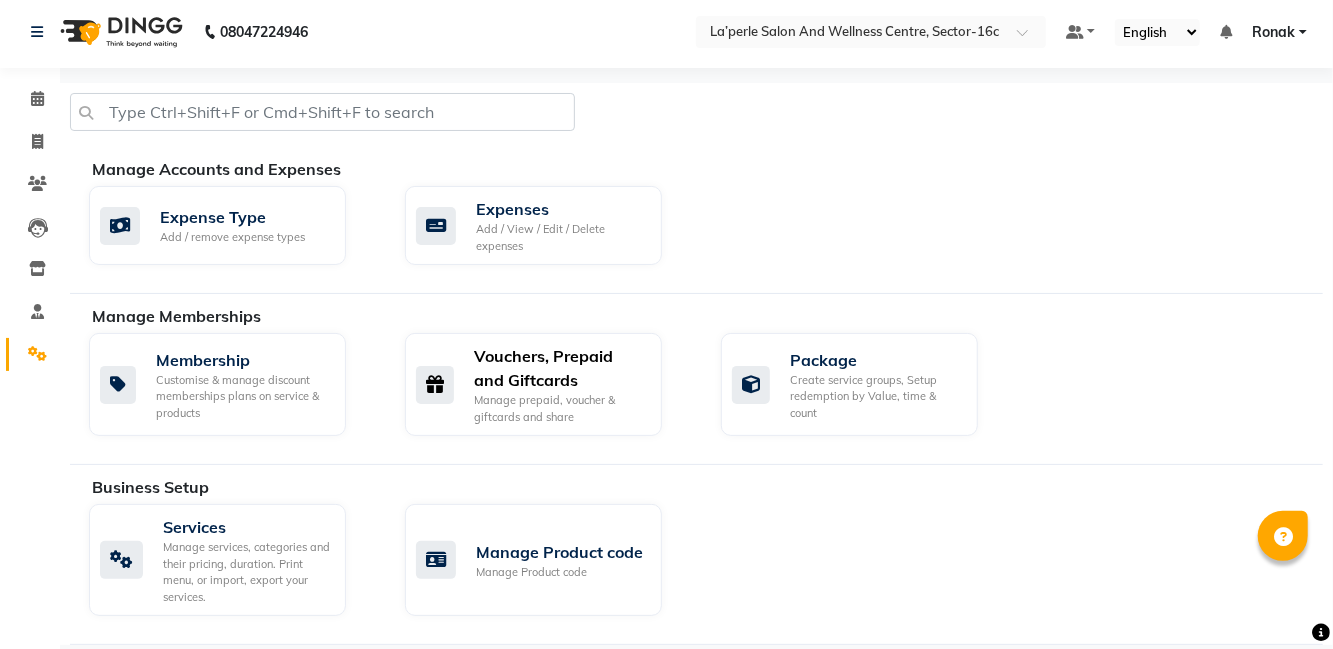 click on "Manage prepaid, voucher & giftcards and share" 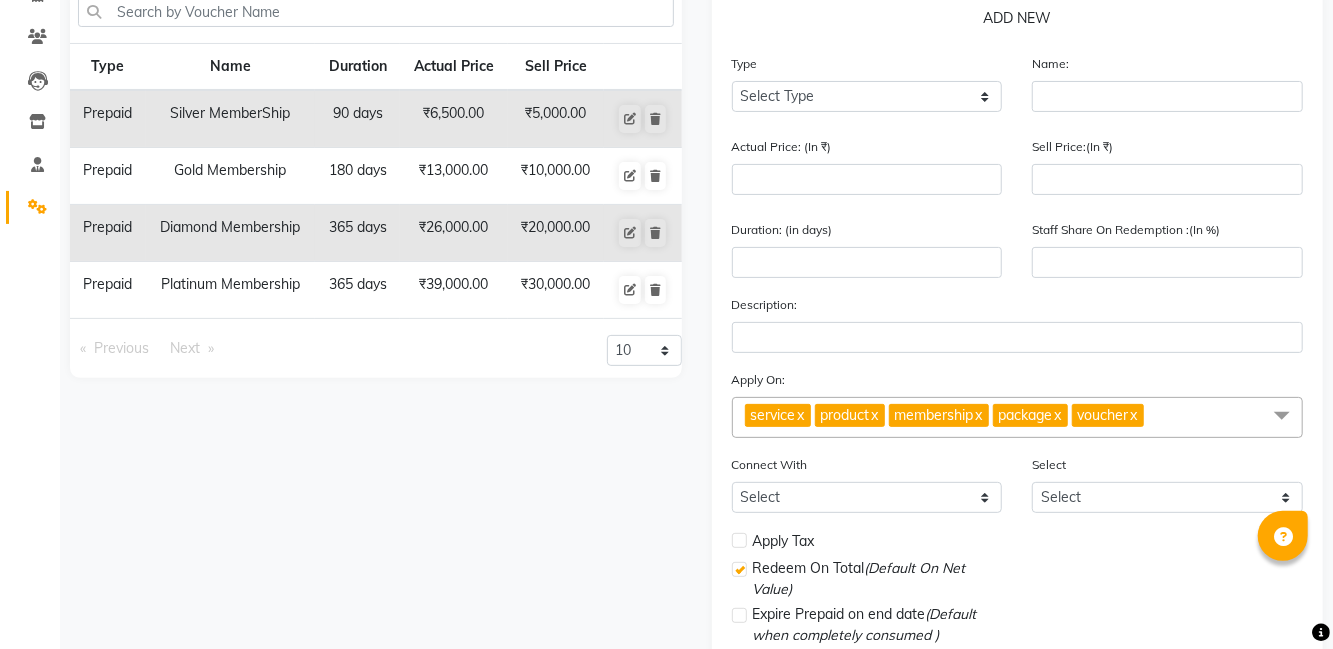 scroll, scrollTop: 0, scrollLeft: 0, axis: both 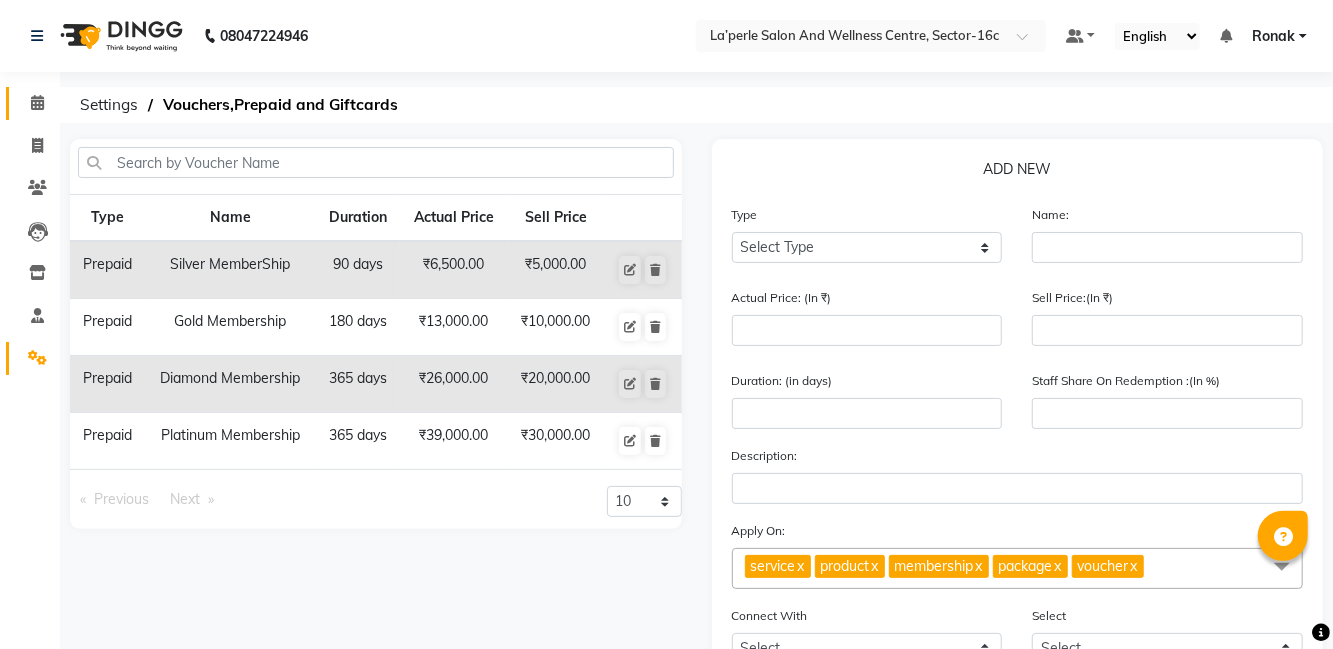 click on "Calendar" 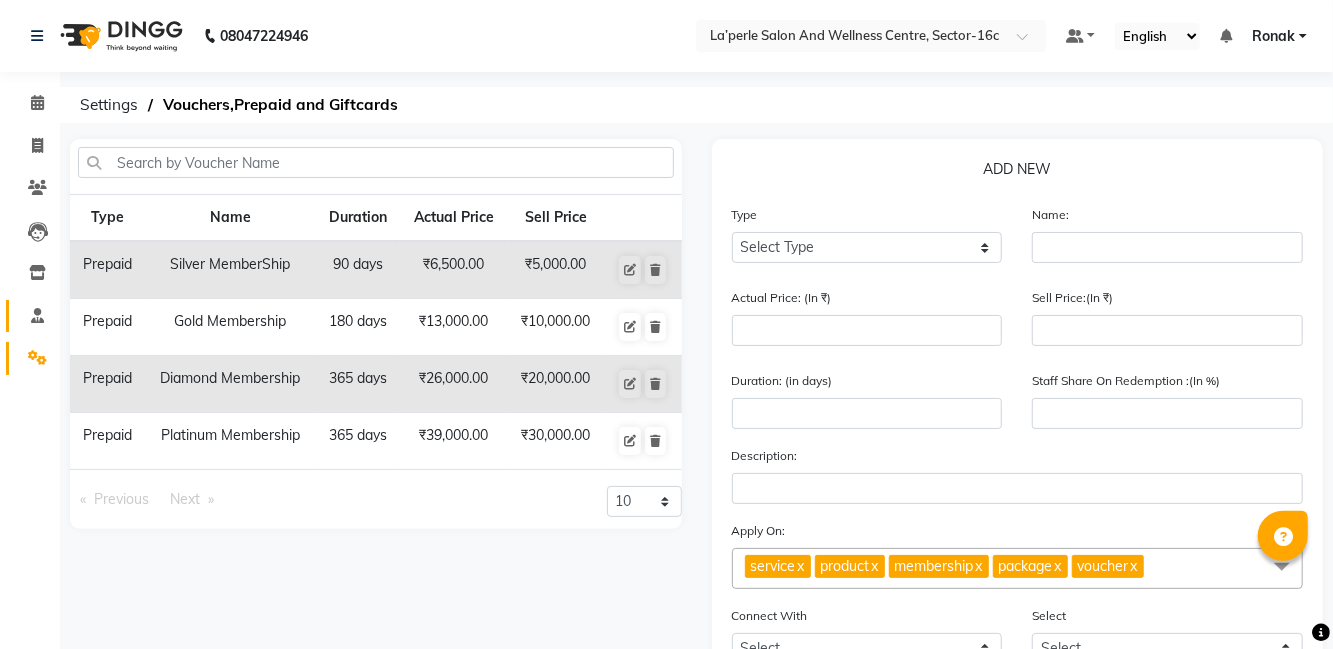 click 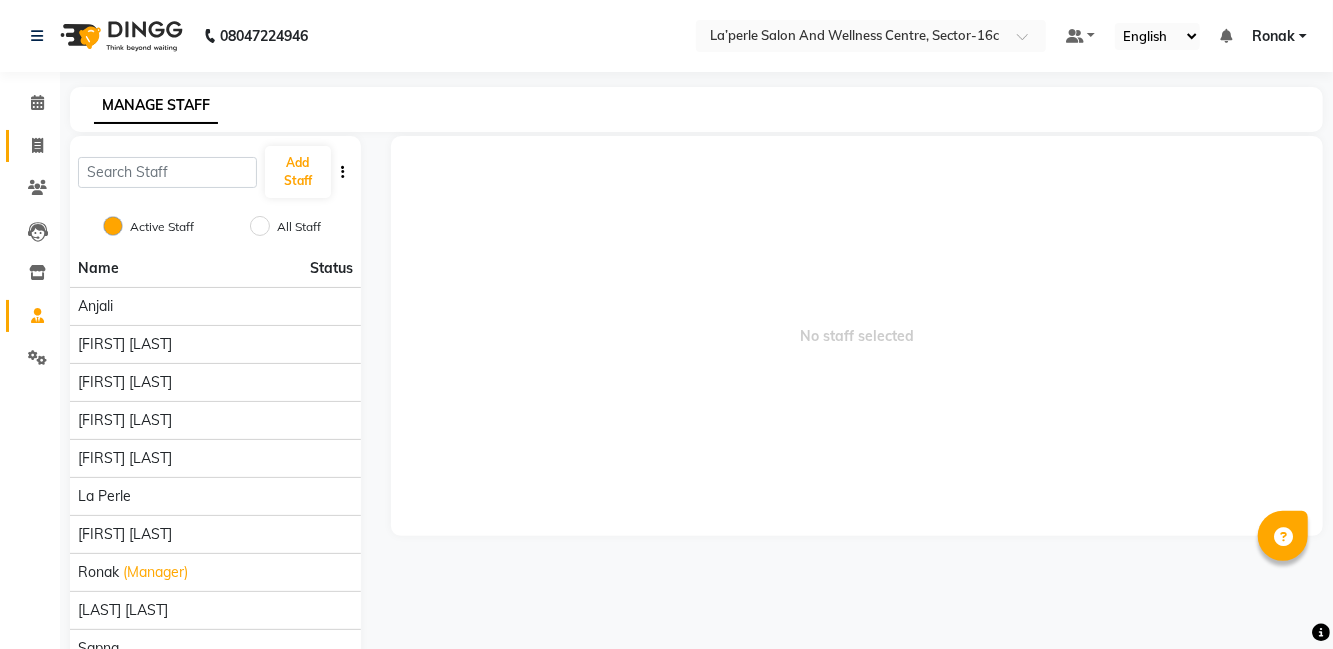 click 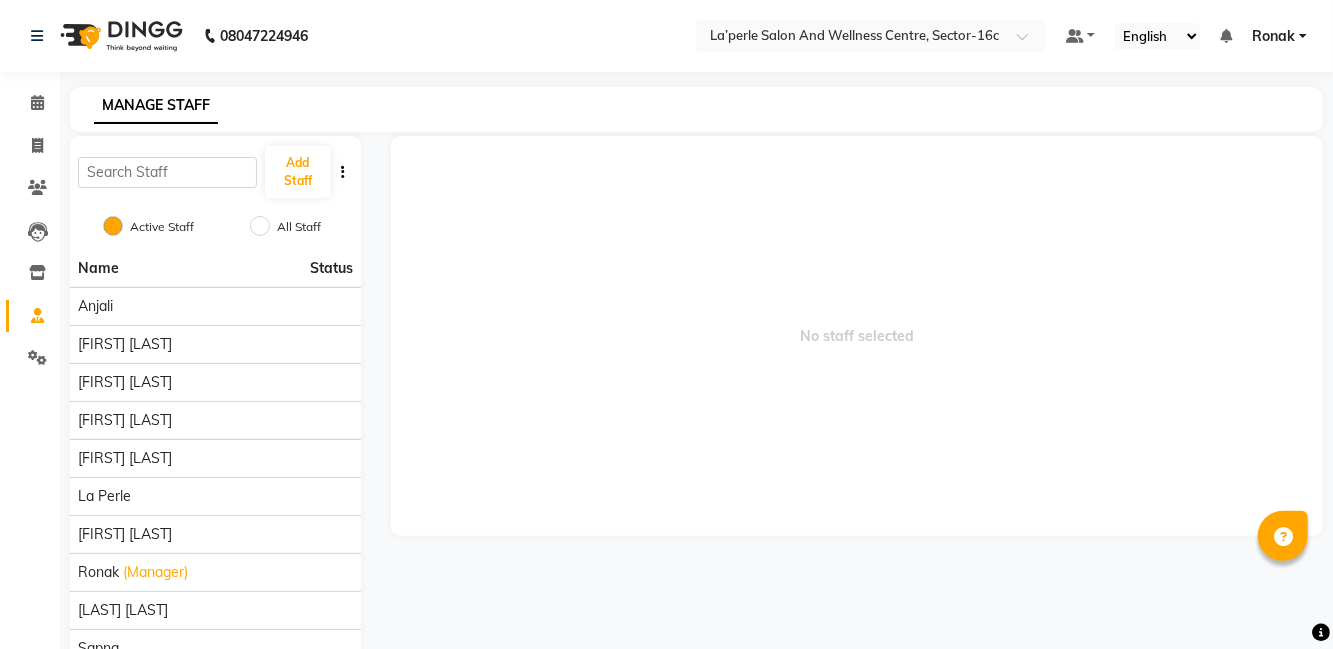 select on "service" 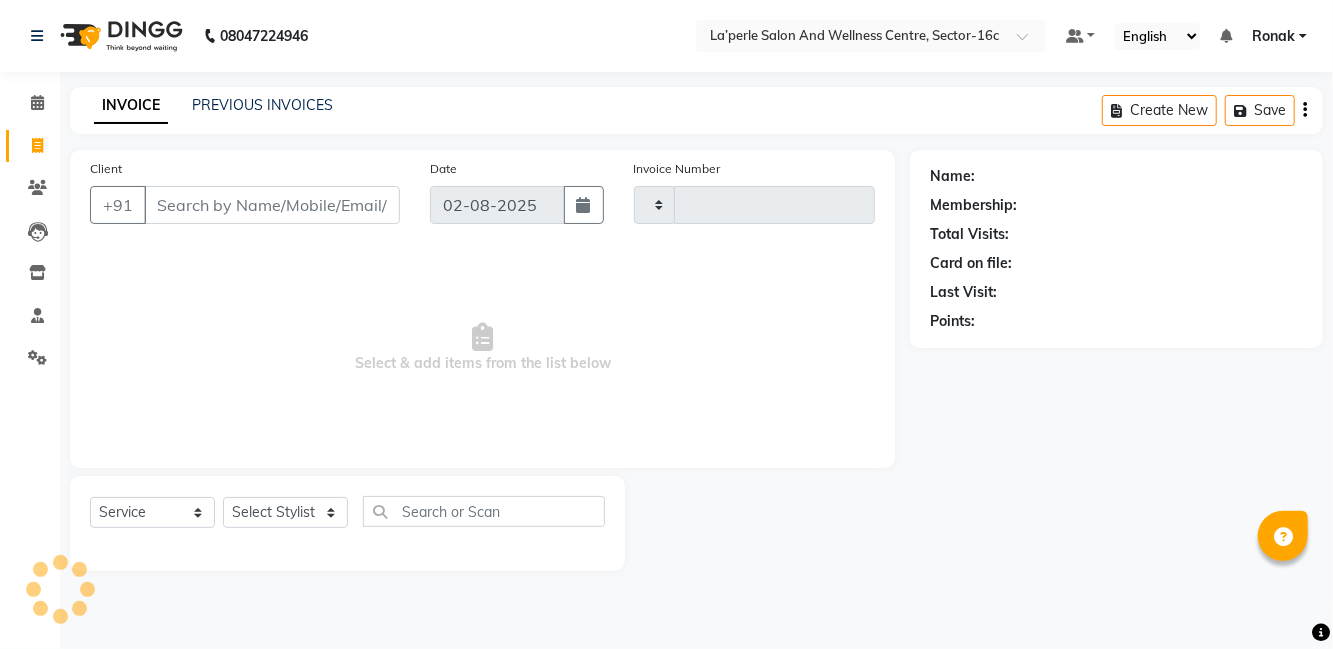type on "0512" 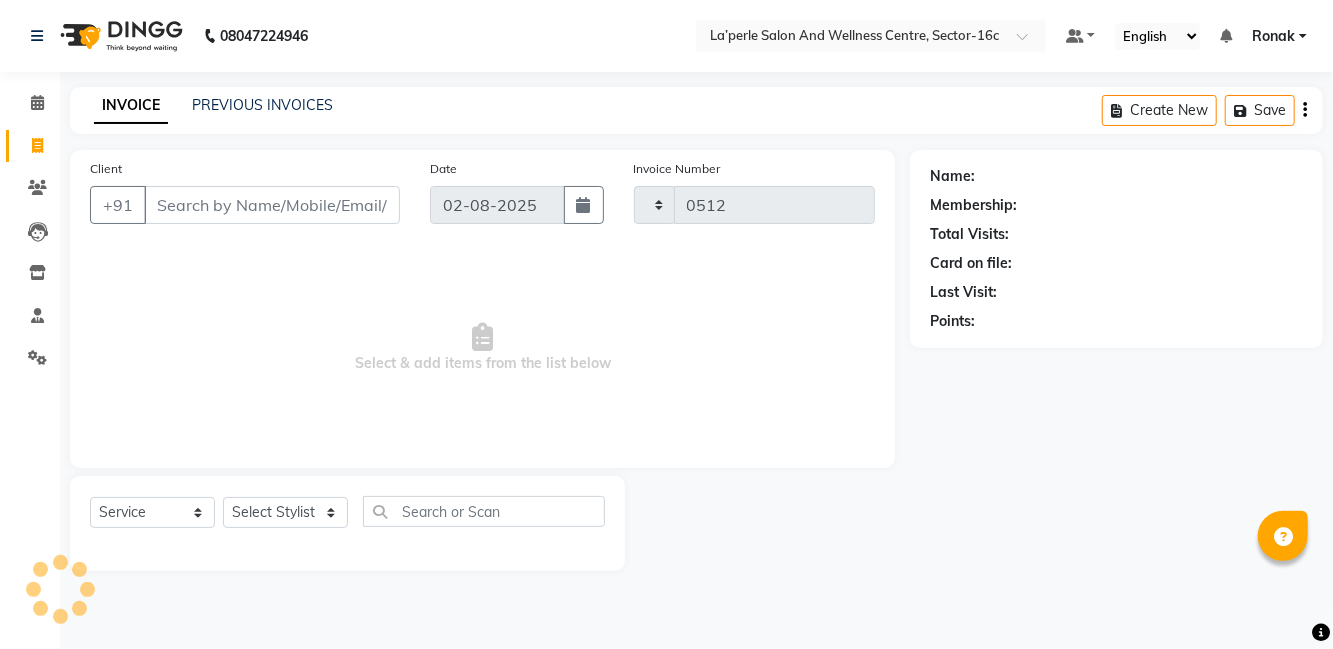 select on "8341" 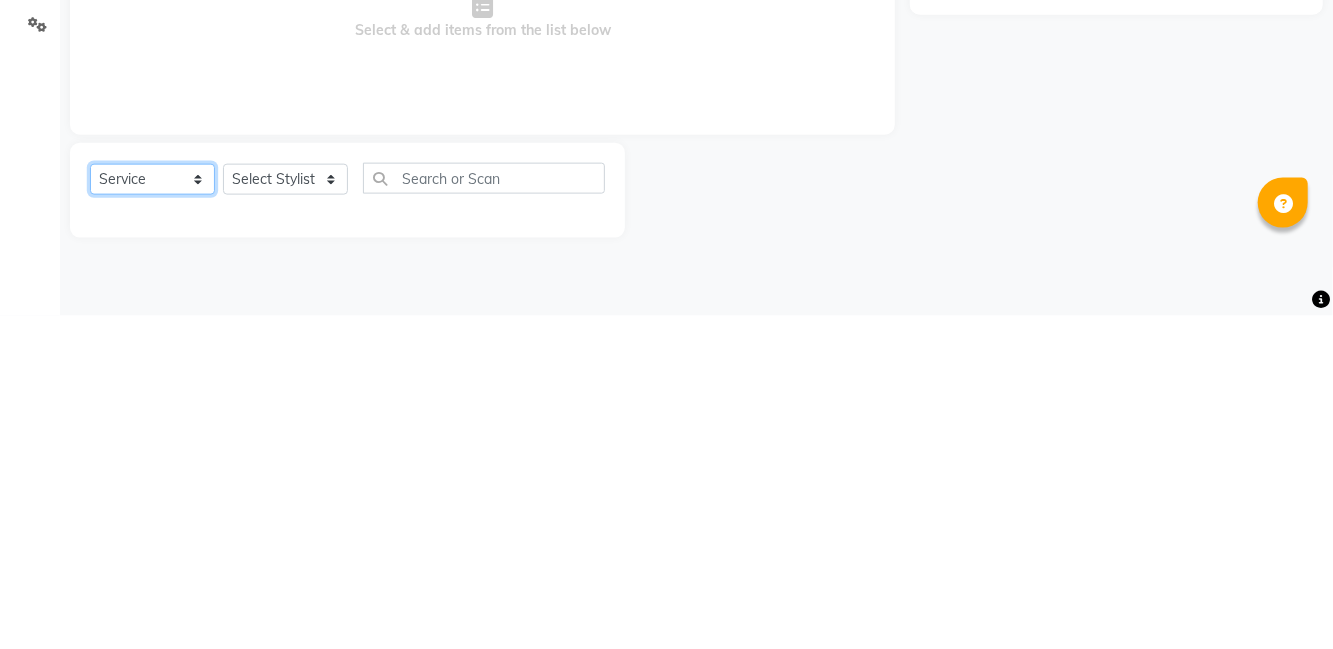 click on "Select  Service  Product  Membership  Package Voucher Prepaid Gift Card" 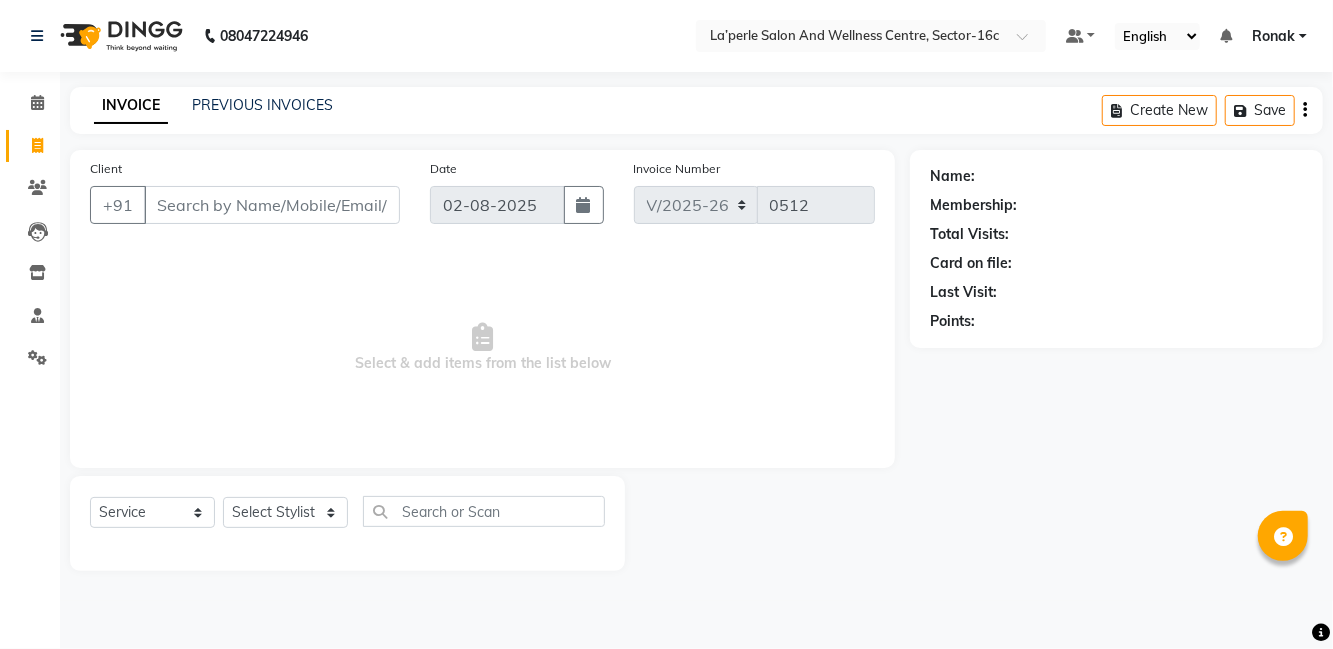 click on "Select Service Product Membership Package Voucher Prepaid Gift Card Select Stylist [FIRST] [FIRST] [LAST] [FIRST] [LAST] [FIRST] [LAST] [FIRST] [LAST] La perle [FIRST] [LAST] [FIRST] [FIRST] [LAST] [FIRST] [LAST] [FIRST] [LAST] [FIRST] [LAST] [FIRST] [LAST]" 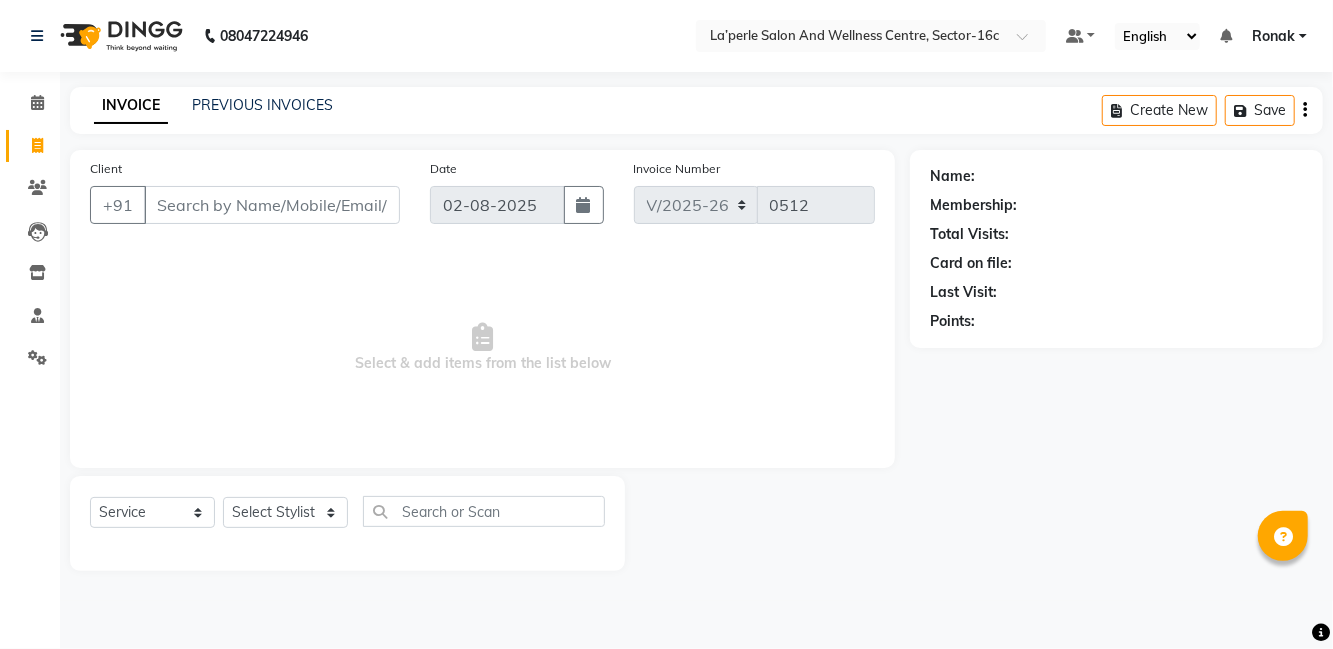 click on "Select Service Product Membership Package Voucher Prepaid Gift Card Select Stylist [FIRST] [FIRST] [LAST] [FIRST] [LAST] [FIRST] [LAST] [FIRST] [LAST] La perle [FIRST] [LAST] [FIRST] [FIRST] [LAST] [FIRST] [LAST] [FIRST] [LAST] [FIRST] [LAST] [FIRST] [LAST]" 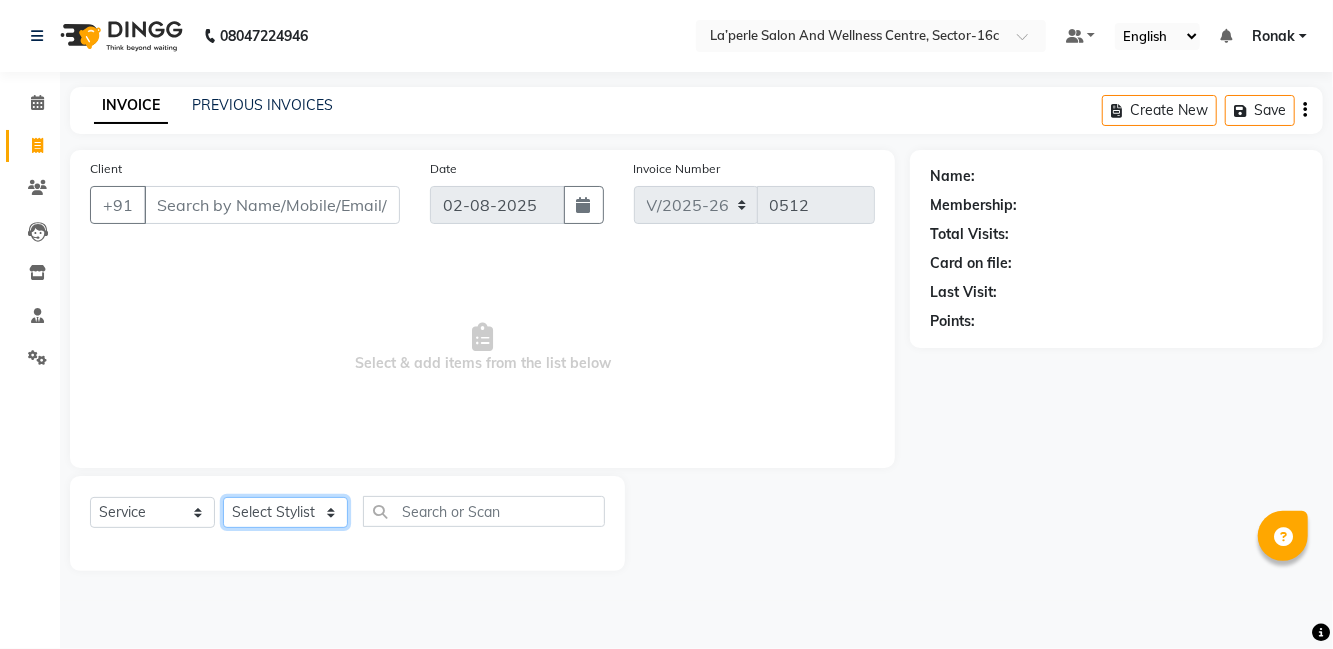 click on "Select Stylist [FIRST] [LAST] [FIRST] [LAST] [FIRST] [LAST] [FIRST] [LAST] [FIRST] [LAST] [FIRST] [LAST] [FIRST] [LAST] [FIRST] [LAST] [FIRST] [LAST] [FIRST] [LAST] [FIRST] [LAST] [FIRST] [LAST] [FIRST] [LAST]" 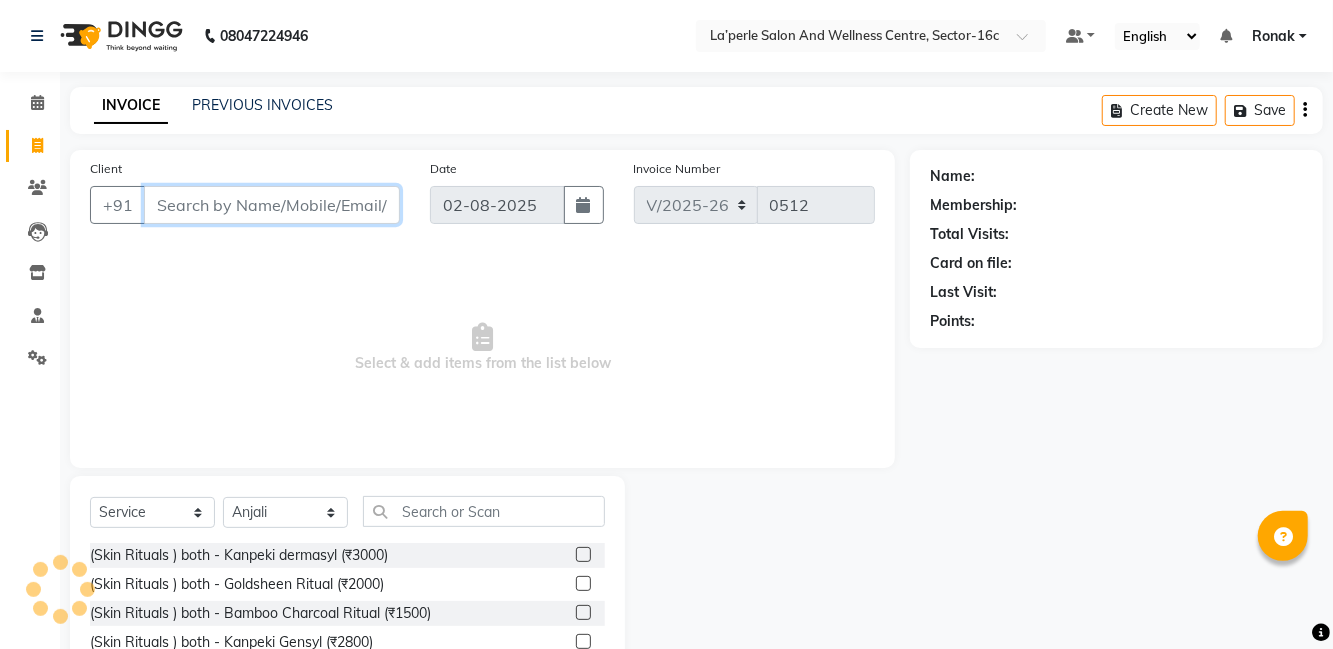click on "Client" at bounding box center [272, 205] 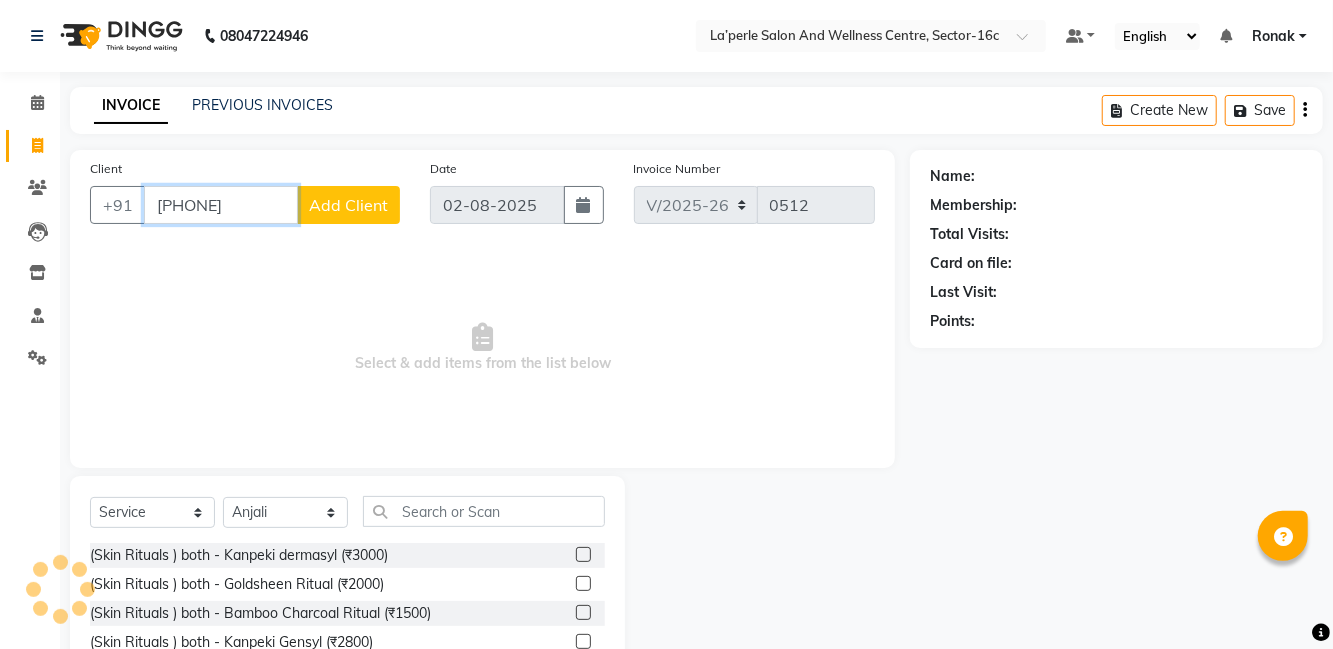 type on "[PHONE]" 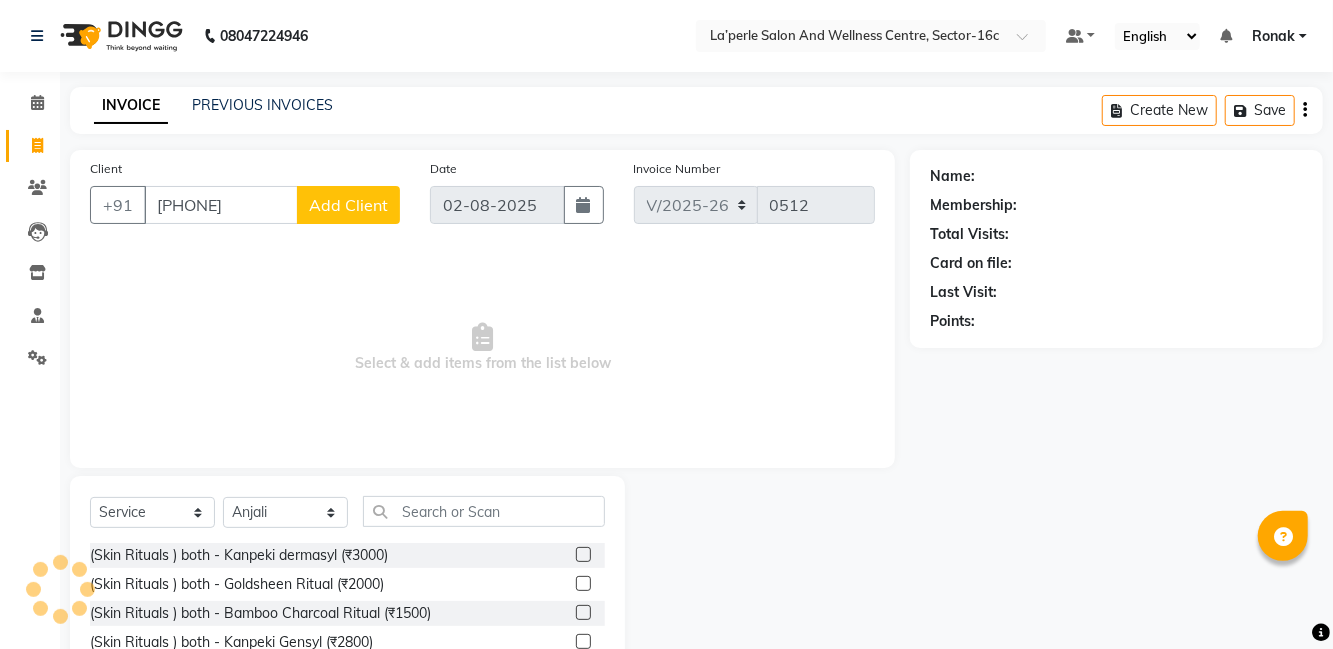 click on "Add Client" 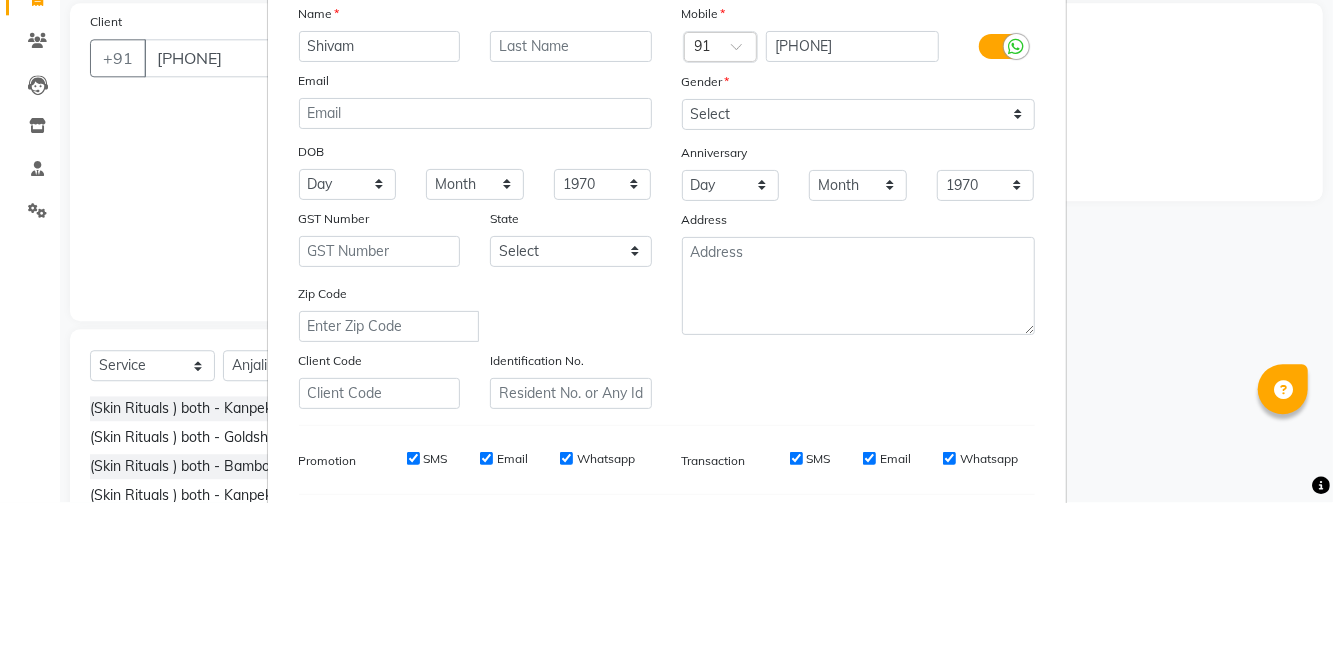 type on "Shivam" 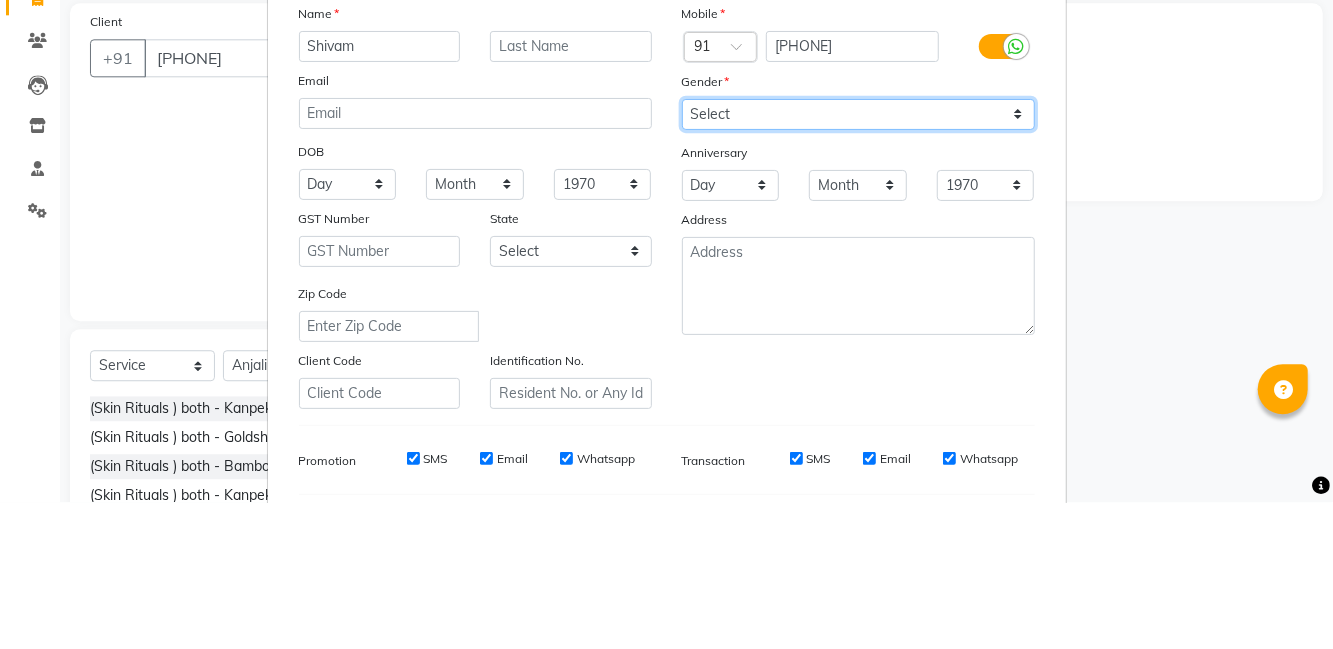 click on "Select Male Female Other Prefer Not To Say" at bounding box center (858, 261) 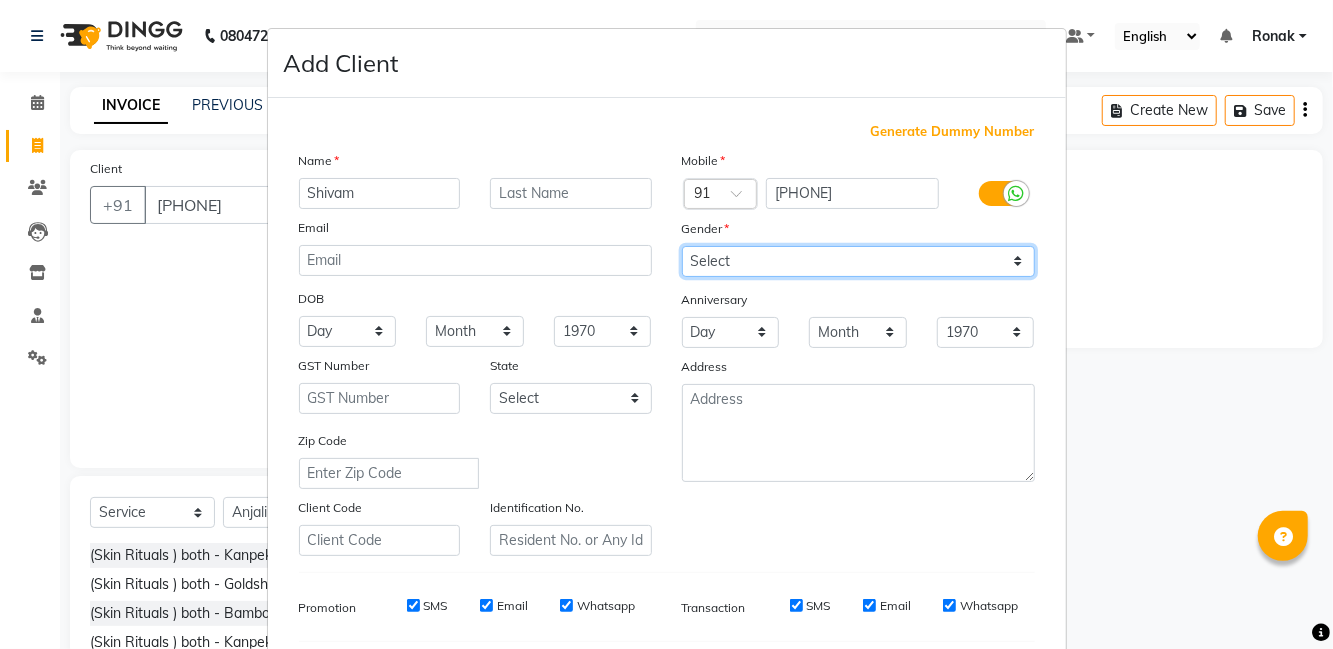 select on "male" 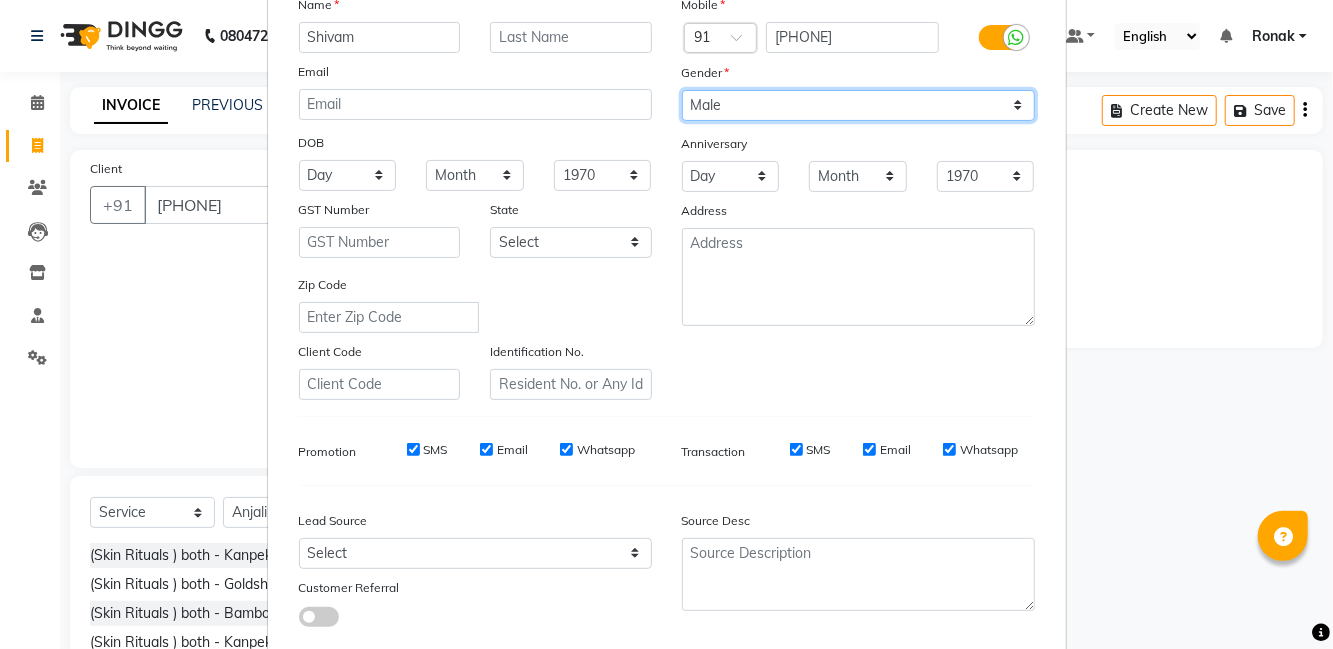 scroll, scrollTop: 168, scrollLeft: 0, axis: vertical 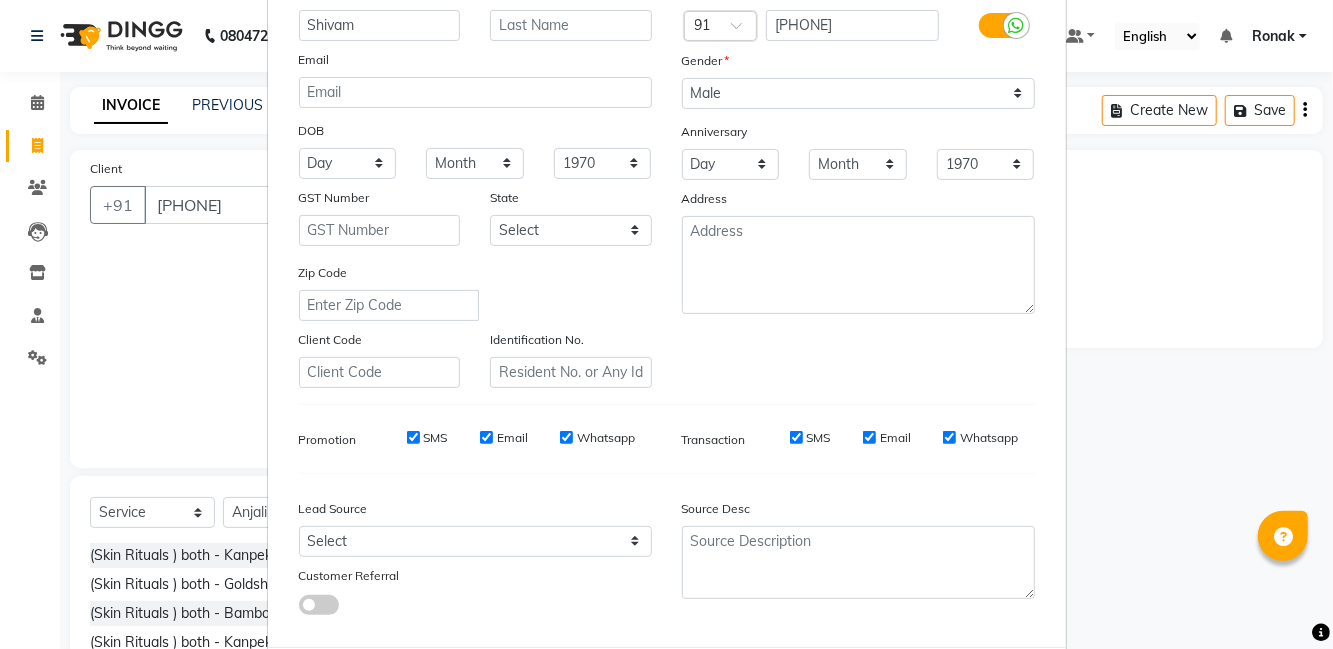 click on "Add" at bounding box center (933, 687) 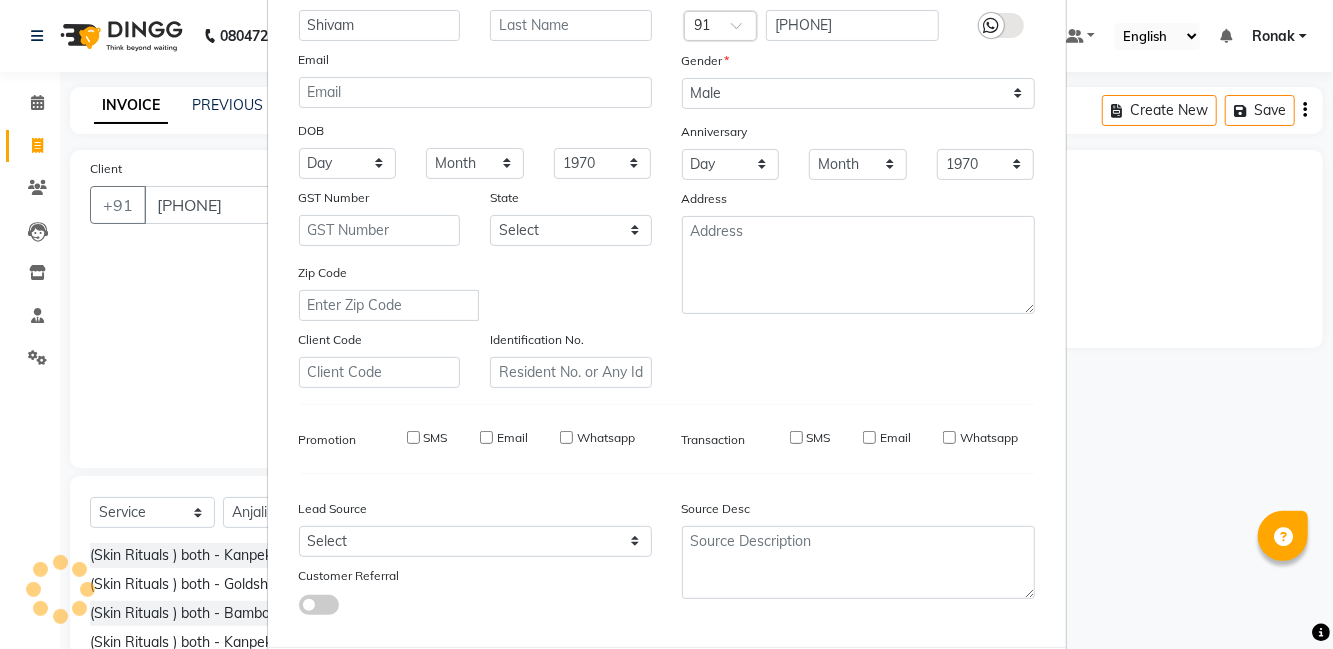 type 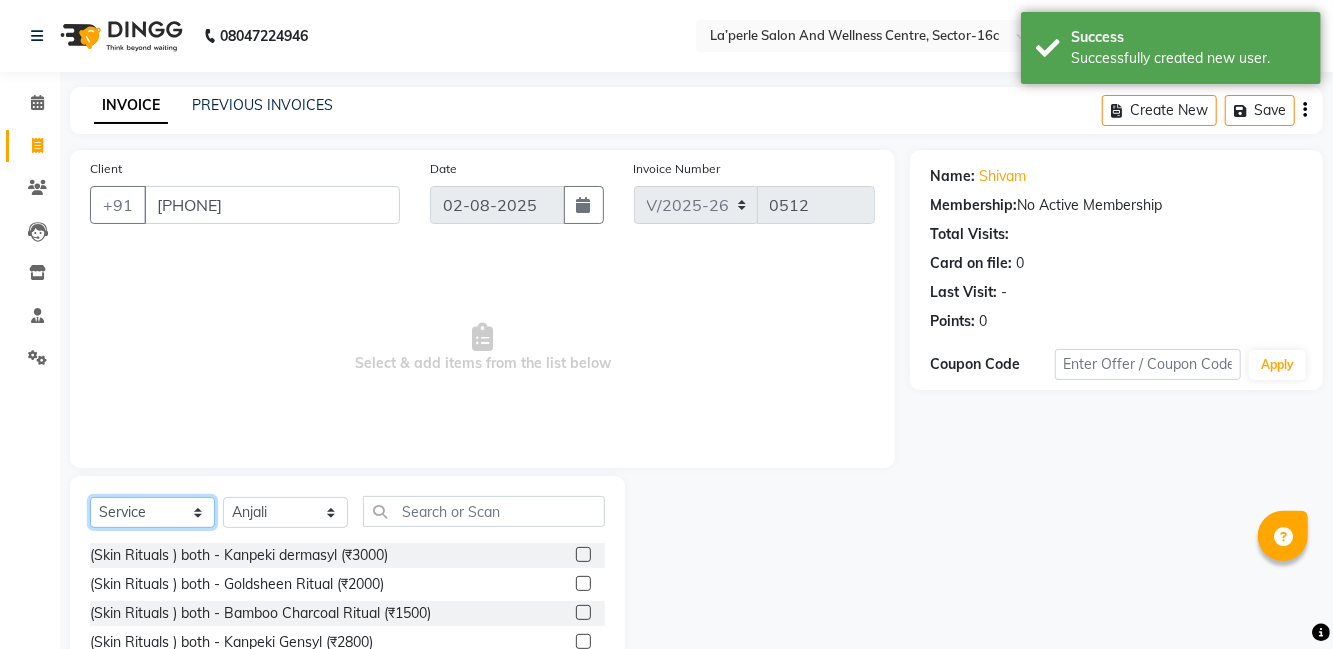 click on "Select  Service  Product  Membership  Package Voucher Prepaid Gift Card" 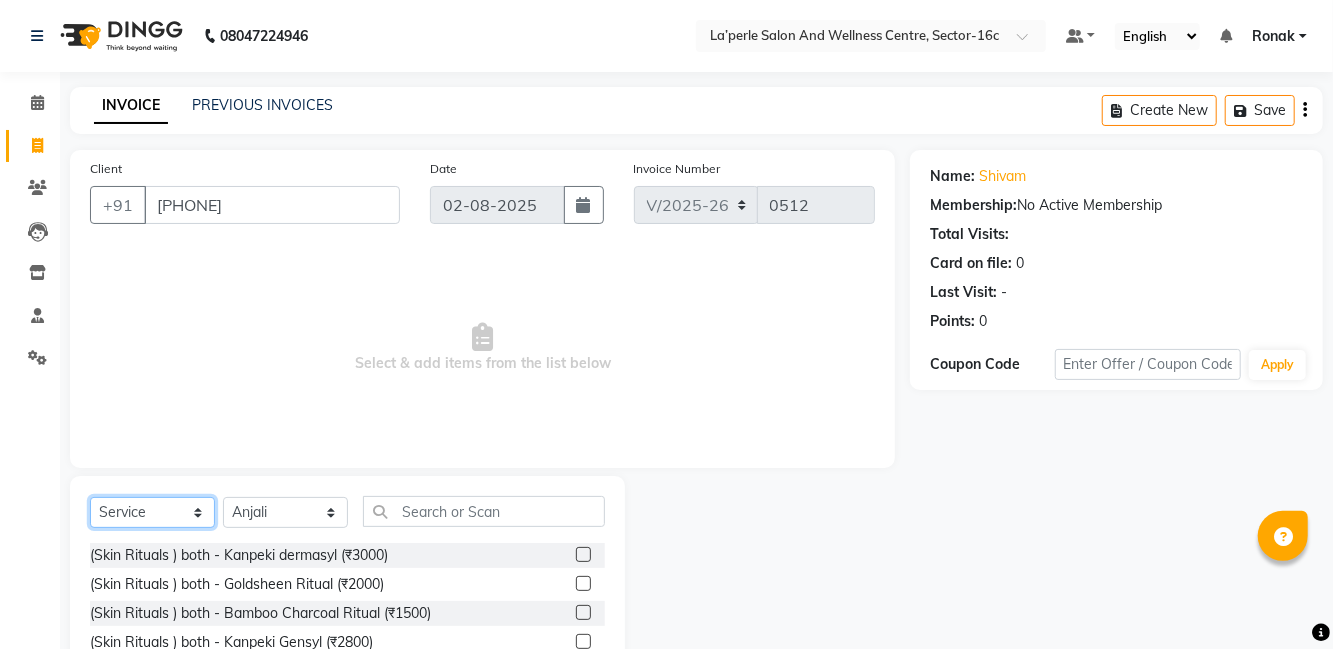 click on "Select  Service  Product  Membership  Package Voucher Prepaid Gift Card" 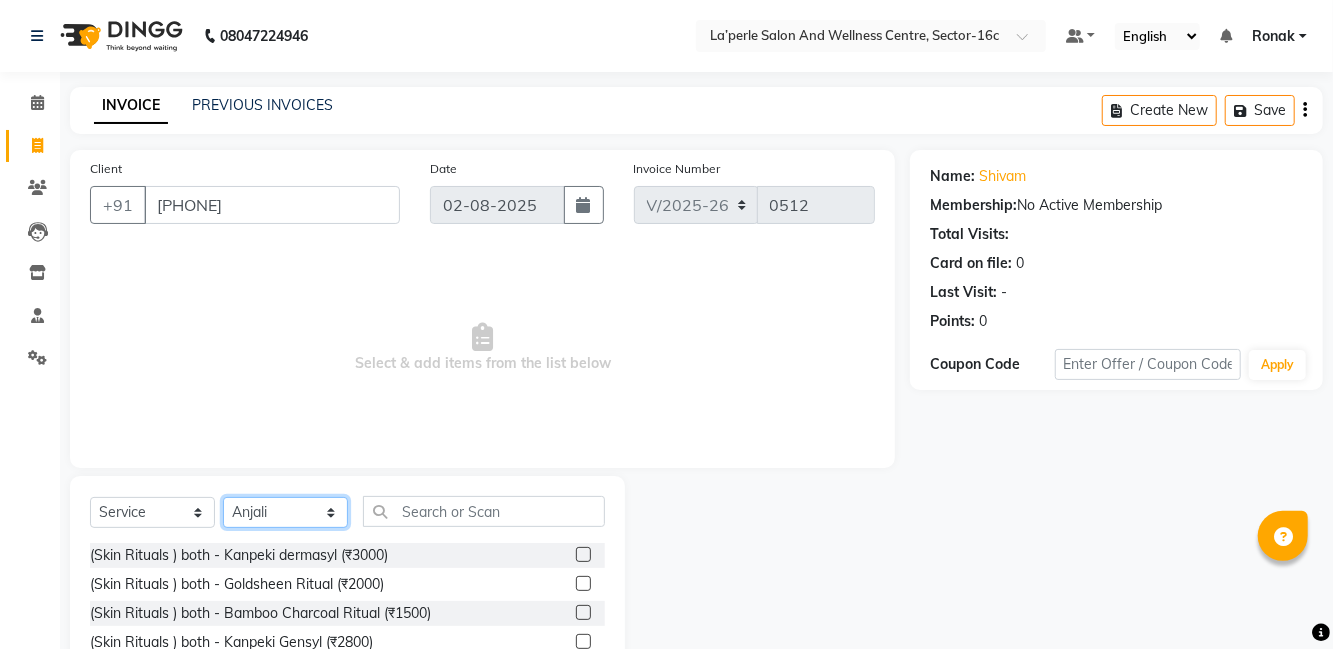 click on "Select Stylist [FIRST] [LAST] [FIRST] [LAST] [FIRST] [LAST] [FIRST] [LAST] [FIRST] [LAST] [FIRST] [LAST] [FIRST] [LAST] [FIRST] [LAST] [FIRST] [LAST] [FIRST] [LAST] [FIRST] [LAST] [FIRST] [LAST] [FIRST] [LAST]" 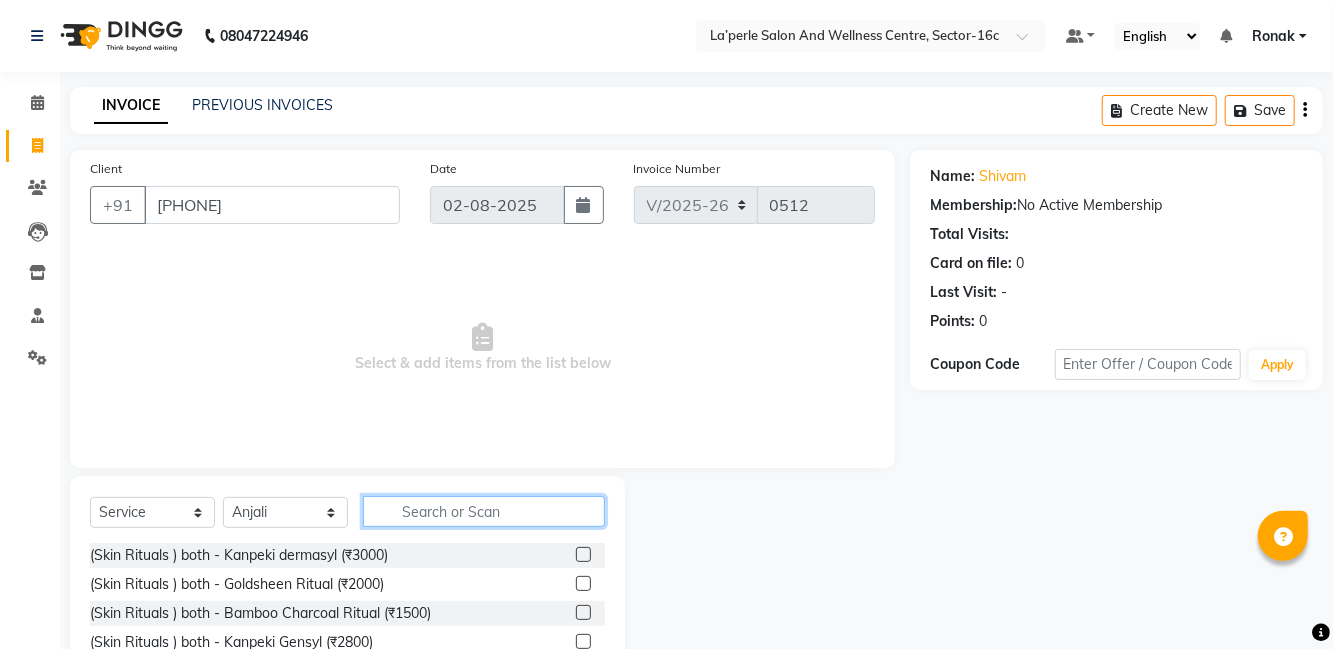click 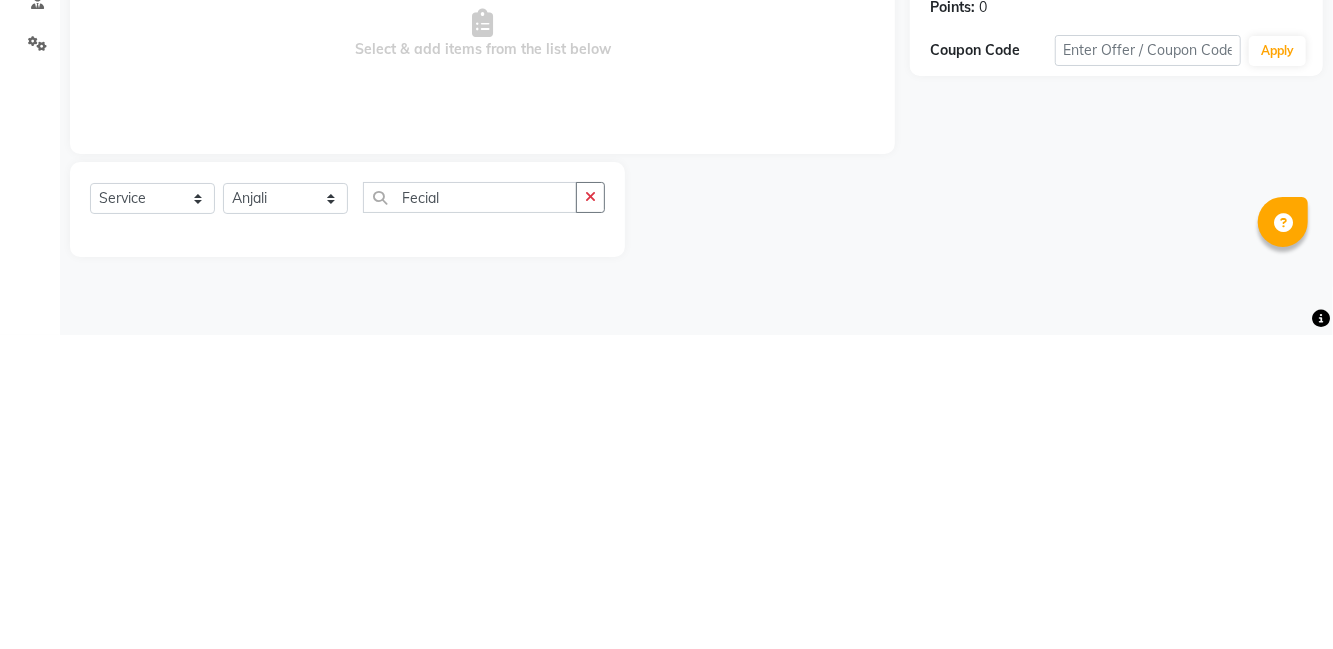 click on "Name: [FIRST] Membership: No Active Membership Total Visits: Card on file: 0 Last Visit: - Points: 0 Coupon Code Apply" 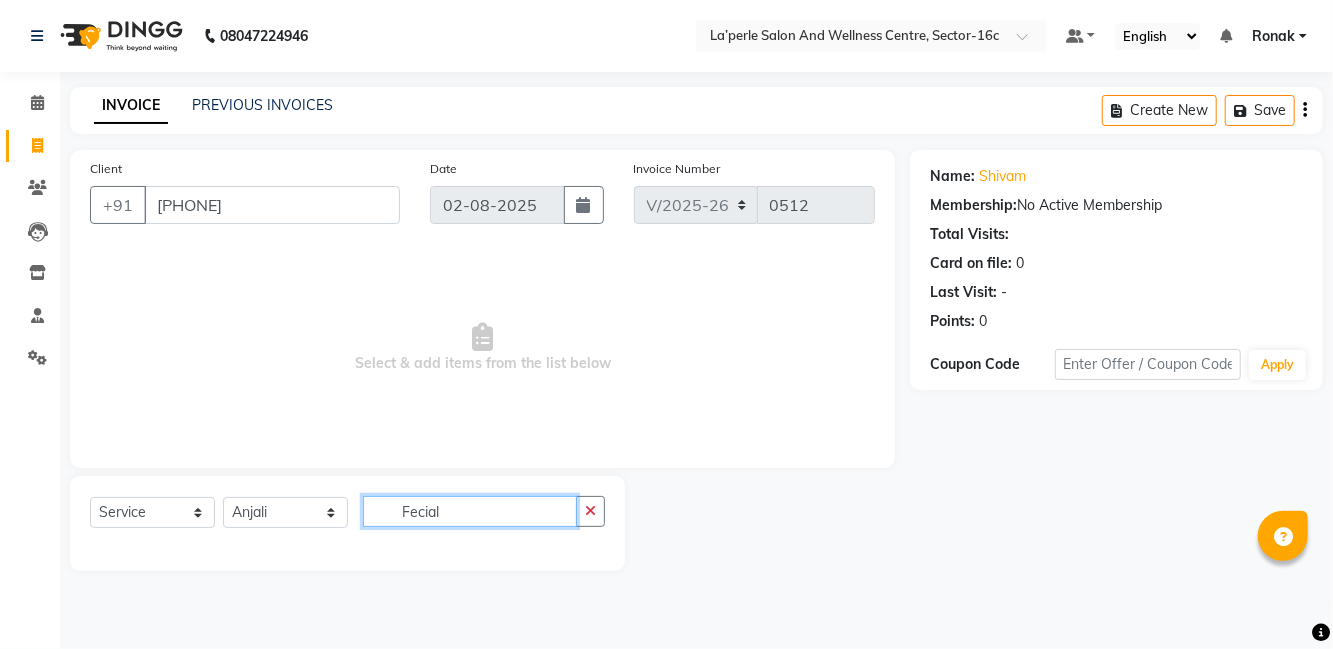 click on "Fecial" 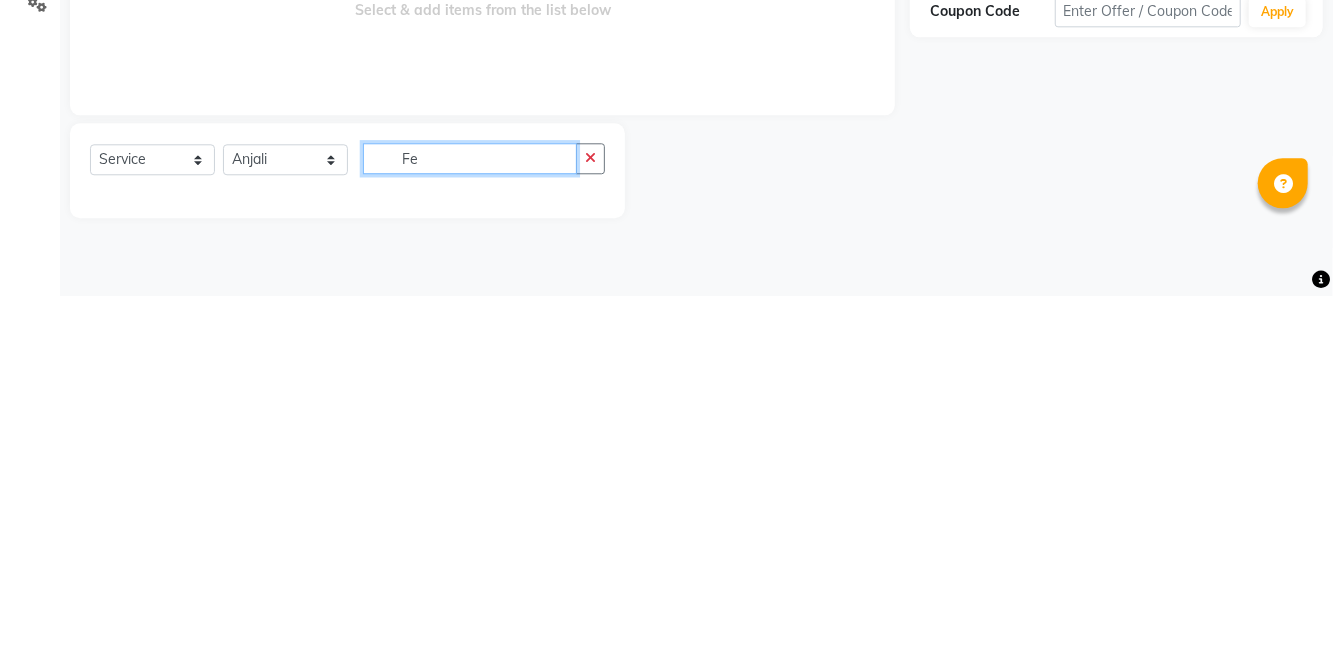 type on "F" 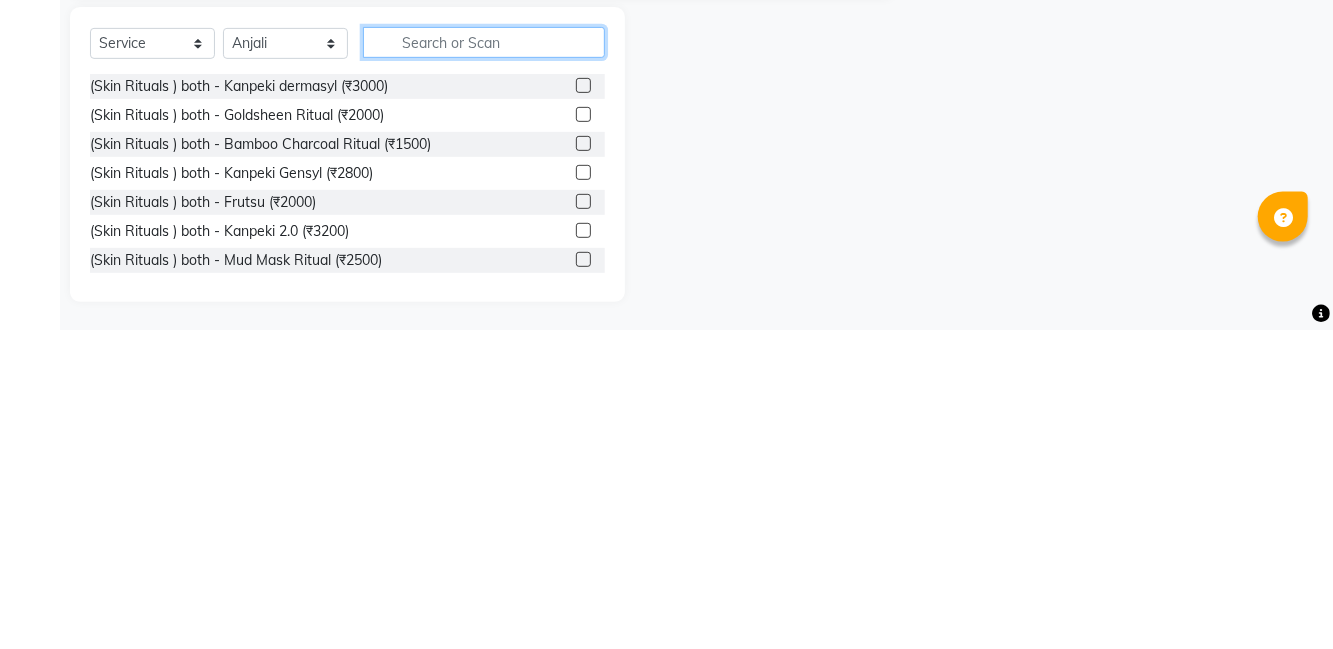 scroll, scrollTop: 150, scrollLeft: 0, axis: vertical 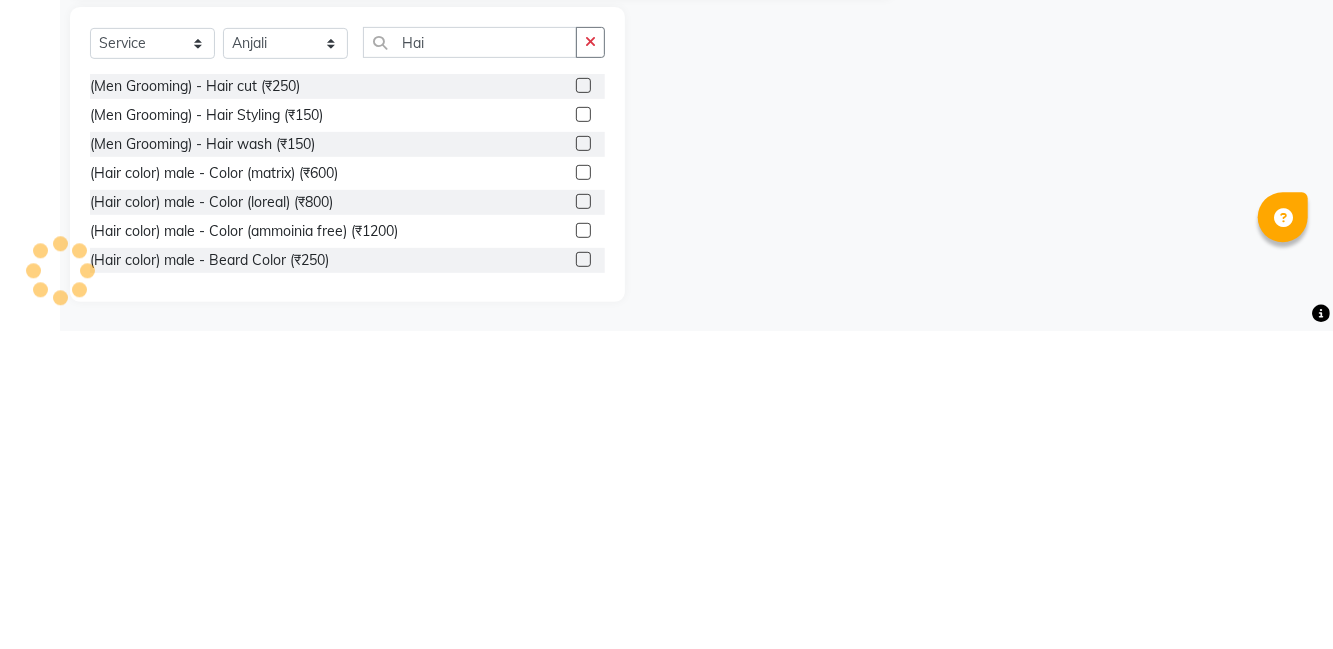 click on "Name: [FIRST] Membership: No Active Membership Total Visits: Card on file: 0 Last Visit: - Points: 0 Coupon Code Apply" 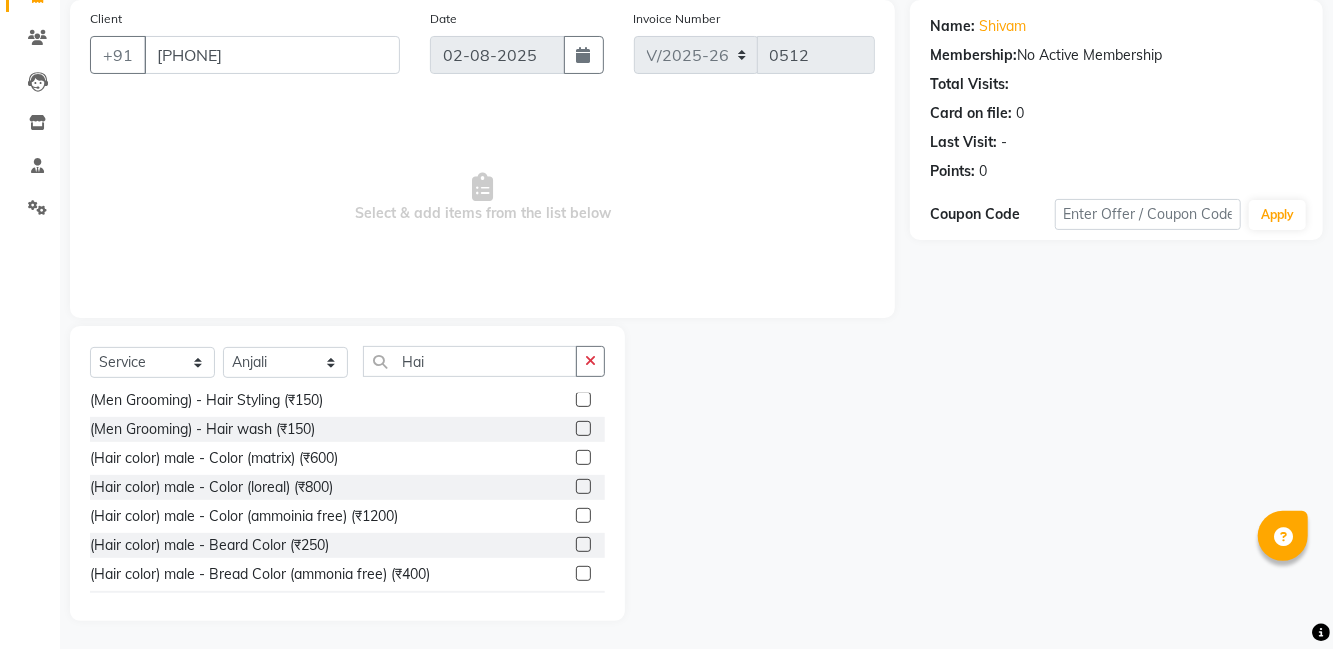 scroll, scrollTop: 8, scrollLeft: 0, axis: vertical 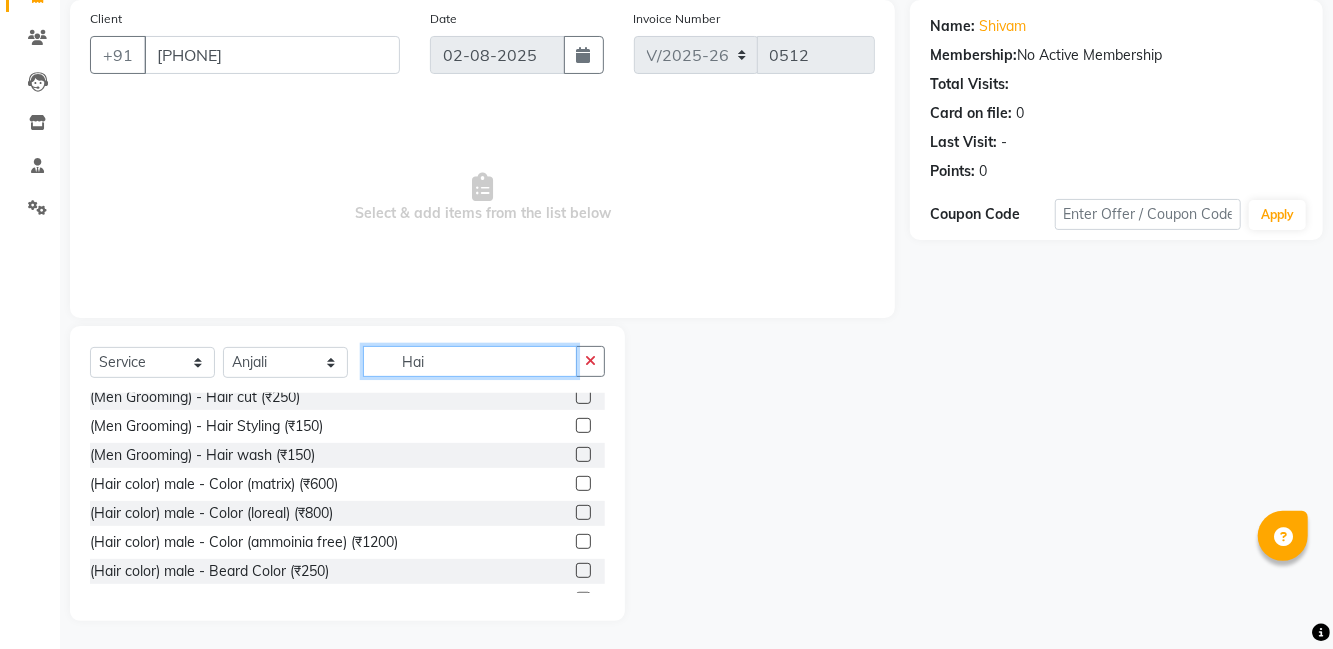 click on "Hai" 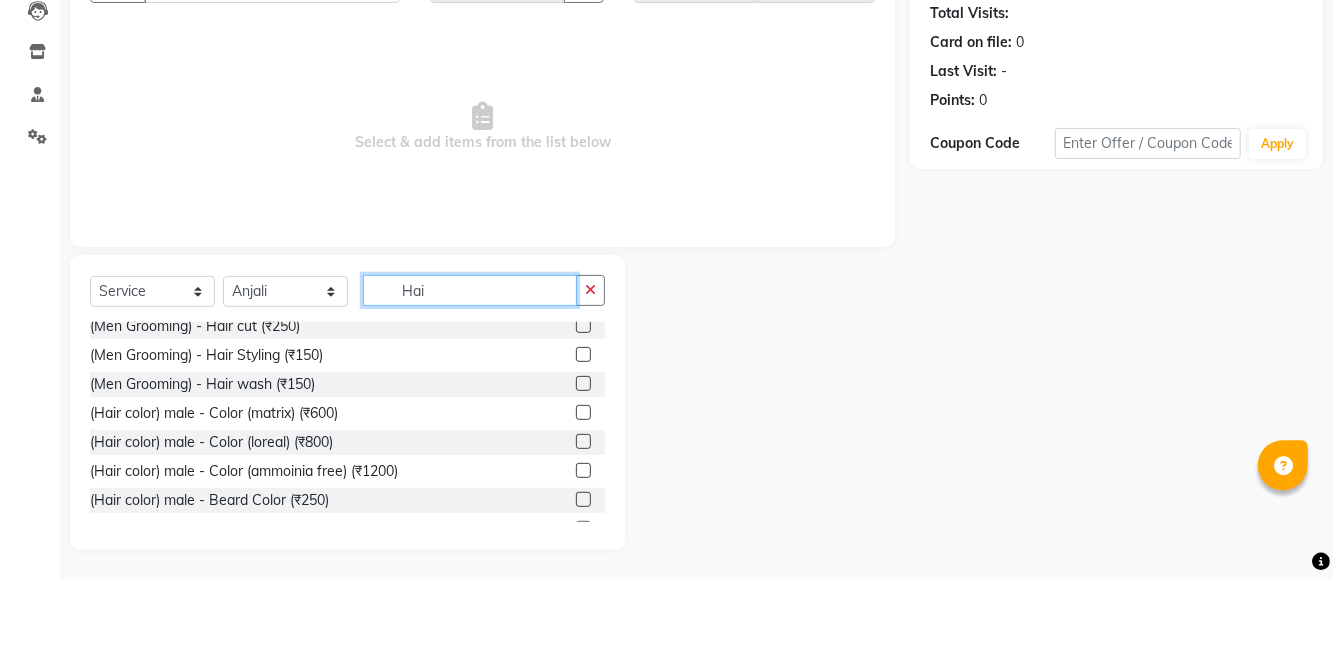 scroll, scrollTop: 150, scrollLeft: 0, axis: vertical 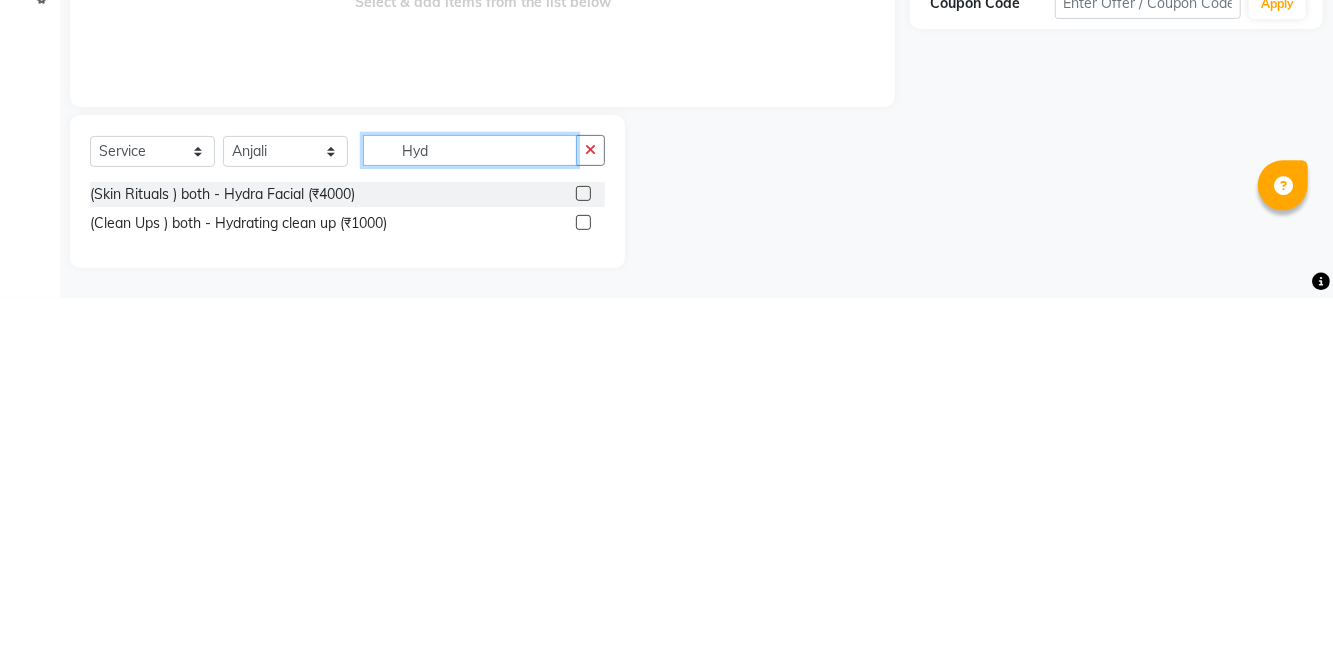 type on "Hyd" 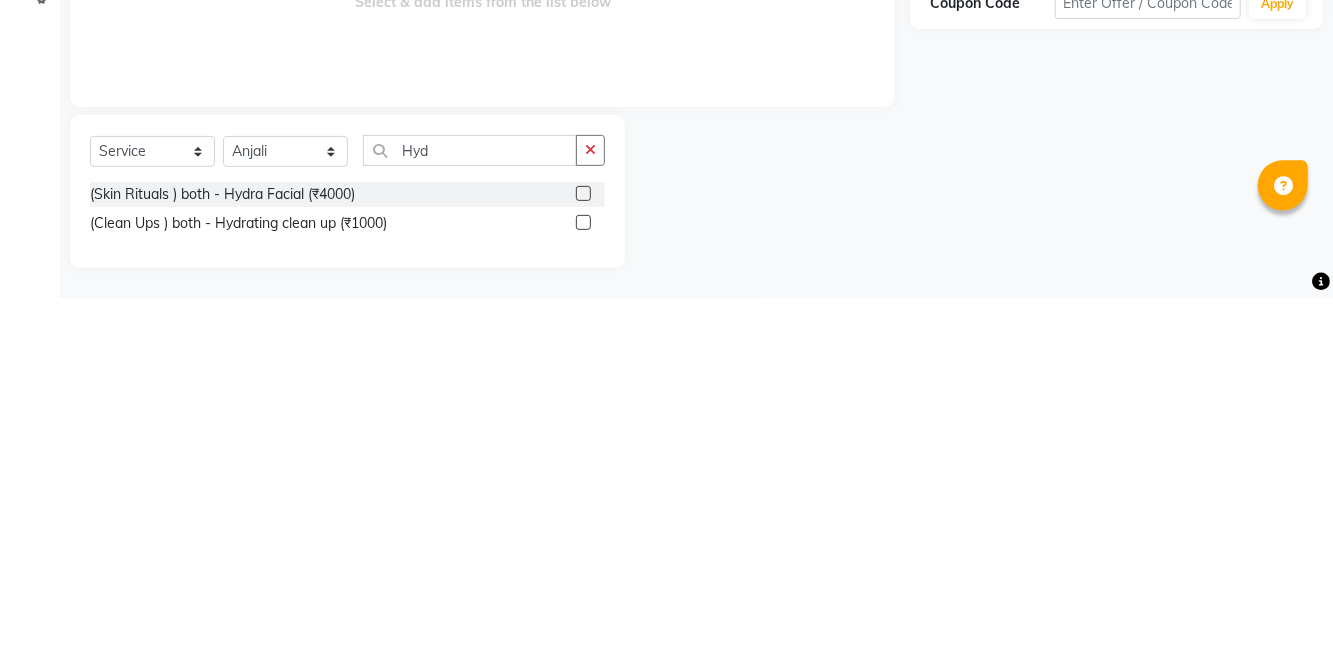 click 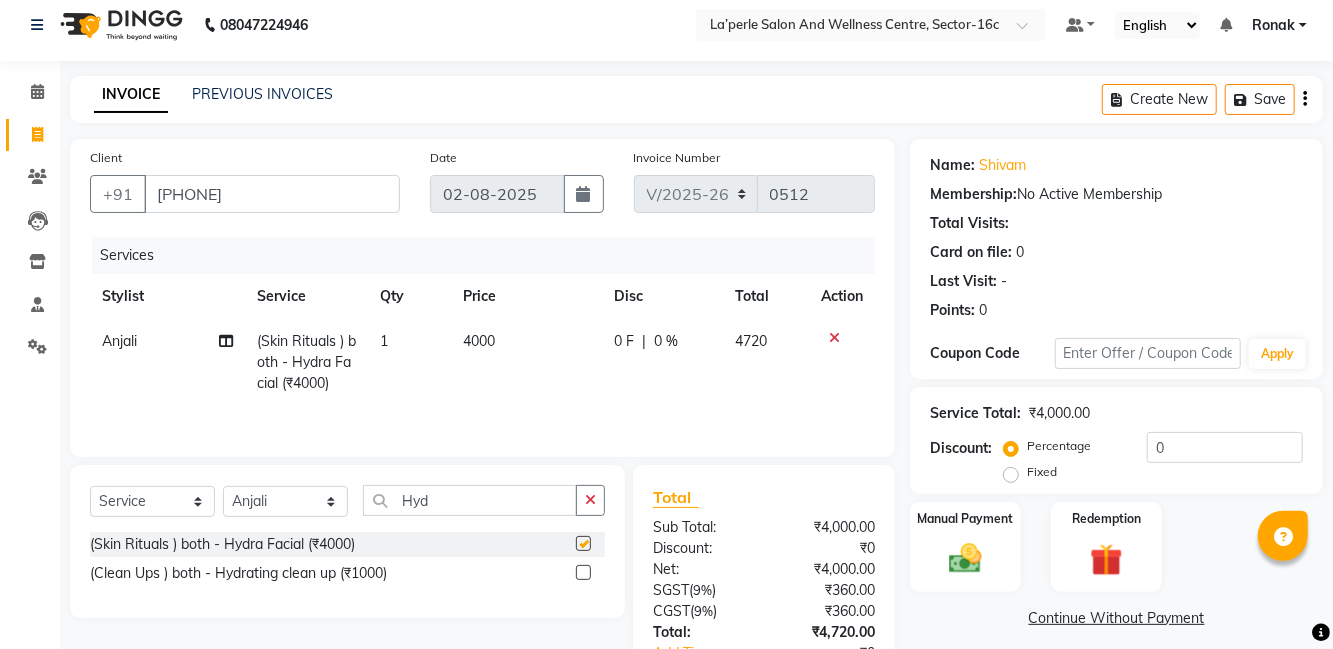 checkbox on "false" 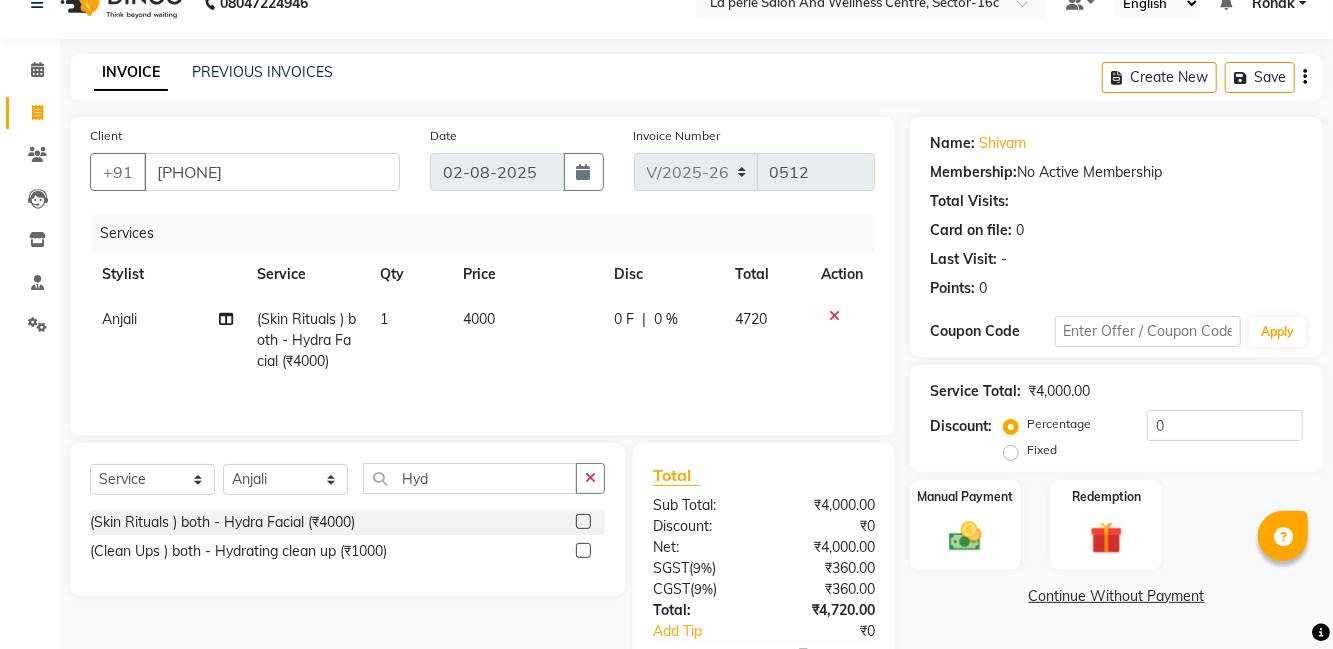 scroll, scrollTop: 38, scrollLeft: 0, axis: vertical 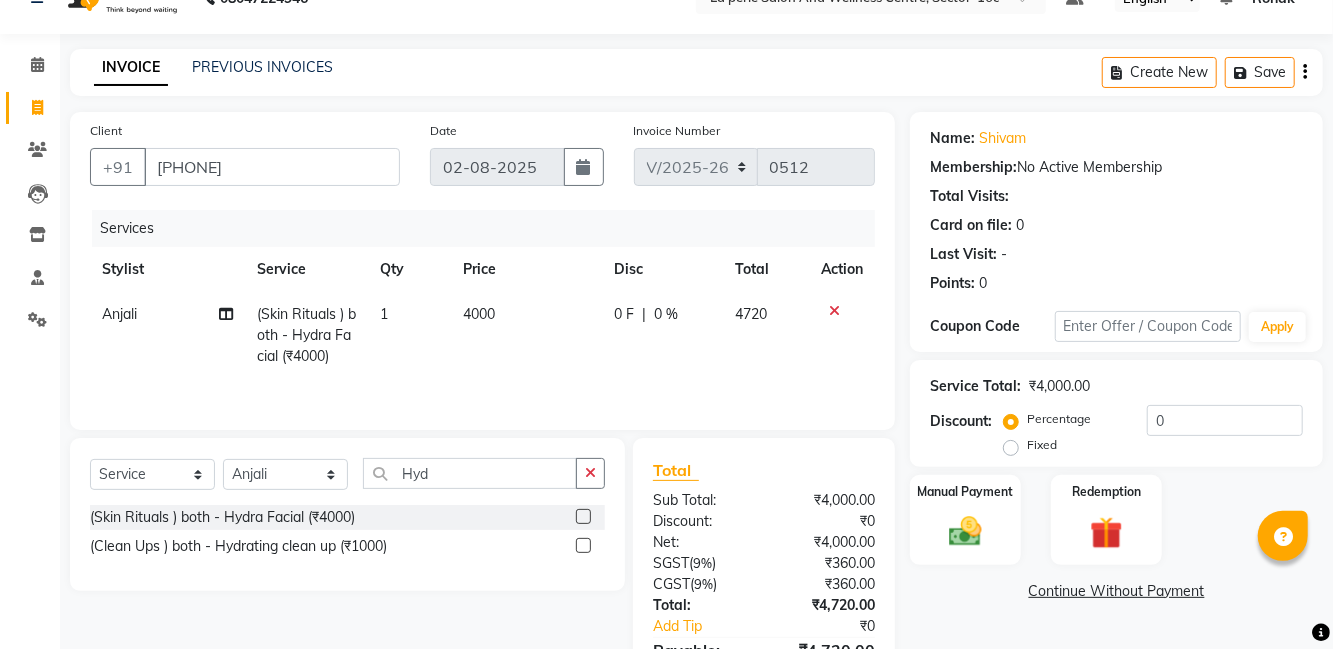 click on "0 %" 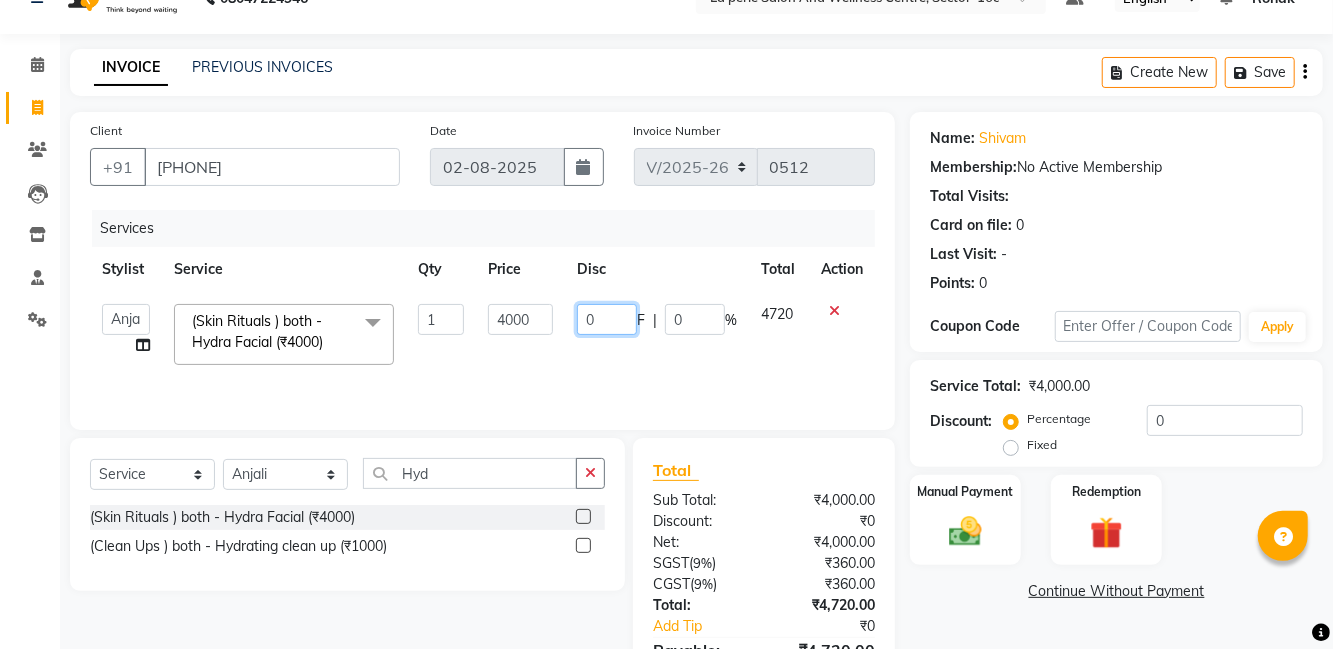 click on "0" 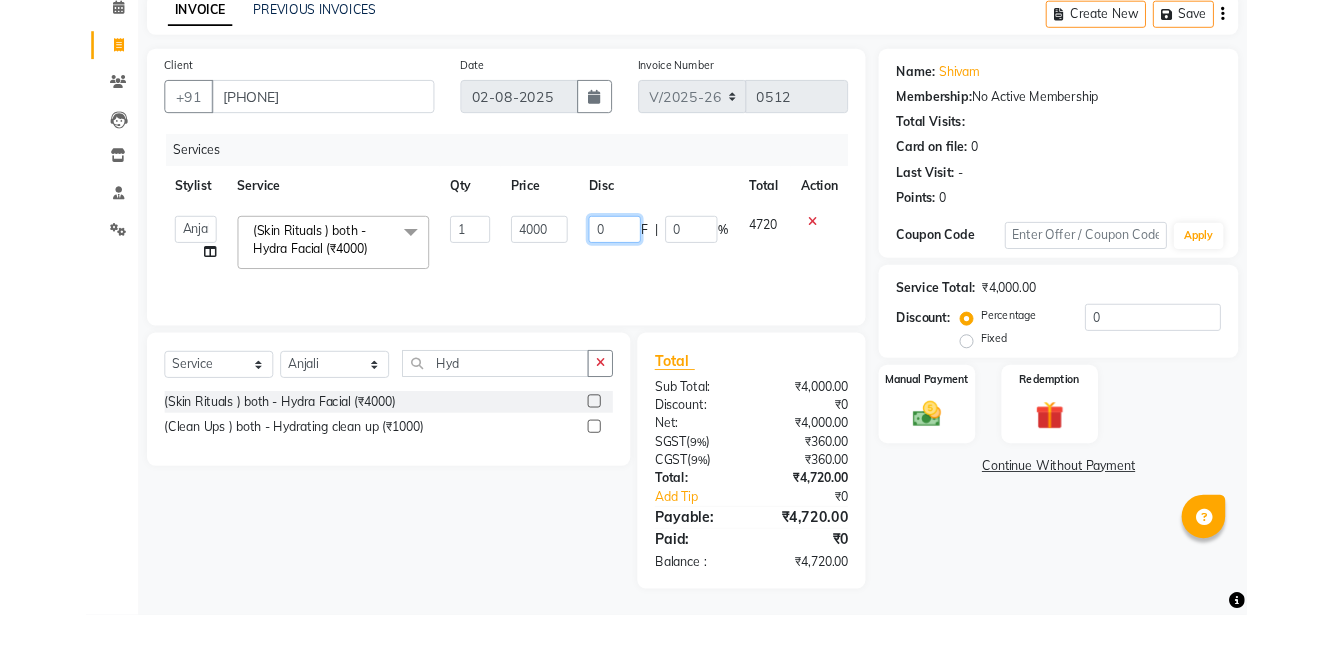 scroll, scrollTop: 81, scrollLeft: 0, axis: vertical 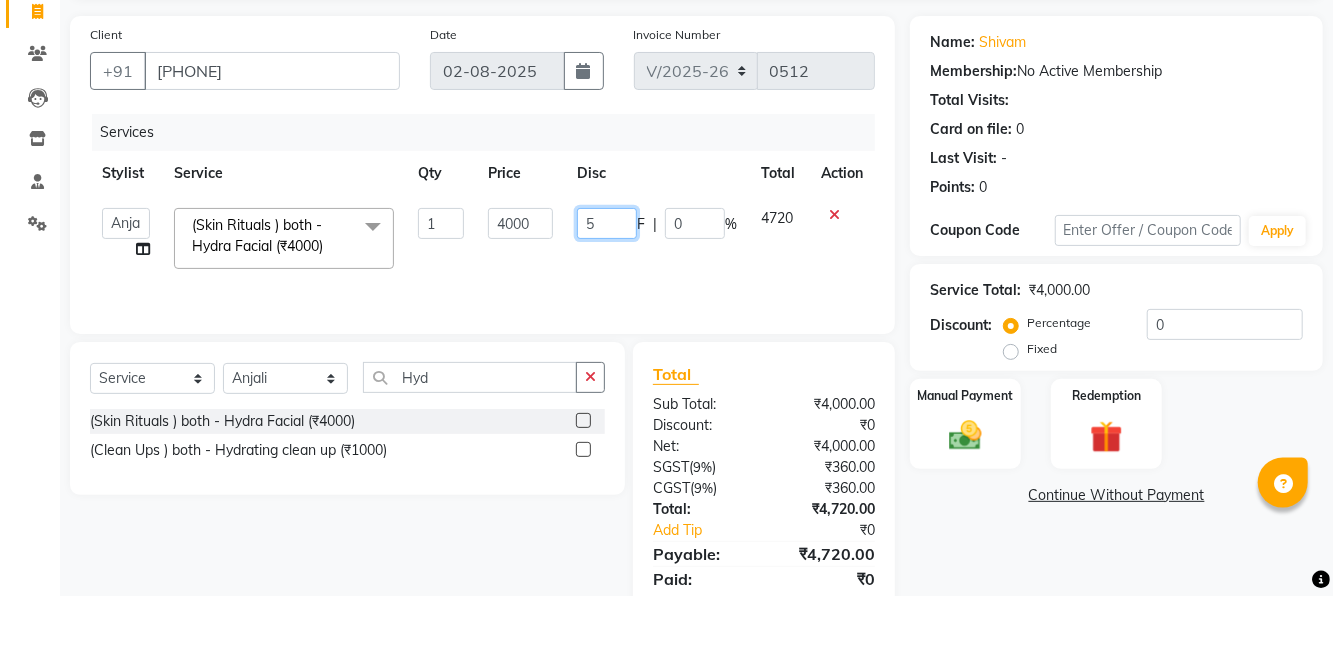 type on "50" 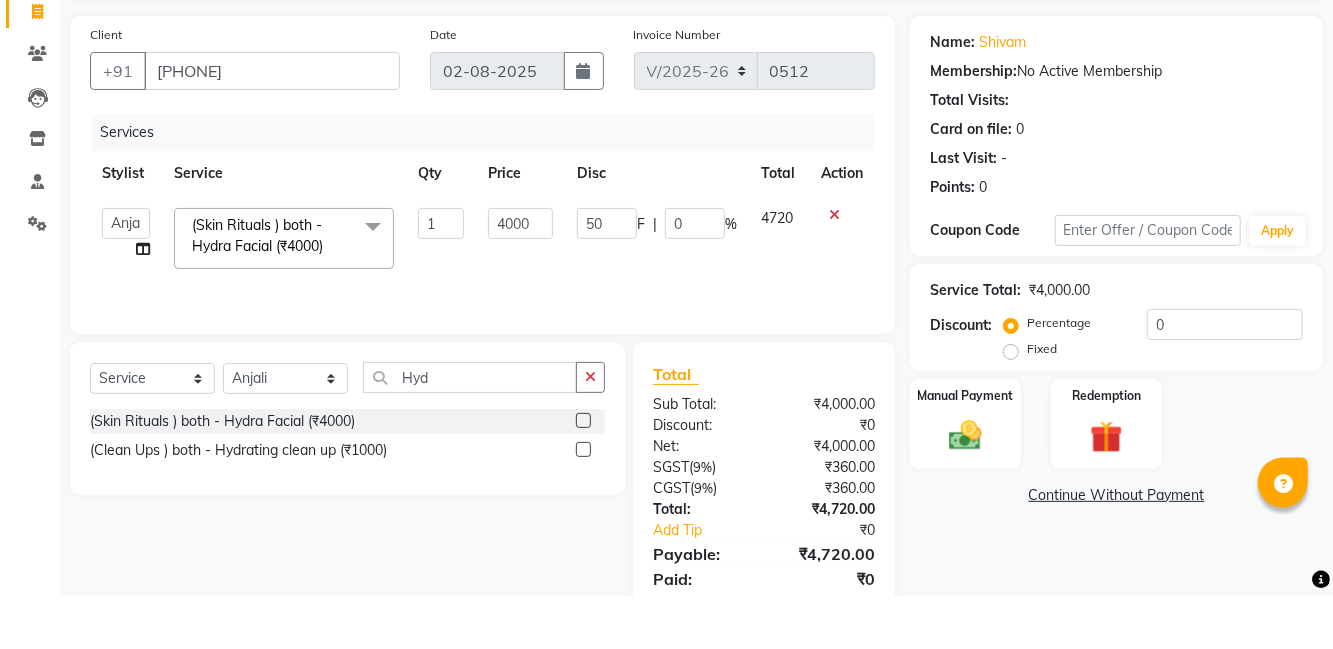 click on "Client [PHONE] Date 02-08-2025 Invoice Number V/2025 V/2025-26 0512 Services Stylist Service Qty Price Disc Total Action [FIRST] [LAST] [LAST] [FIRST] [LAST] [FIRST] [LAST] [FIRST] [LAST] [FIRST] [LAST] [FIRST] [LAST] [LAST] [LAST] [LAST] [FIRST] [LAST] [FIRST] [LAST] [FIRST] [LAST] (Skin Rituals ) both - Hydra Facial (₹4000) x (Skin Rituals ) both - Kanpeki dermasyl (₹3000) (Skin Rituals ) both - Goldsheen Ritual (₹2000) (Skin Rituals ) both - Bamboo Charcoal Ritual (₹1500) (Skin Rituals ) both - Kanpeki Gensyl (₹2800) (Skin Rituals ) both - Frutsu (₹2000) (Skin Rituals ) both - Kanpeki 2.0 (₹3200) (Skin Rituals ) both - Mud Mask Ritual (₹2500) (Skin Rituals ) both - O3+Whitning & Seaweed Range (₹2000) (Skin Rituals ) both - O3+ Rejuvinating Range (₹2800) (Skin Rituals ) both - Hydra Facial (₹4000) Luzo services (₹8475) Foot massage (₹600) Rubber mask (₹600) (dtan / Bleach ) both - Normal Dtan (₹450) (dtan / Bleach ) both - Brand dtan (₹550) 1 4000 50 F" 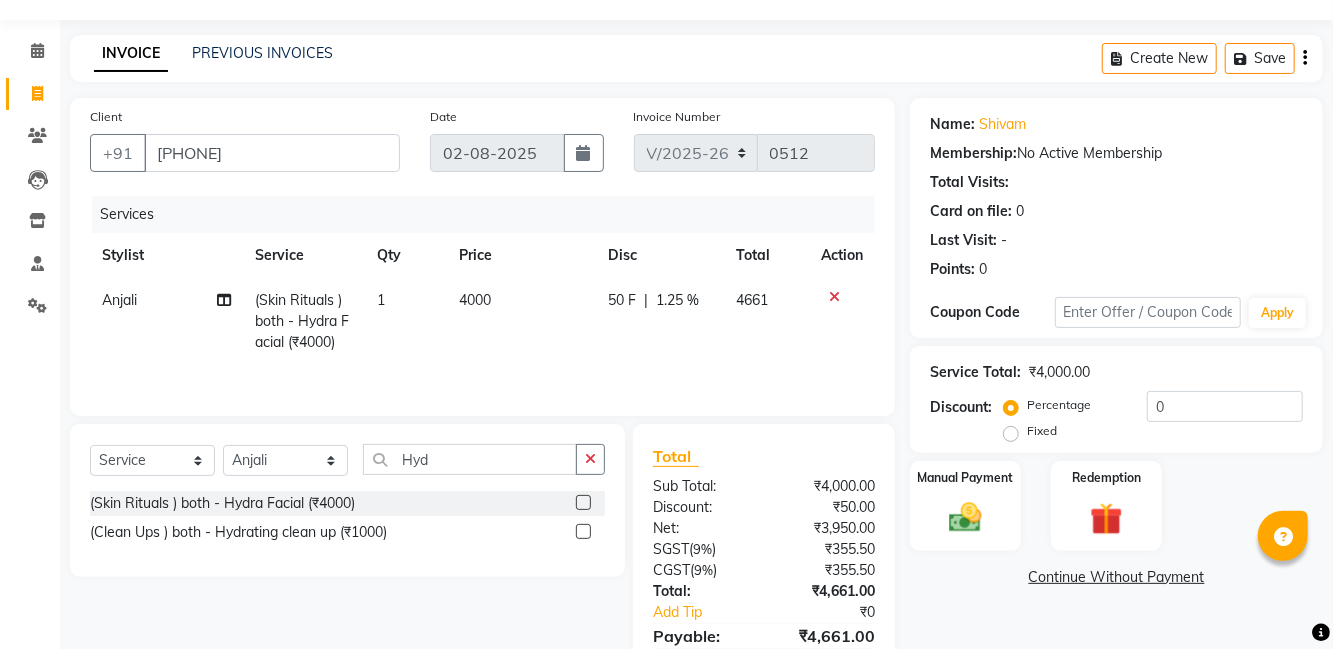 scroll, scrollTop: 53, scrollLeft: 0, axis: vertical 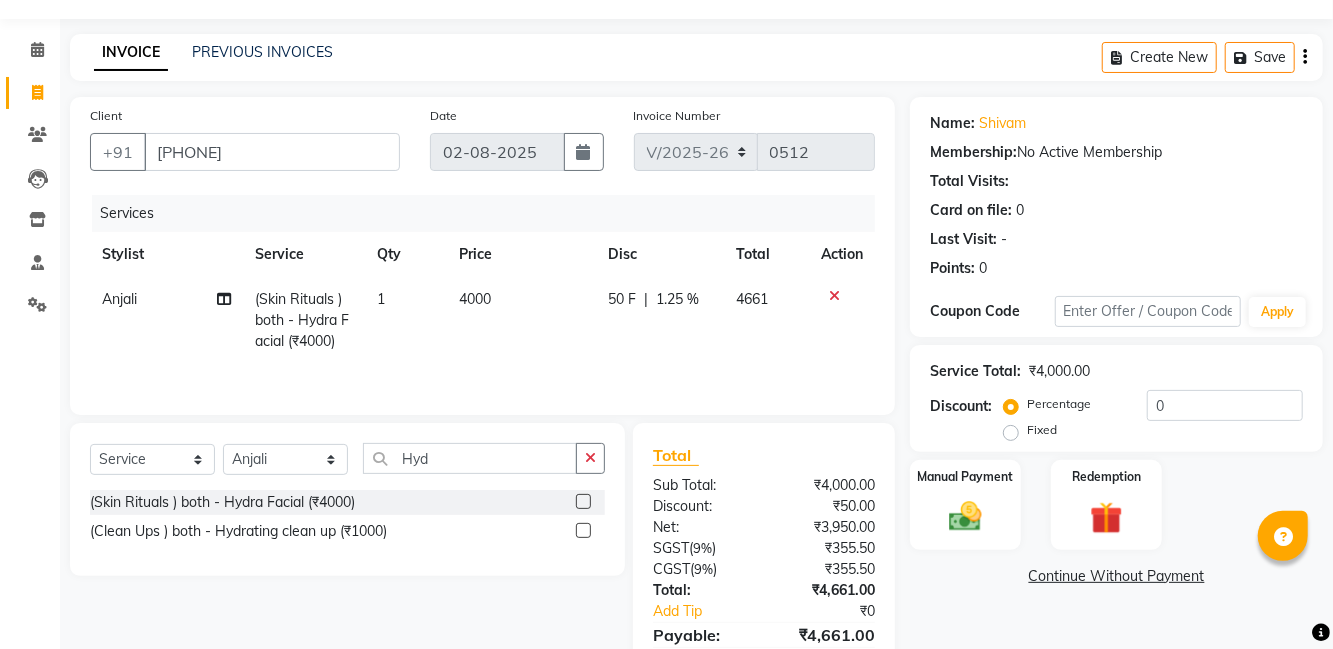 click on "50 F" 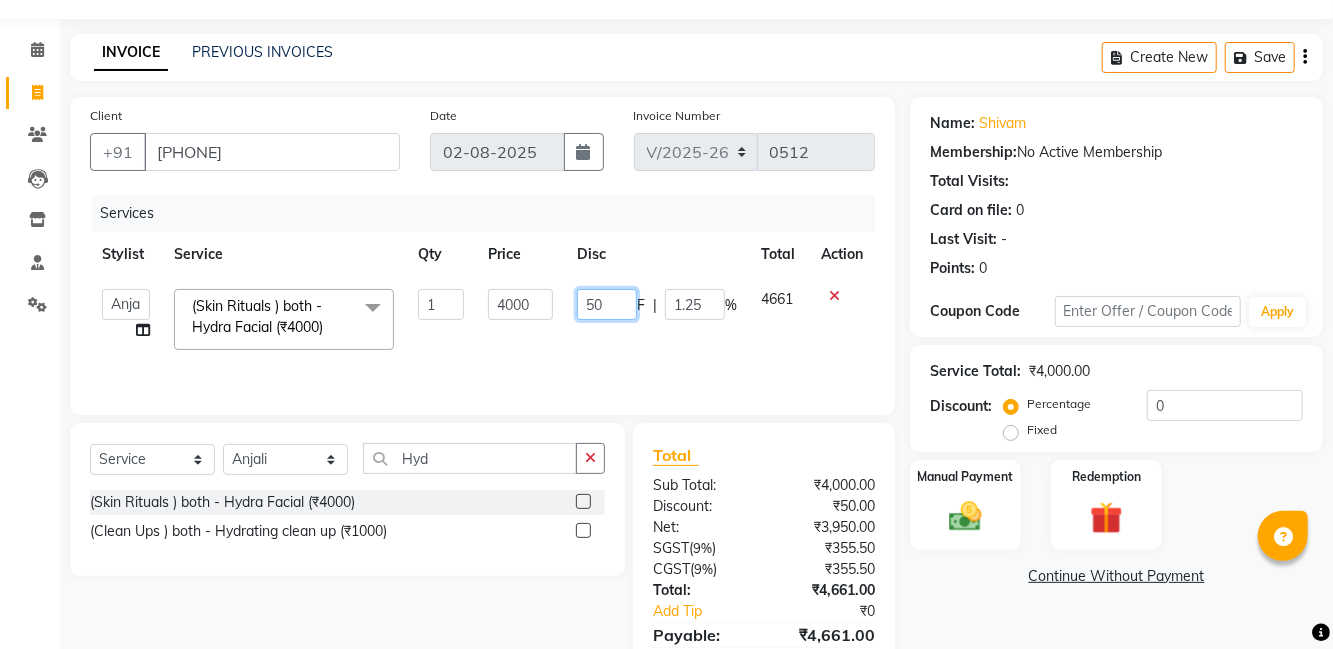 click on "50" 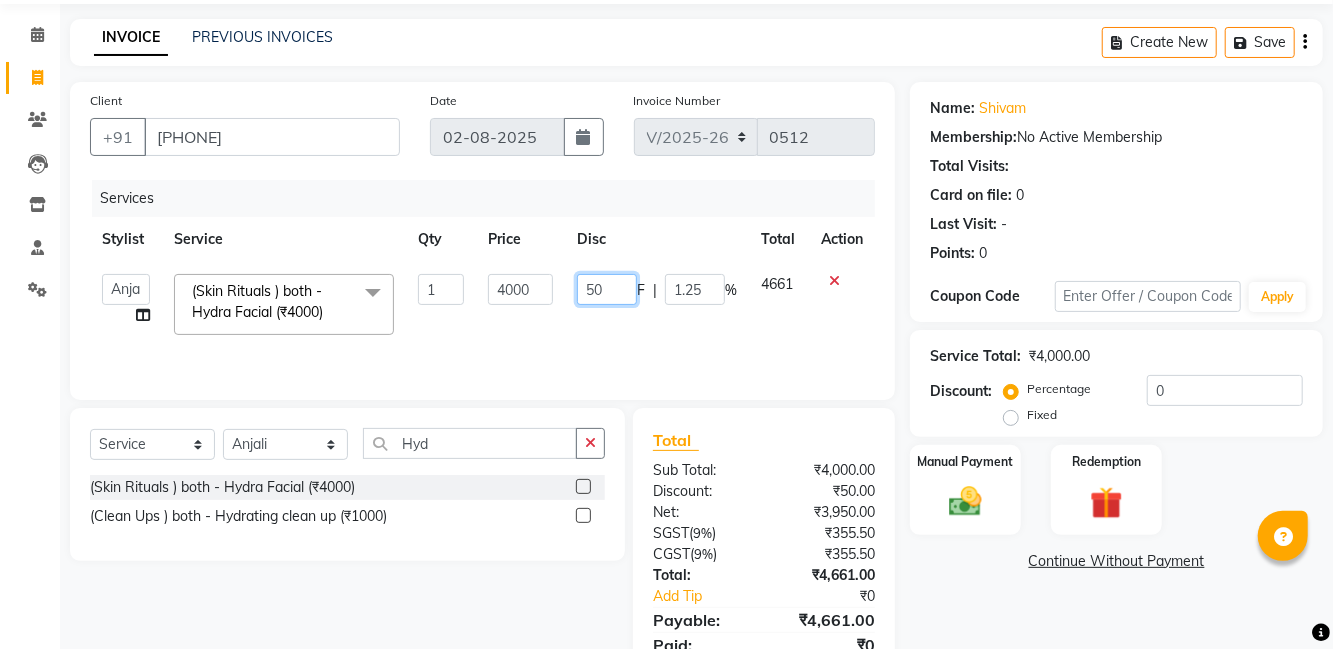 scroll, scrollTop: 76, scrollLeft: 0, axis: vertical 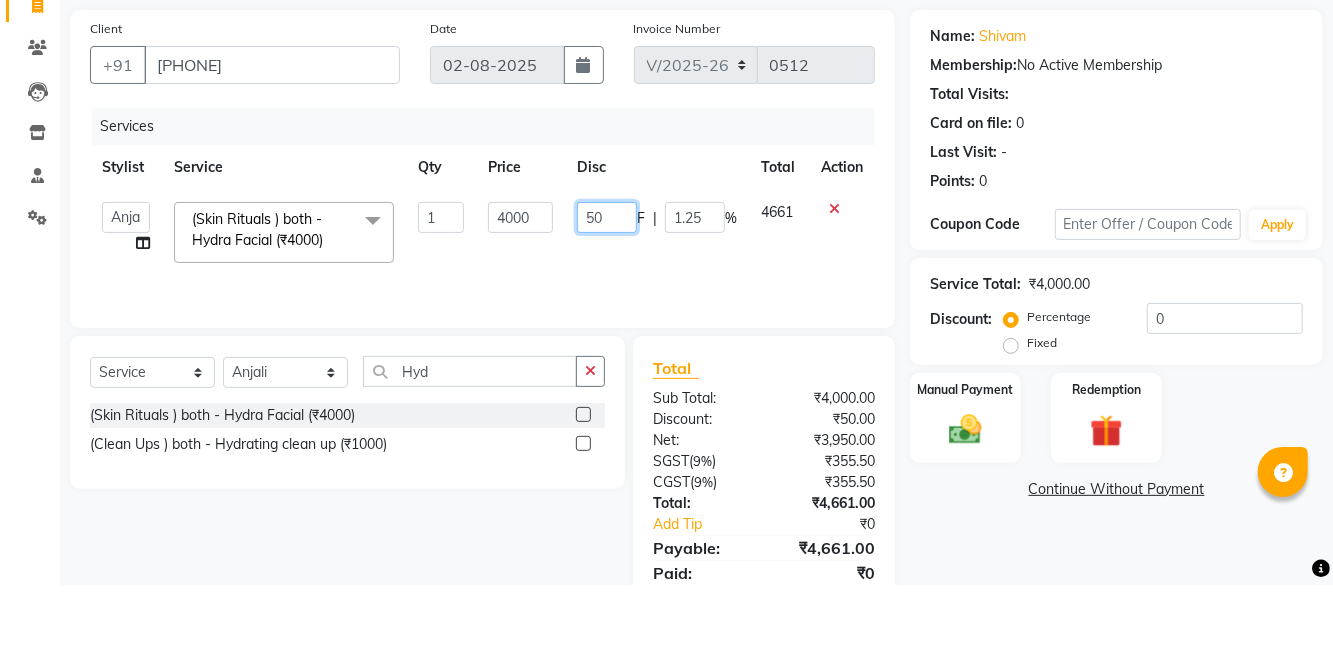 type on "5" 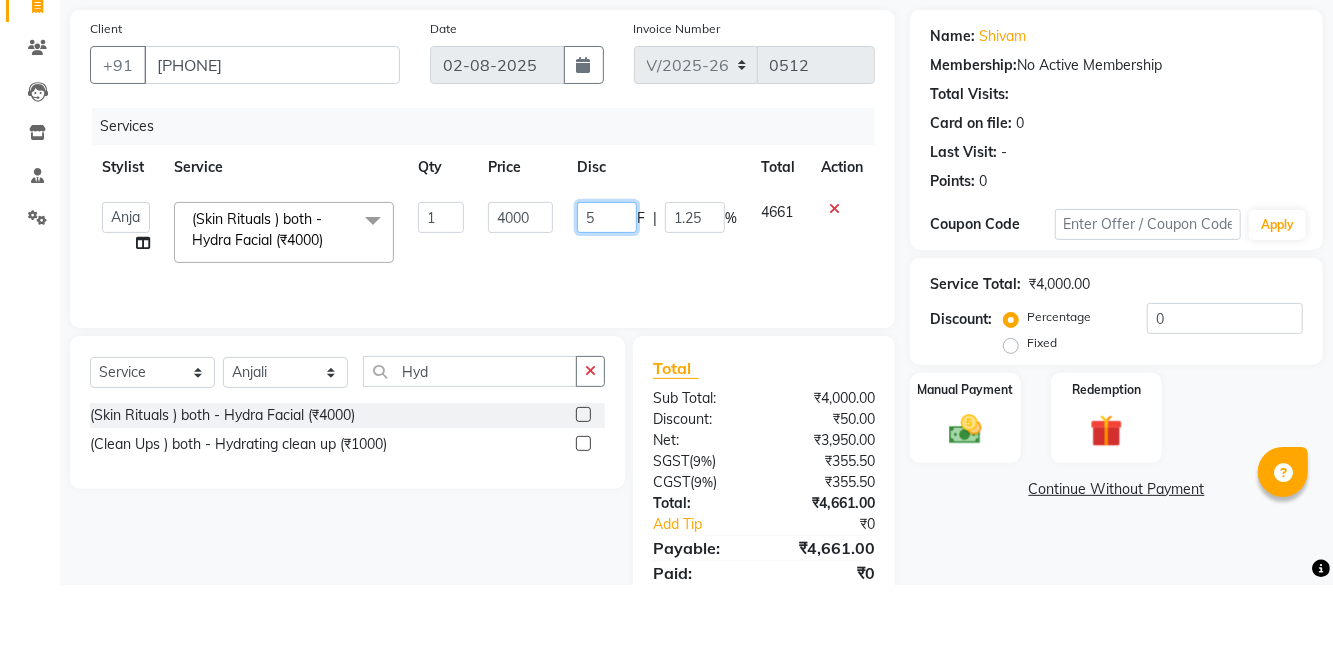 type 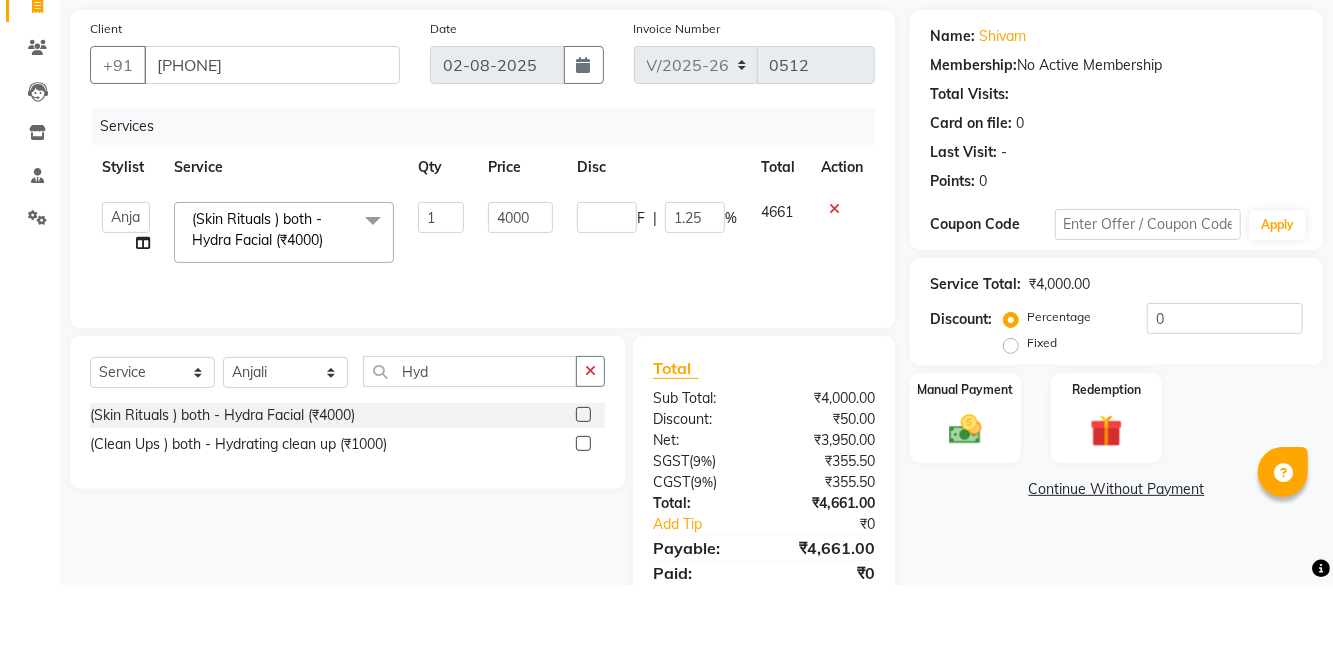 scroll, scrollTop: 76, scrollLeft: 0, axis: vertical 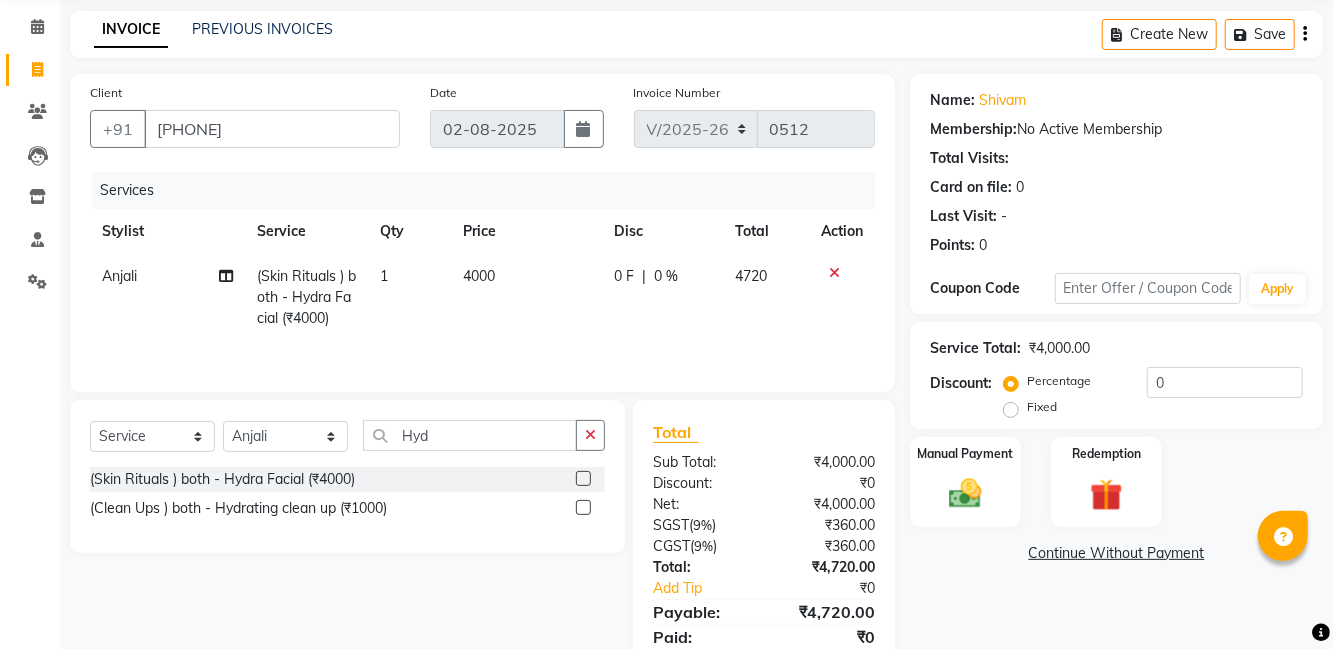 click on "4000" 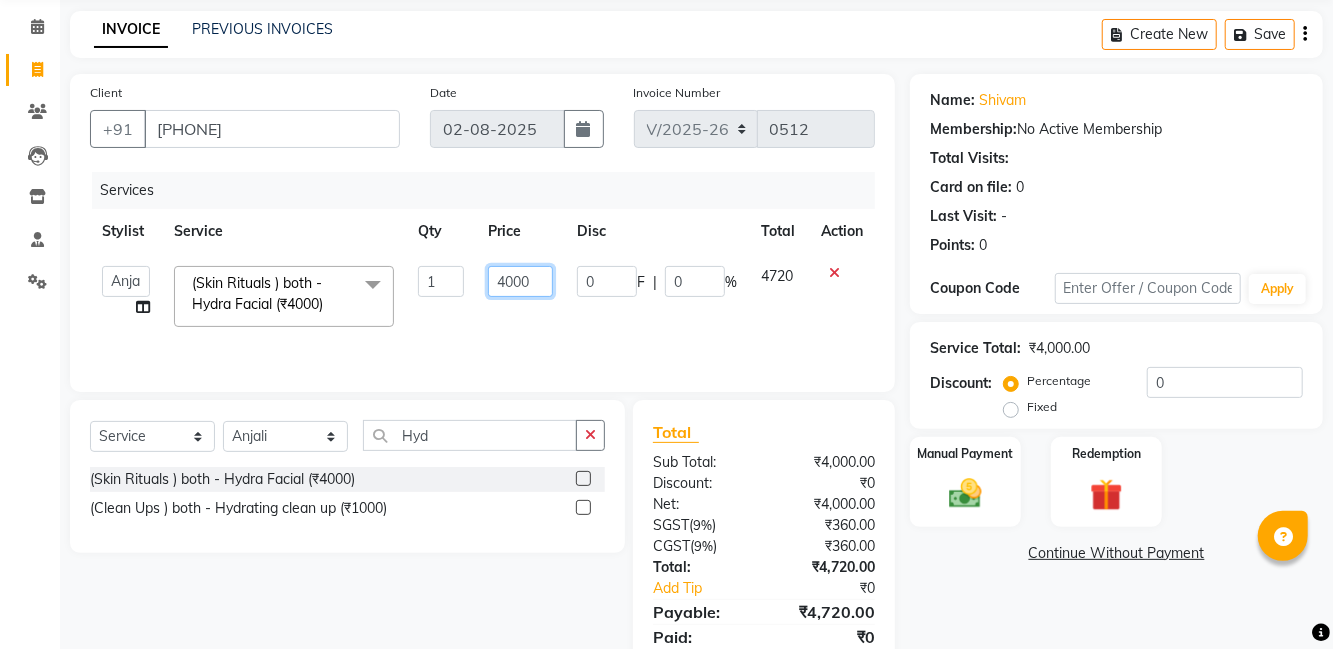 click on "4000" 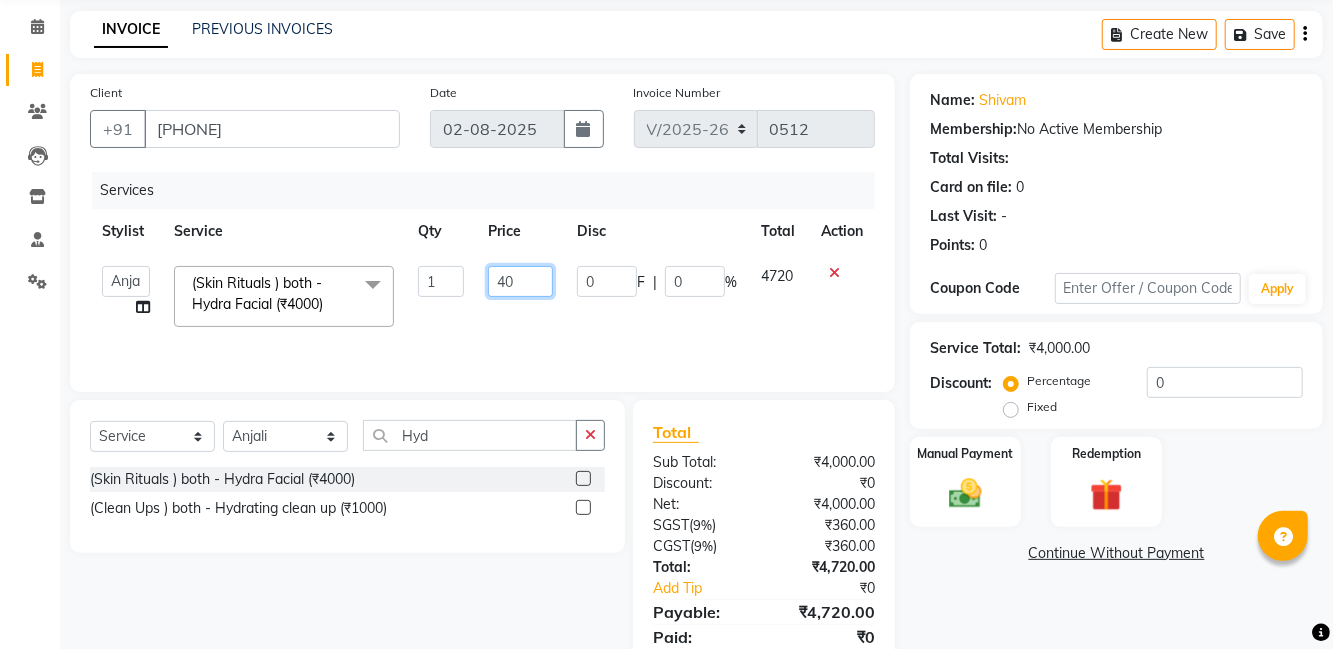 type on "4" 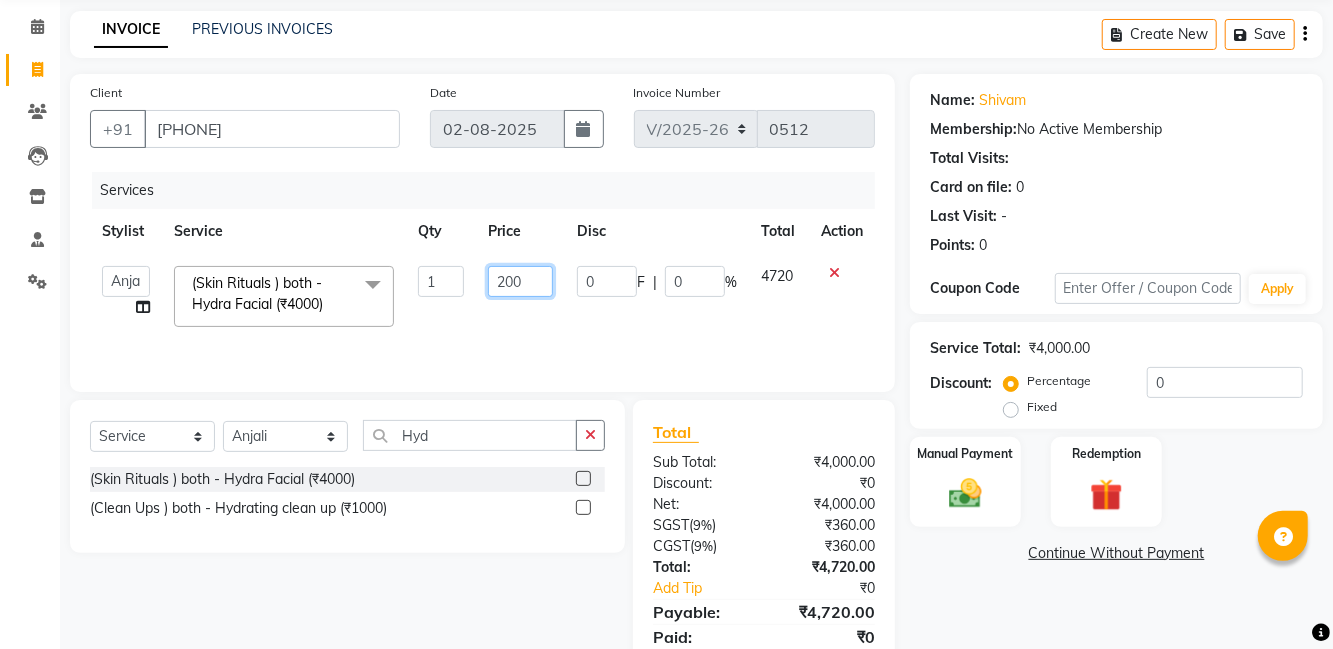 type on "2000" 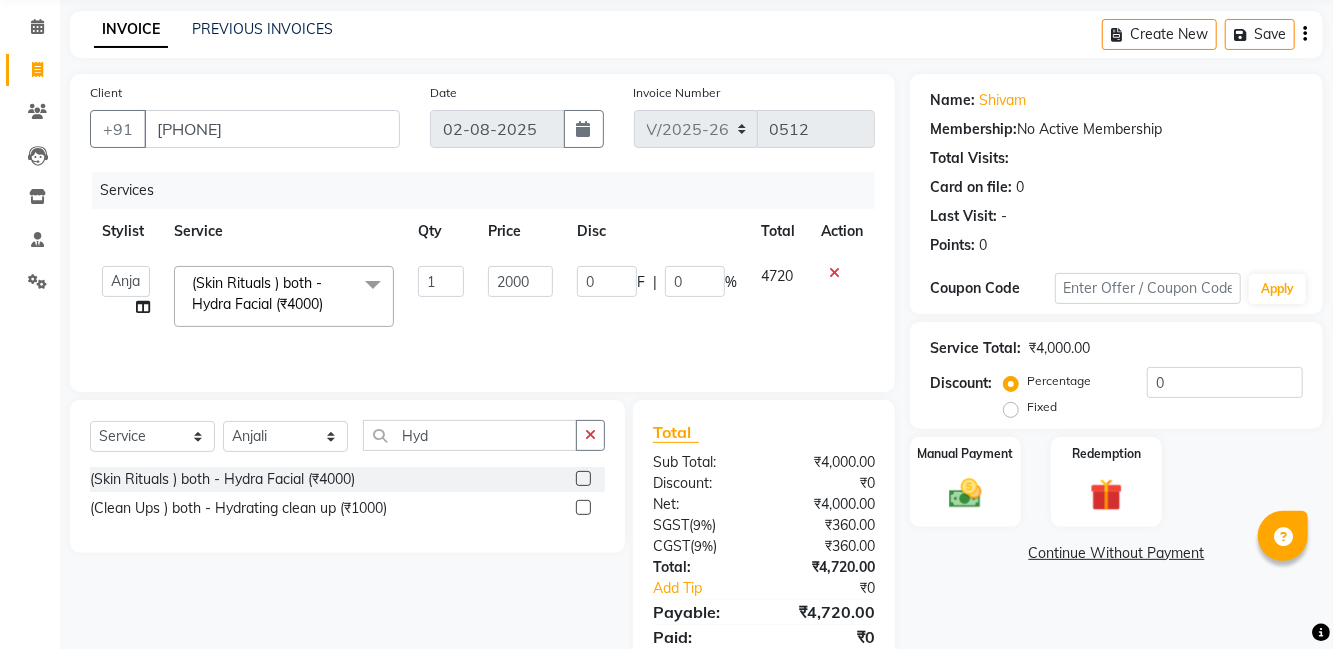 click on "Name: [FIRST] Membership: No Active Membership Total Visits: Card on file: 0 Last Visit: - Points: 0" 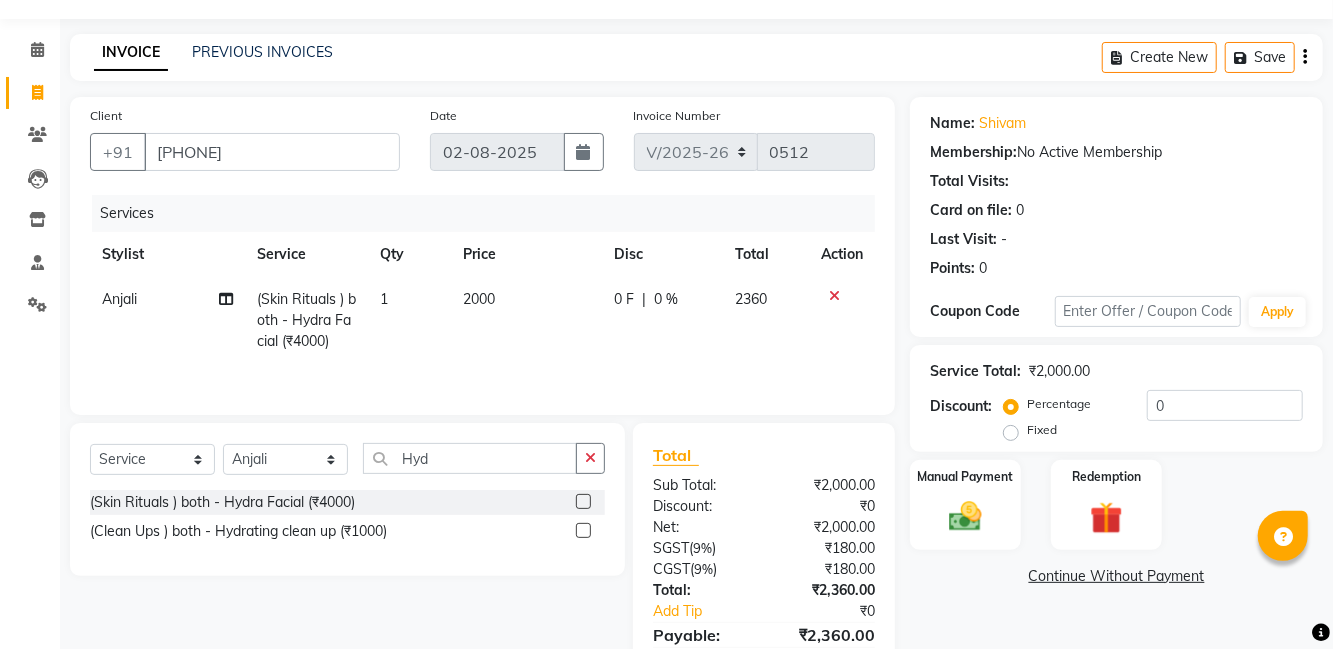 click 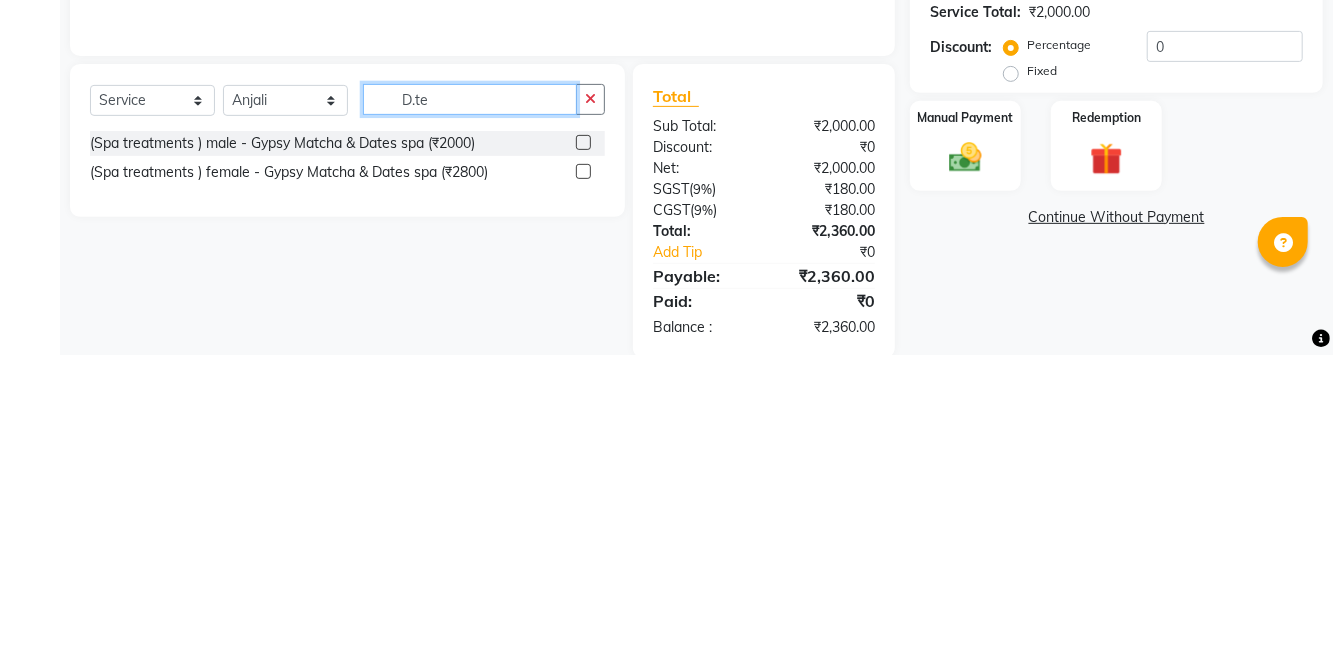 scroll, scrollTop: 118, scrollLeft: 0, axis: vertical 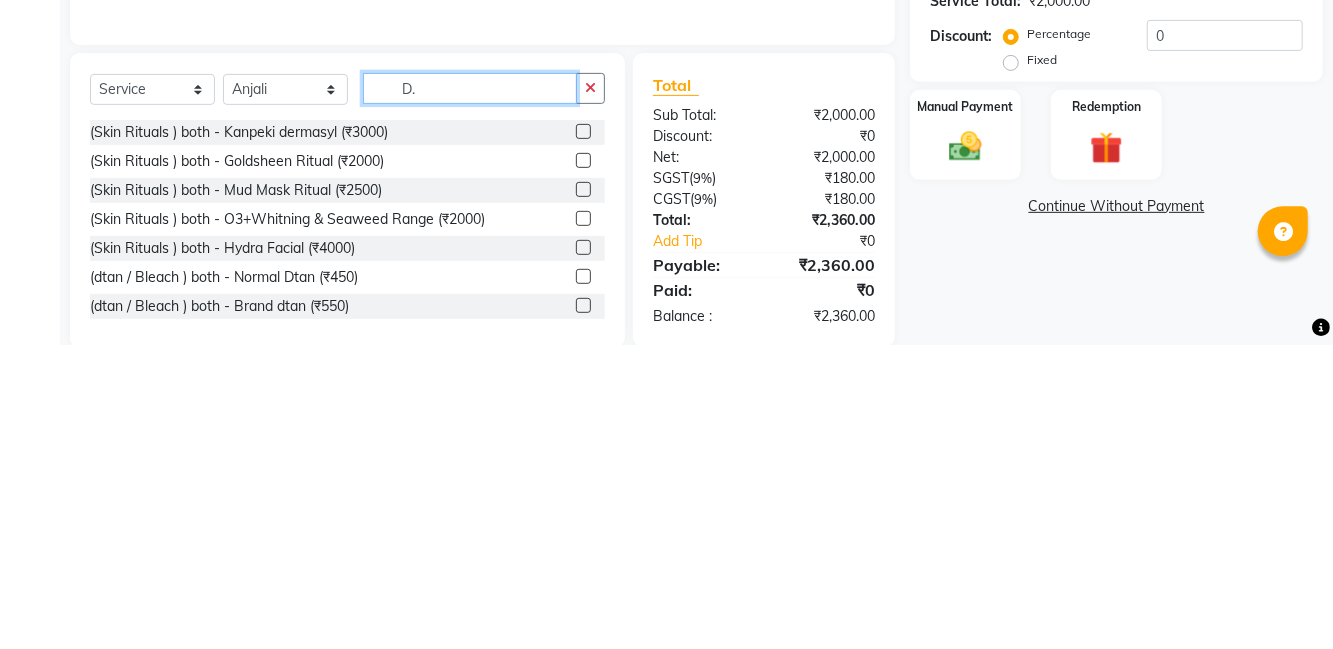 type on "D" 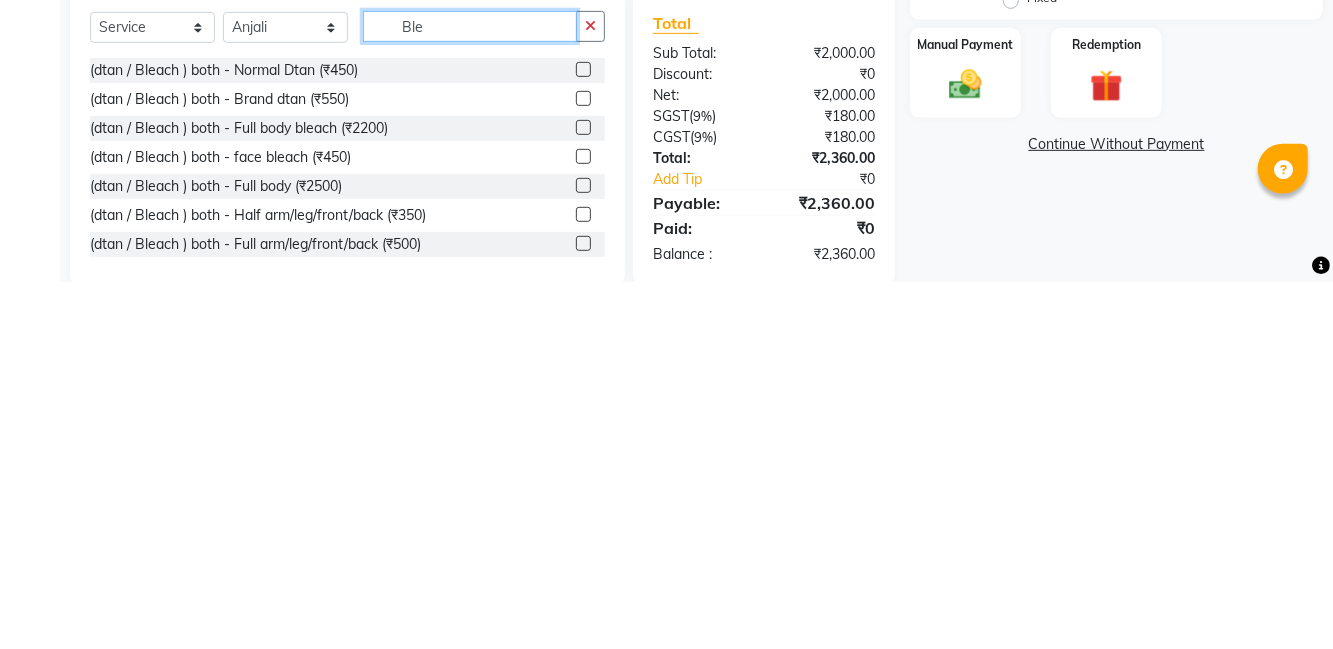 scroll, scrollTop: 118, scrollLeft: 0, axis: vertical 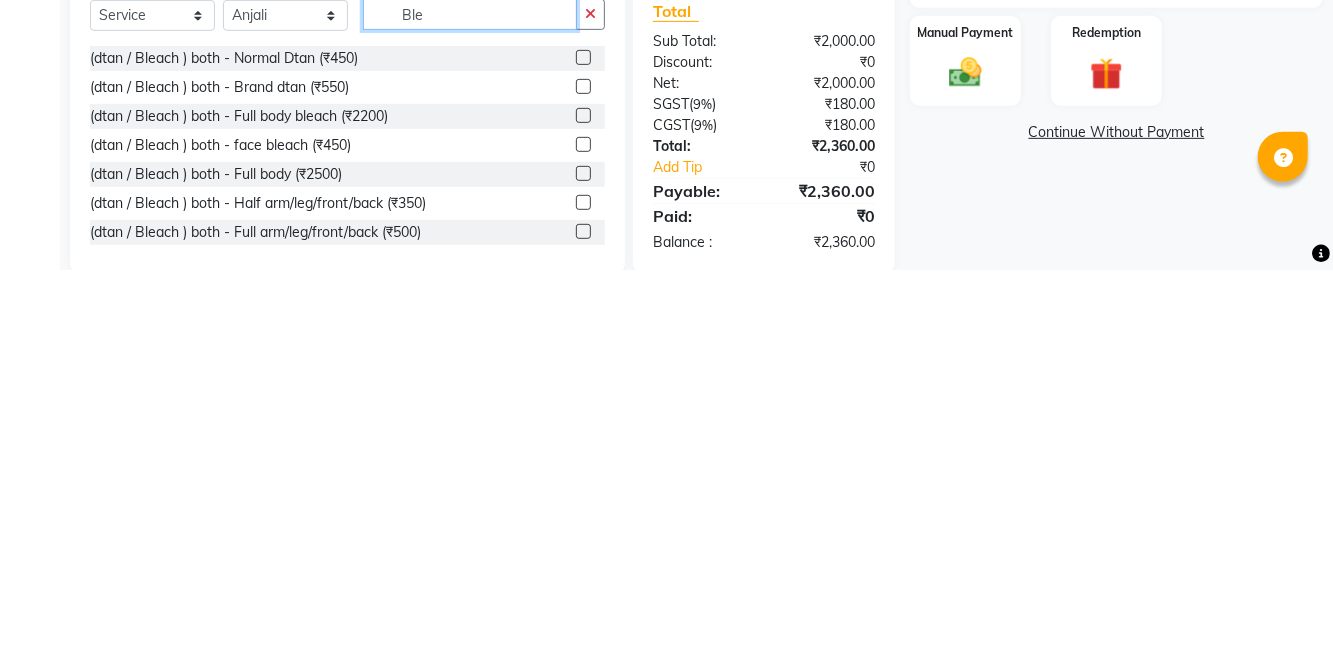 type on "Ble" 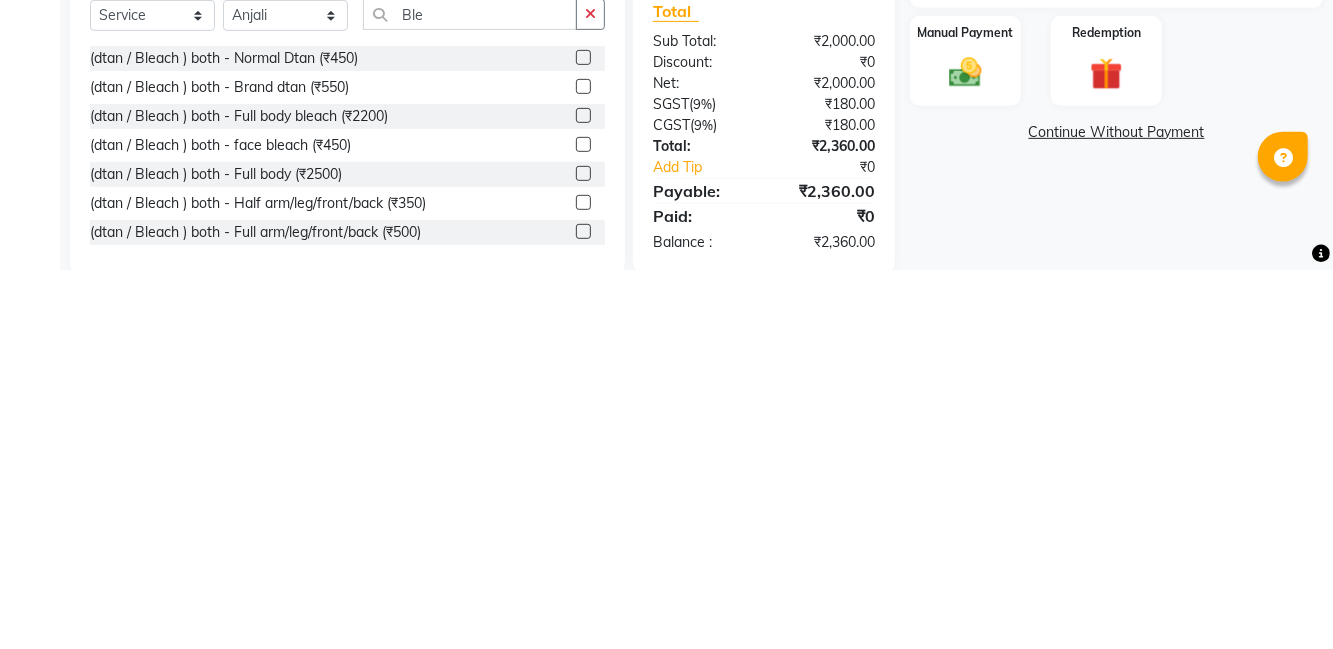 click 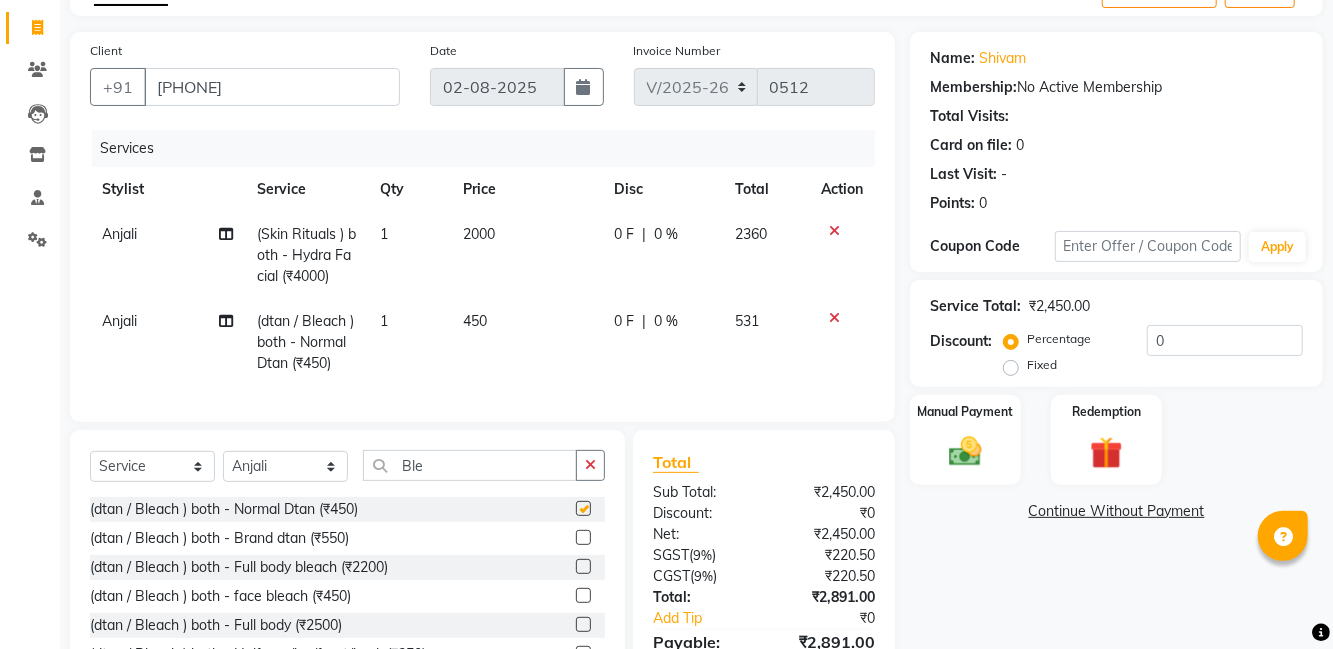 checkbox on "false" 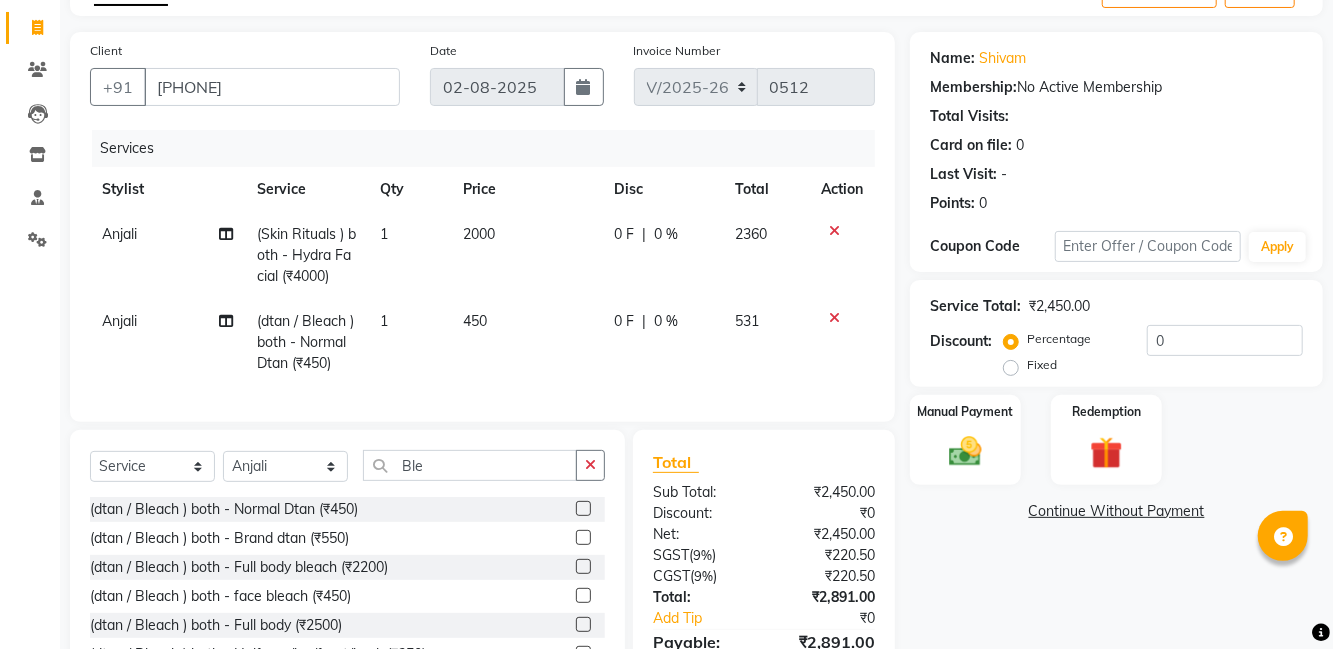 scroll, scrollTop: 126, scrollLeft: 0, axis: vertical 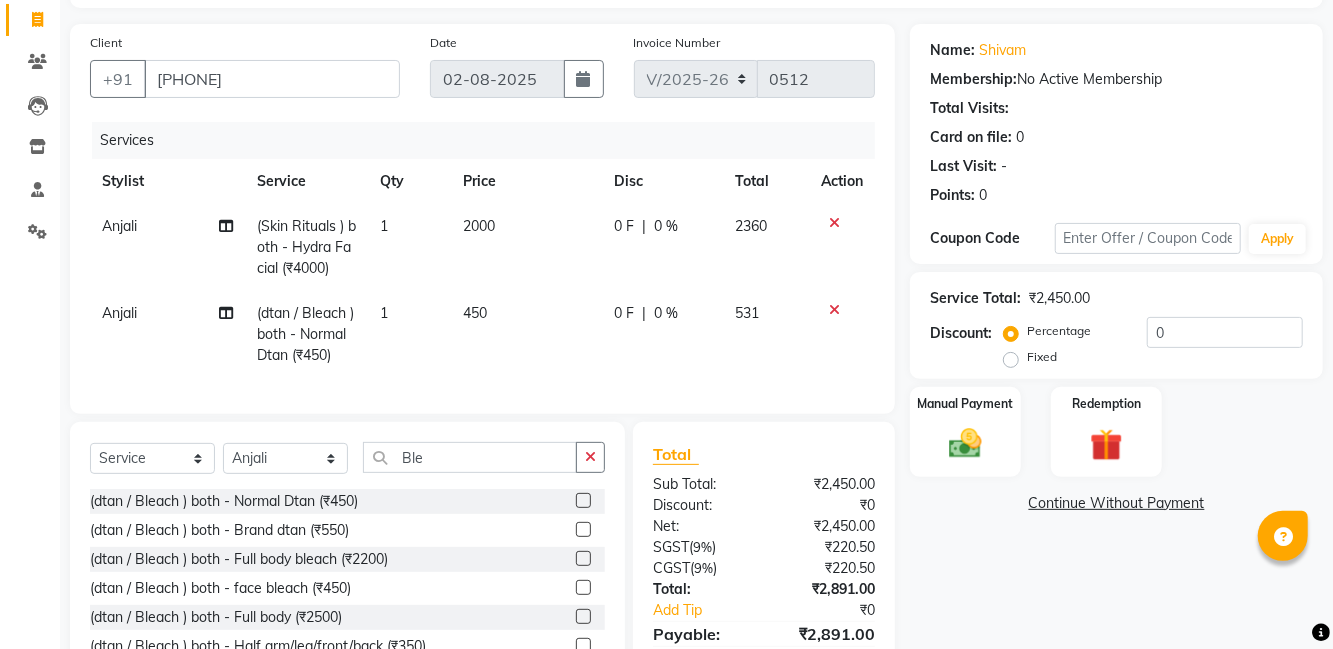 click on "450" 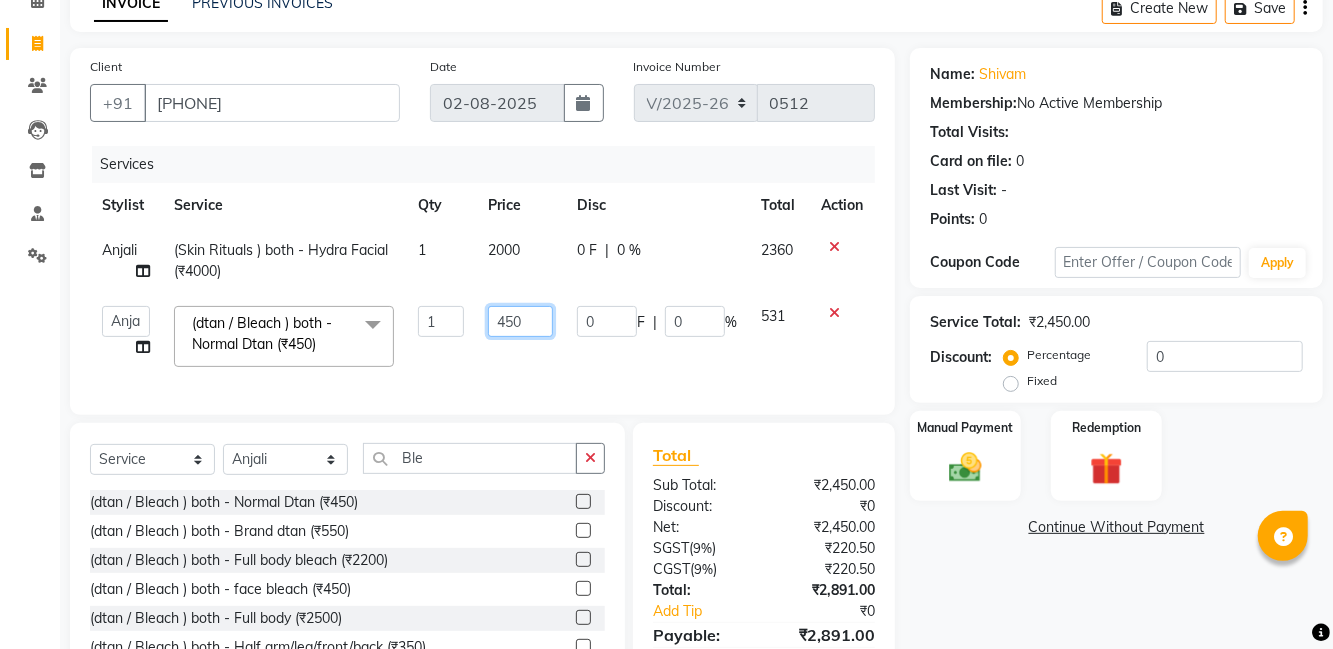 click on "450" 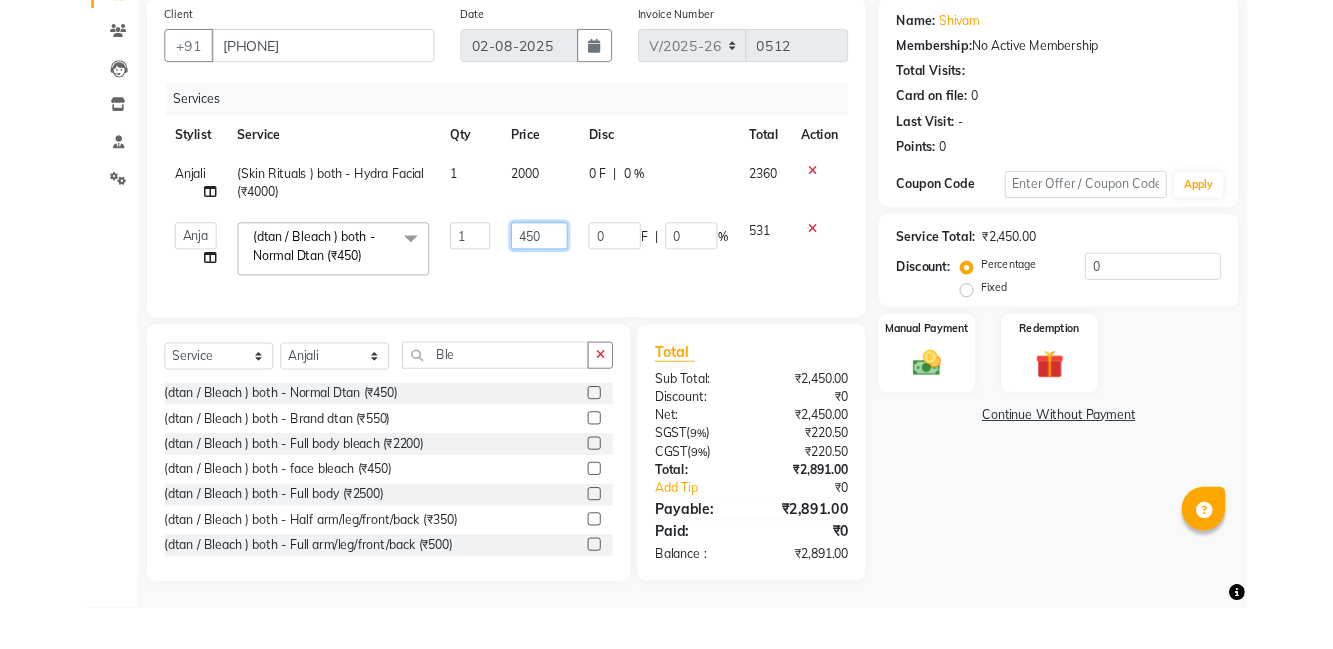 scroll, scrollTop: 134, scrollLeft: 0, axis: vertical 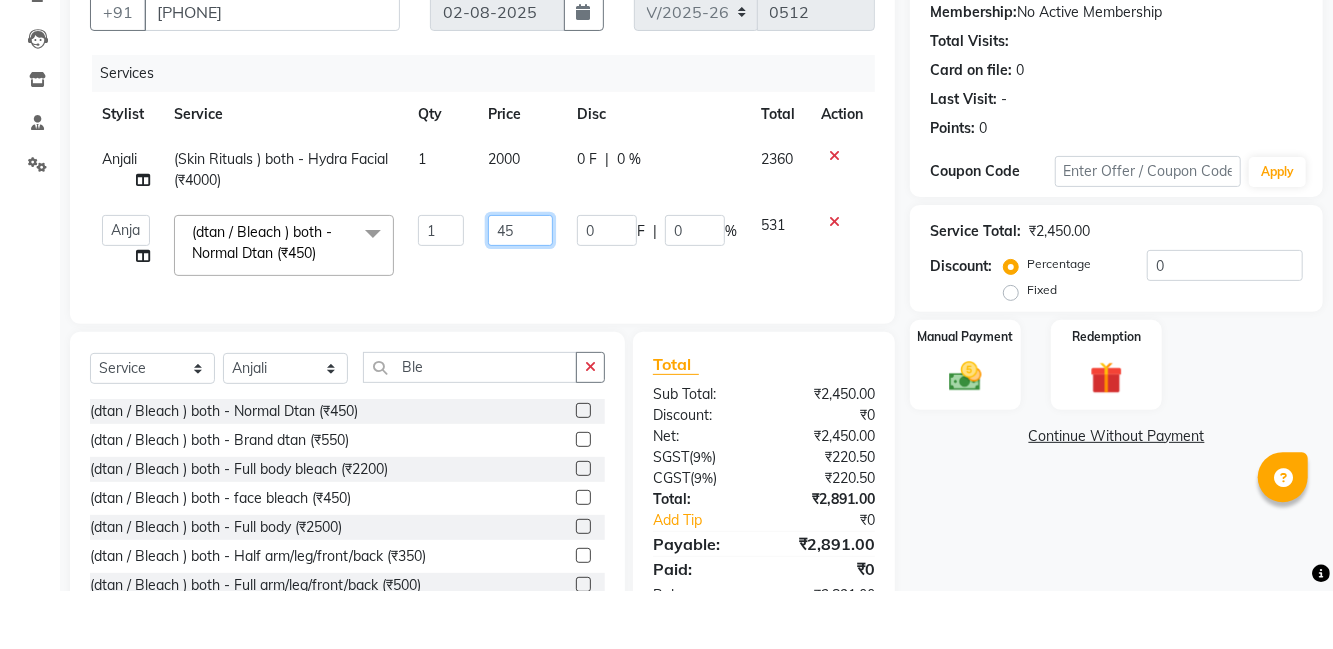 type on "4" 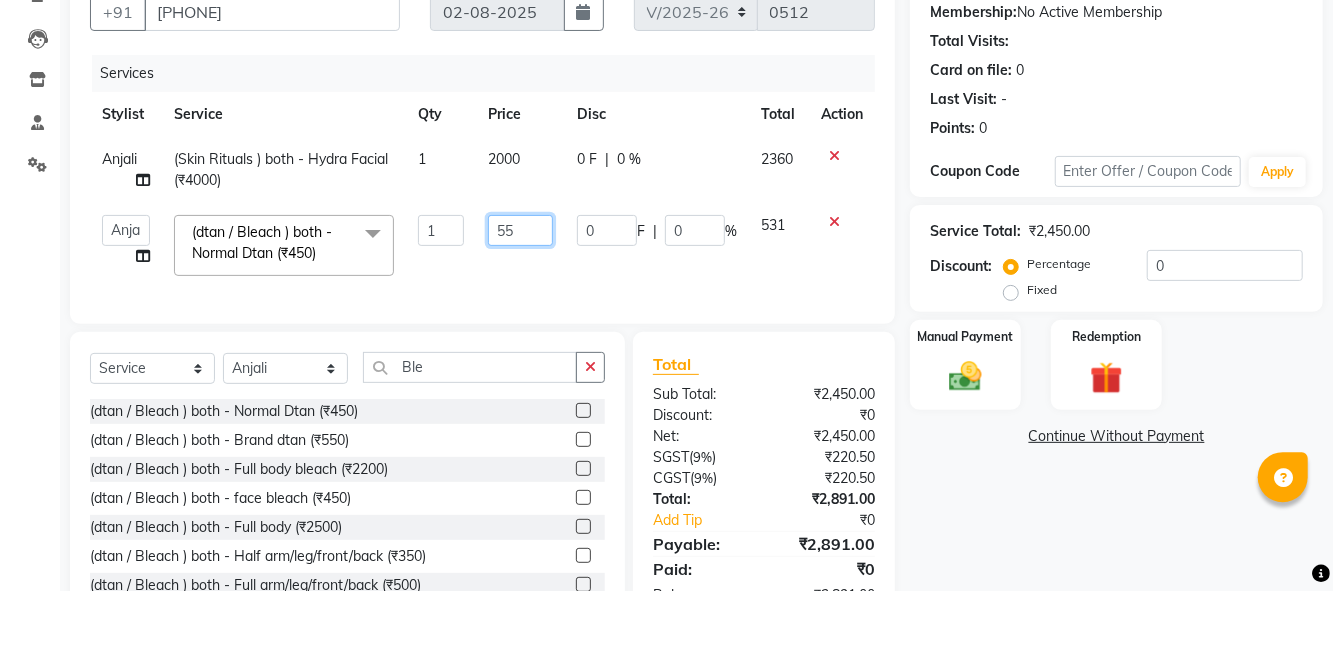type on "550" 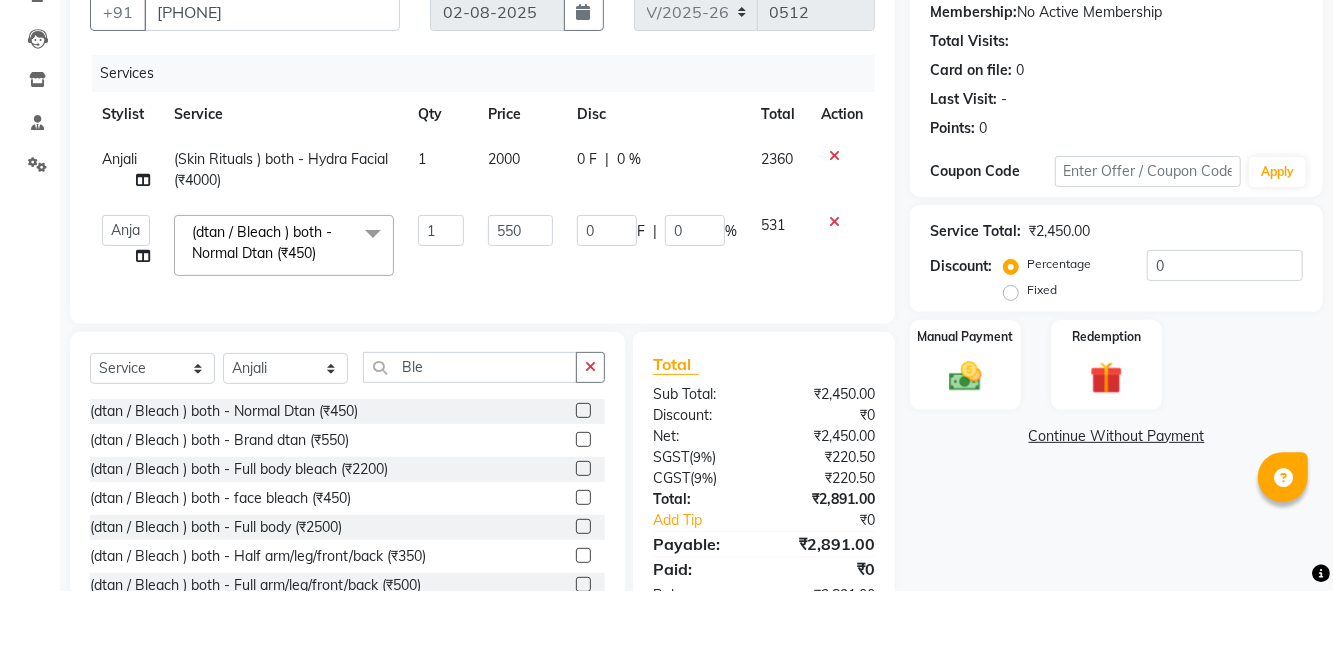 click on "Discount:" 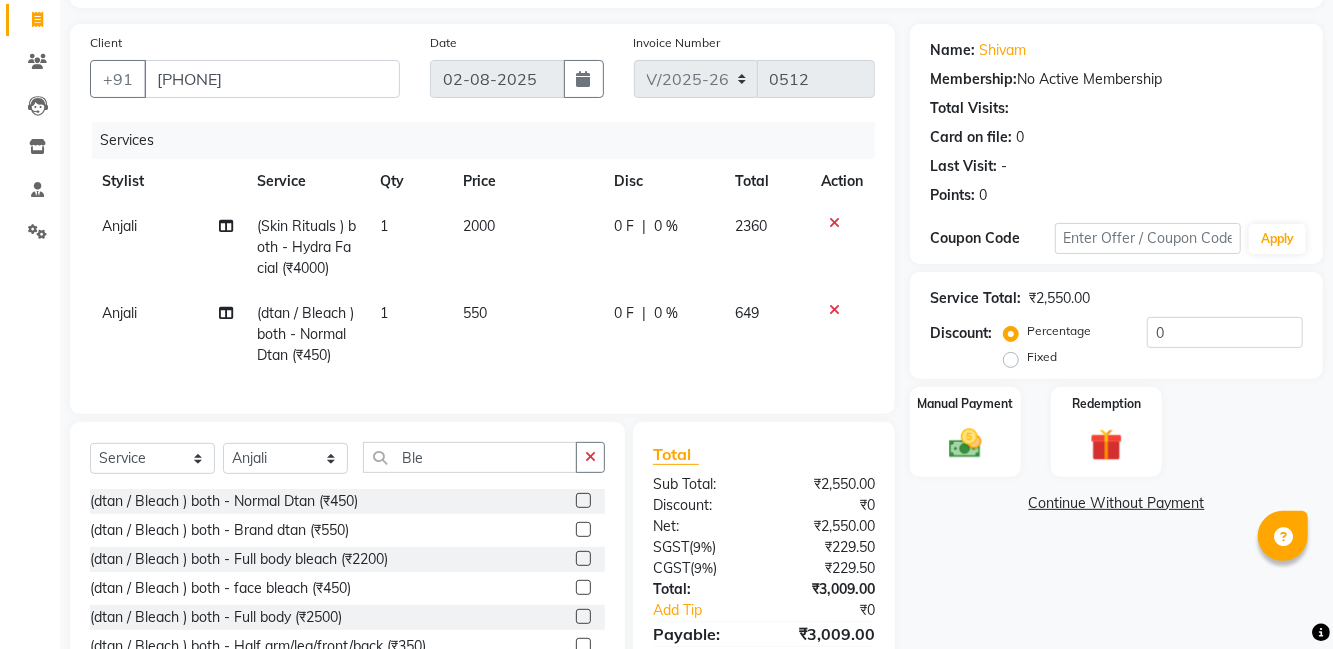 click on "550" 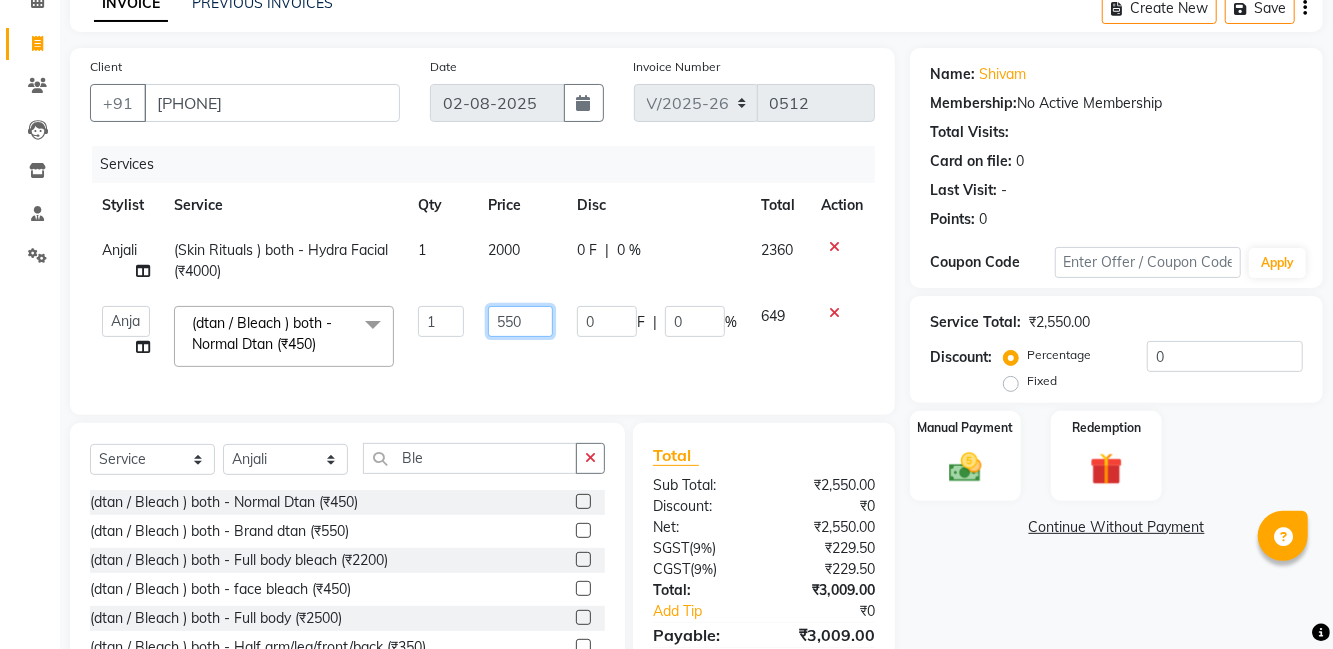 click on "550" 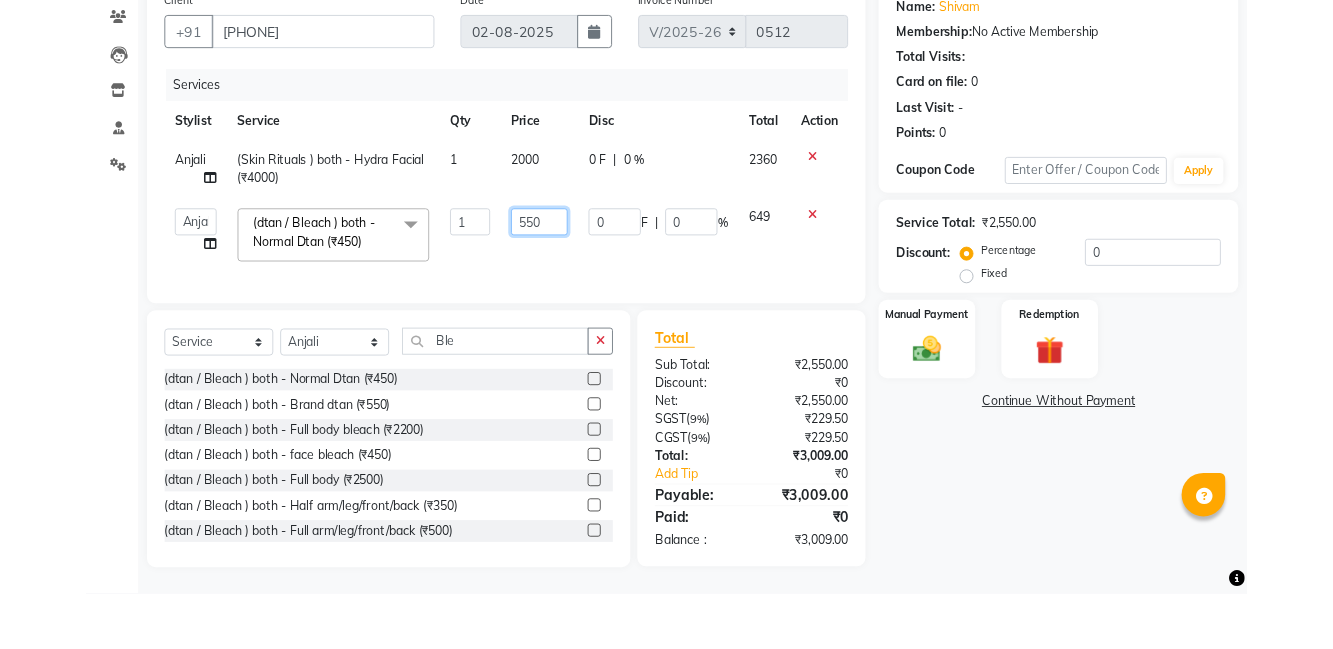 scroll, scrollTop: 118, scrollLeft: 0, axis: vertical 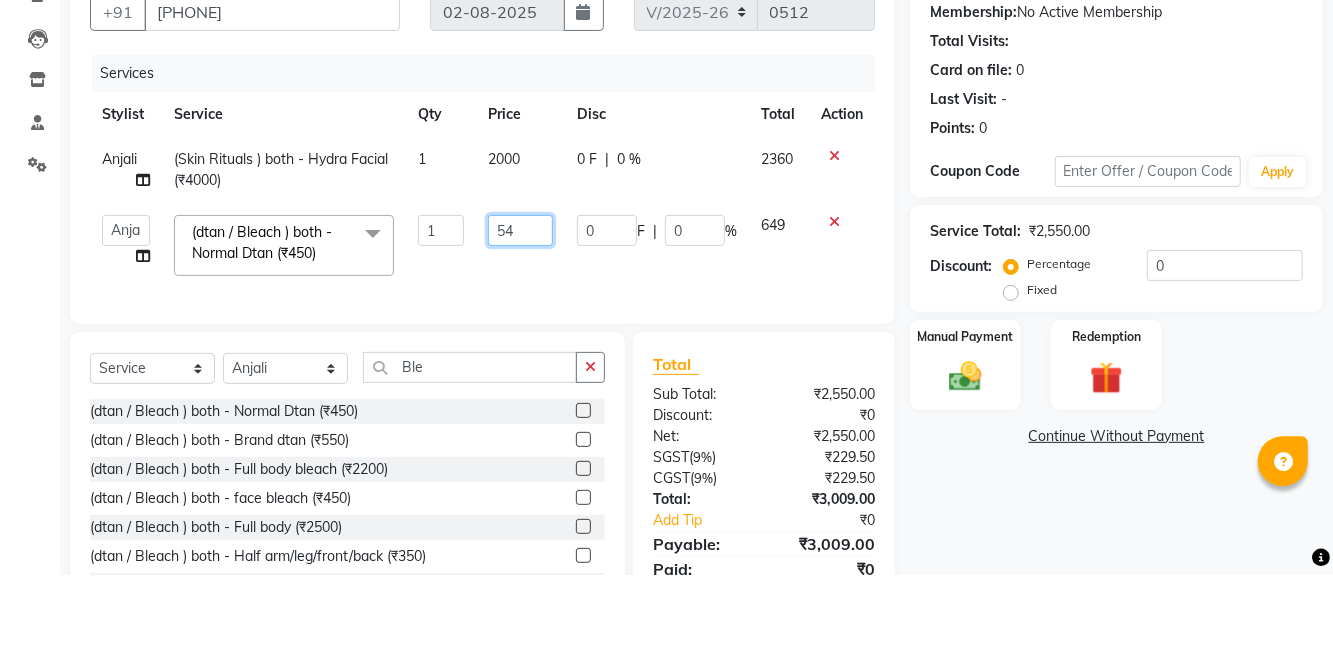 type on "545" 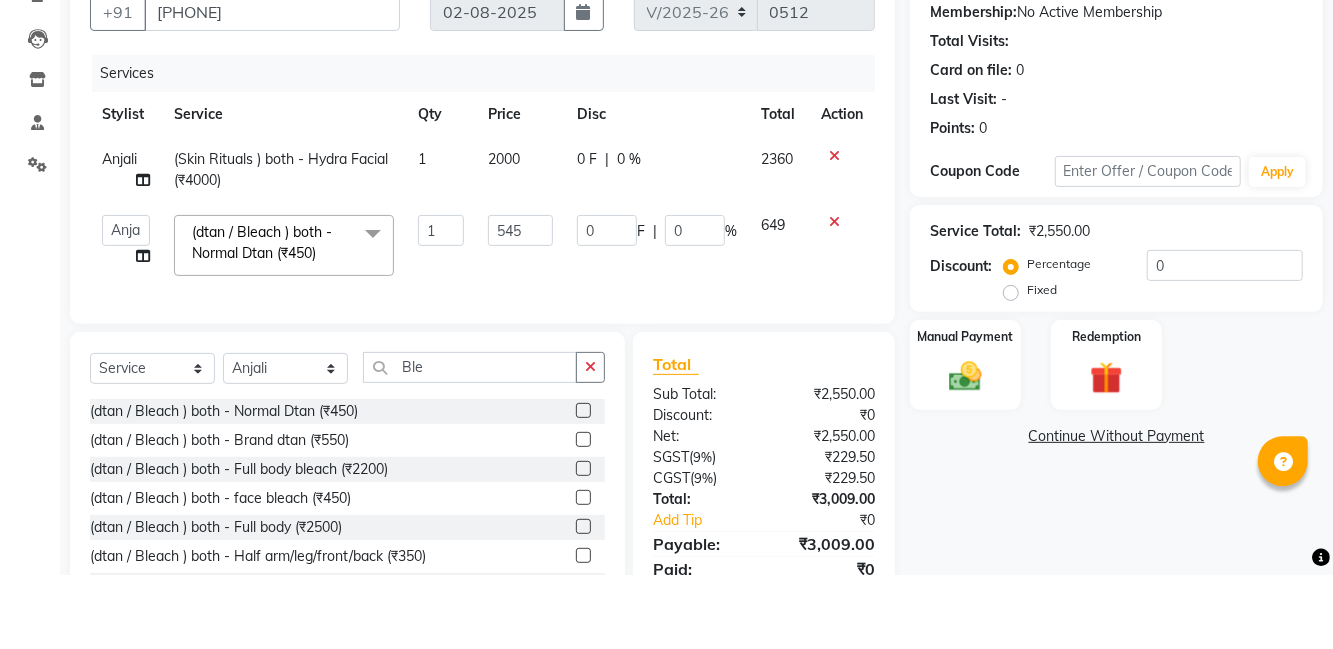 click on "Service Total:  ₹2,550.00  Discount:  Percentage   Fixed  0" 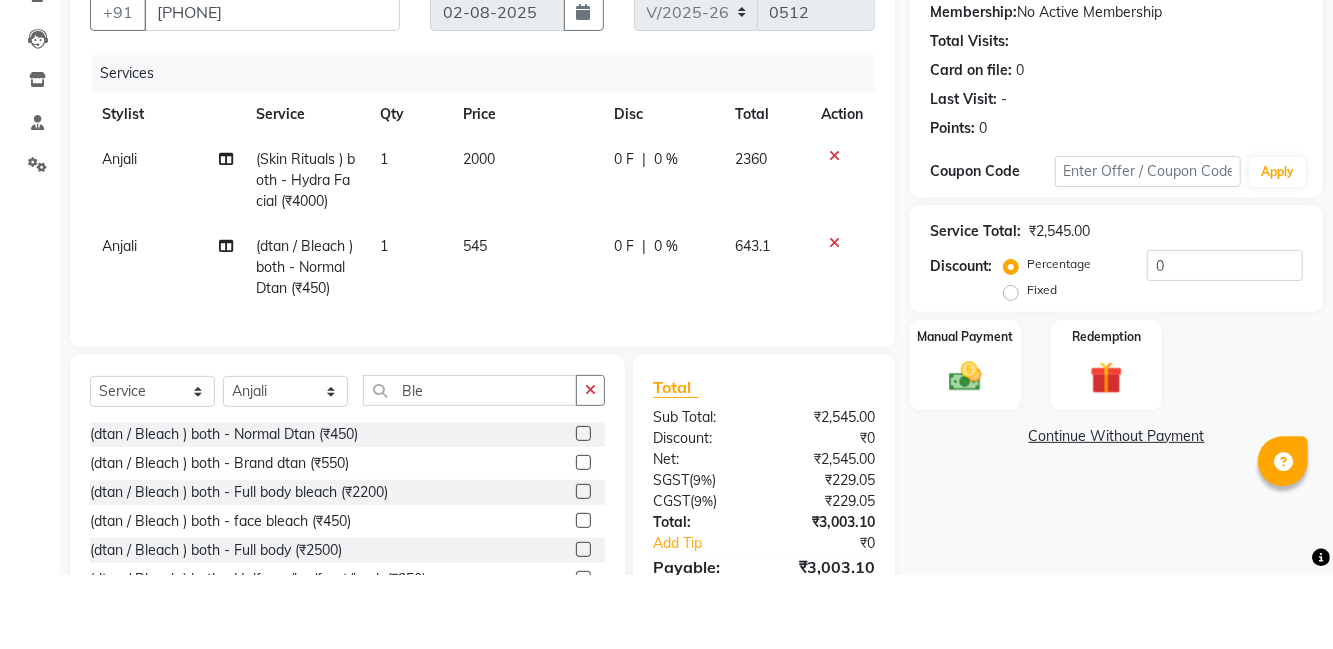scroll, scrollTop: 118, scrollLeft: 0, axis: vertical 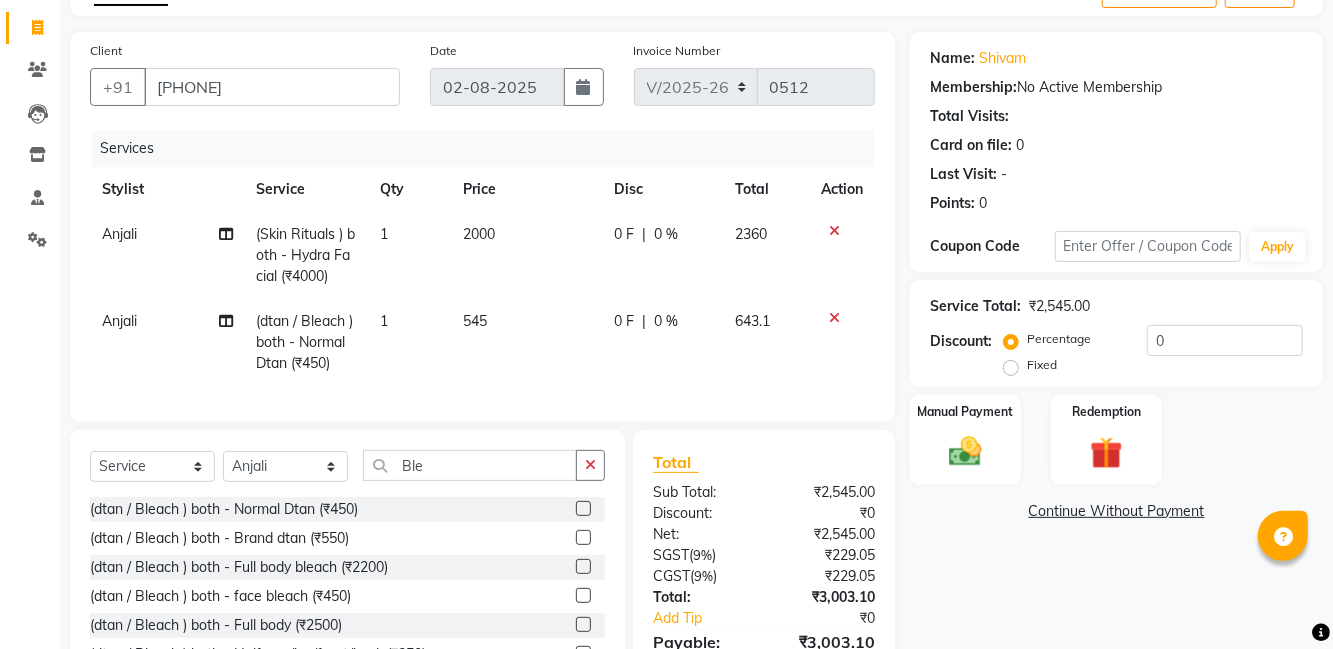 click on "545" 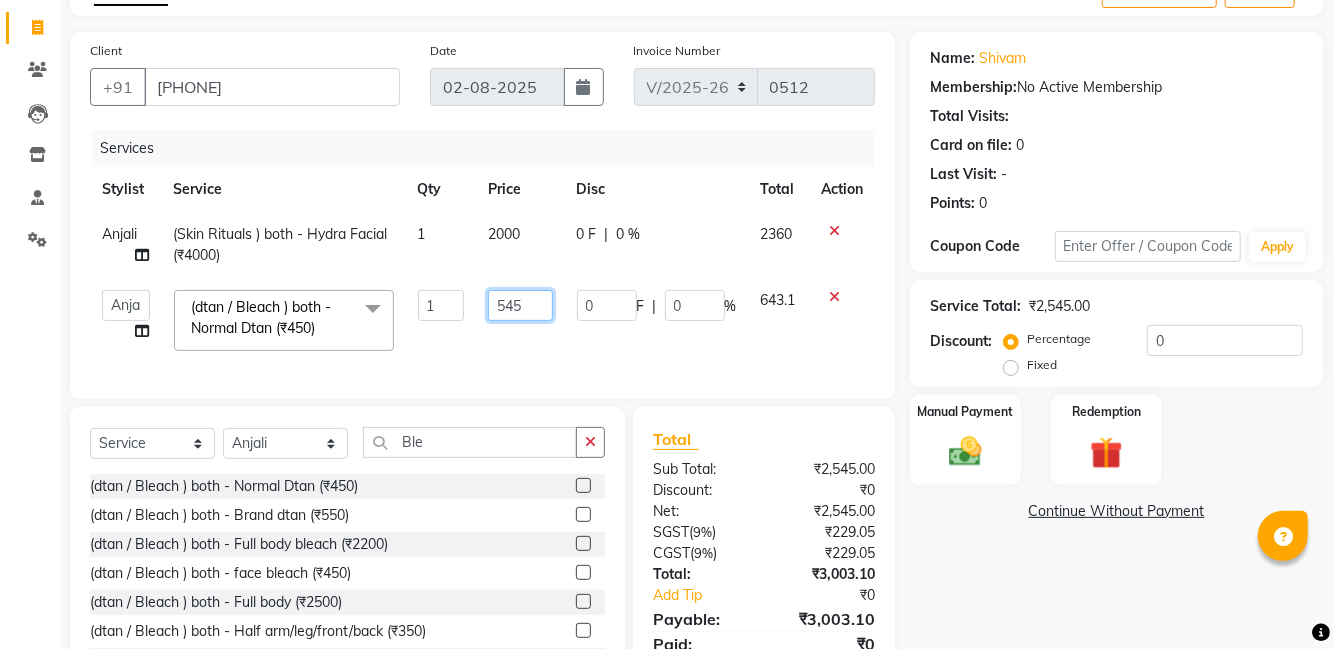 click on "545" 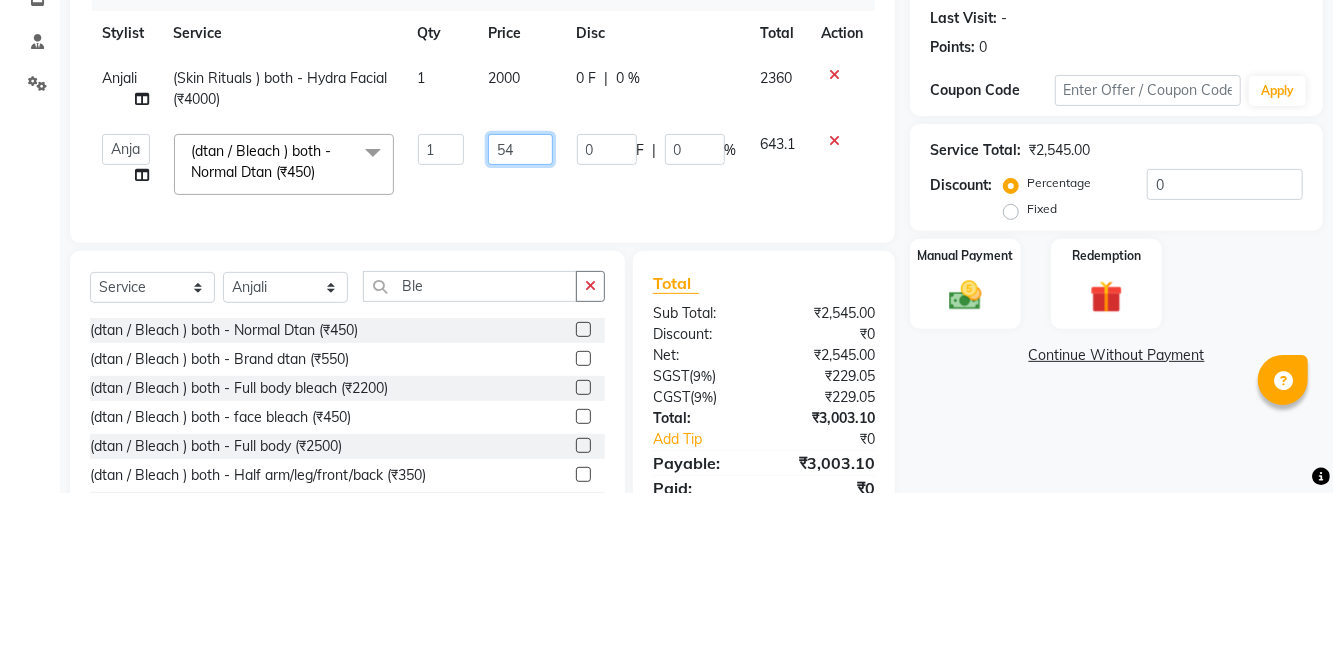 type on "542" 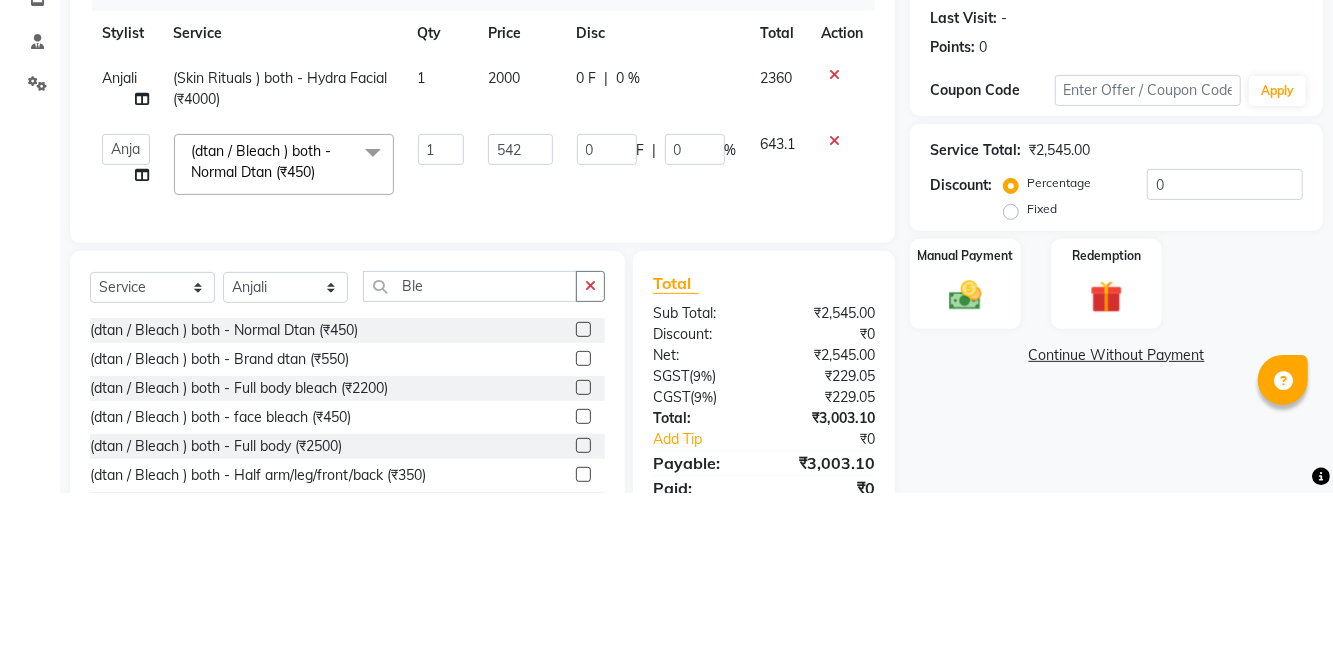 click on "Services Stylist Service Qty Price Disc Total Action [FIRST] [LAST] (Skin Rituals ) both - Hydra Facial (₹4000) 1 2000 0 F | 0 % 2360 [FIRST] [FIRST] [LAST] [FIRST] [LAST] [FIRST] [LAST] [FIRST] [LAST] La perle [FIRST] [LAST] [FIRST] [FIRST] [LAST] [FIRST] [FIRST] [FIRST] [LAST] [FIRST] [LAST] [FIRST] [LAST] (dtan / Bleach ) both - Normal Dtan (₹450) x (Skin Rituals ) both - Kanpeki dermasyl (₹3000) (Skin Rituals ) both - Goldsheen Ritual (₹2000) (Skin Rituals ) both - Bamboo Charcoal Ritual (₹1500) (Skin Rituals ) both - Kanpeki Gensyl (₹2800) (Skin Rituals ) both - Frutsu (₹2000) (Skin Rituals ) both - Kanpeki 2.0 (₹3200) (Skin Rituals ) both - Mud Mask Ritual (₹2500) (Skin Rituals ) both - O3+Whitning & Seaweed Range (₹2000) (Skin Rituals ) both - O3+ Rejuvinating Range (₹2800) (Skin Rituals ) both - Hydra Facial (₹4000) Luzo services (₹8475) Foot massage (₹600) Rubber mask (₹600) (dtan / Bleach ) both - Normal Dtan (₹450) (dtan / Bleach ) both - Brand dtan (₹550) 1 542 0 F | 0" 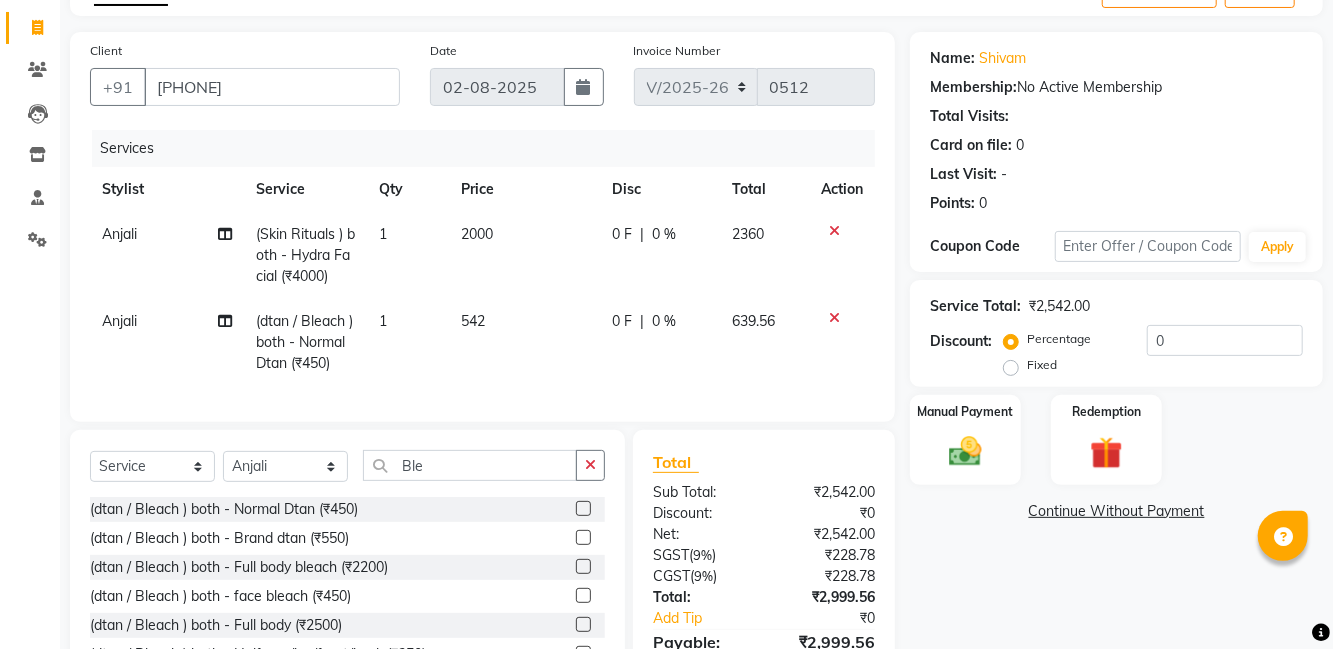 scroll, scrollTop: 126, scrollLeft: 0, axis: vertical 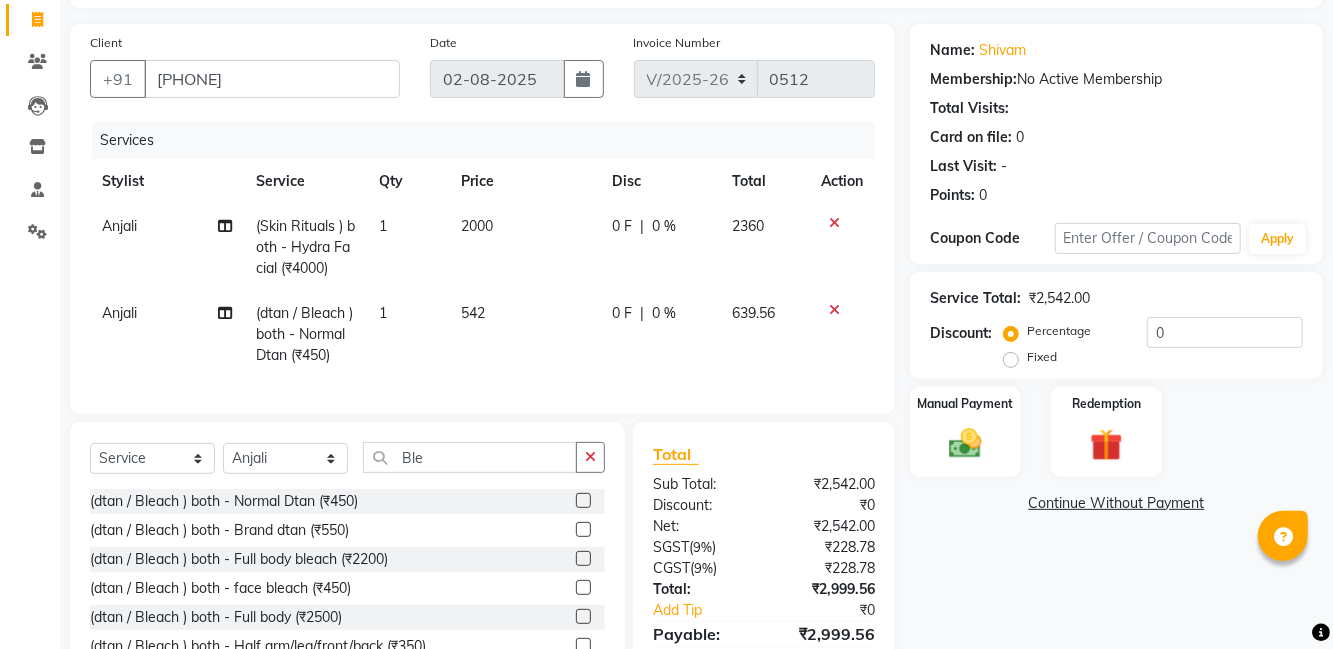 click on "542" 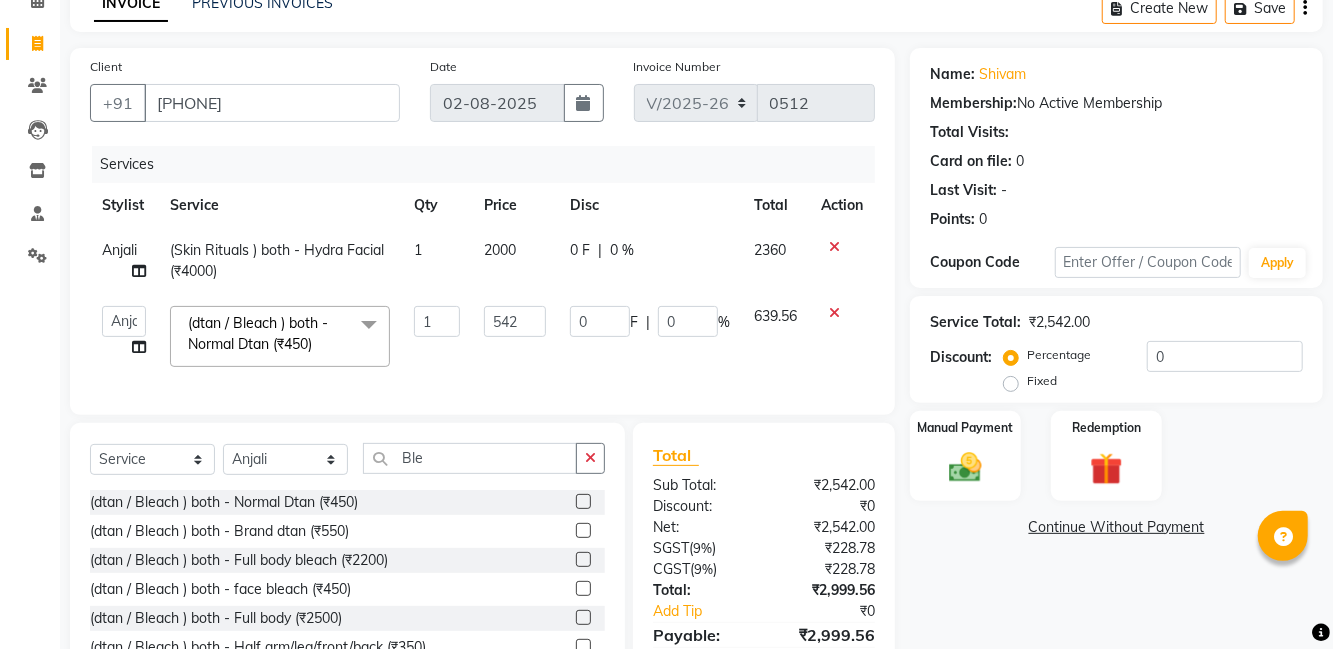 click 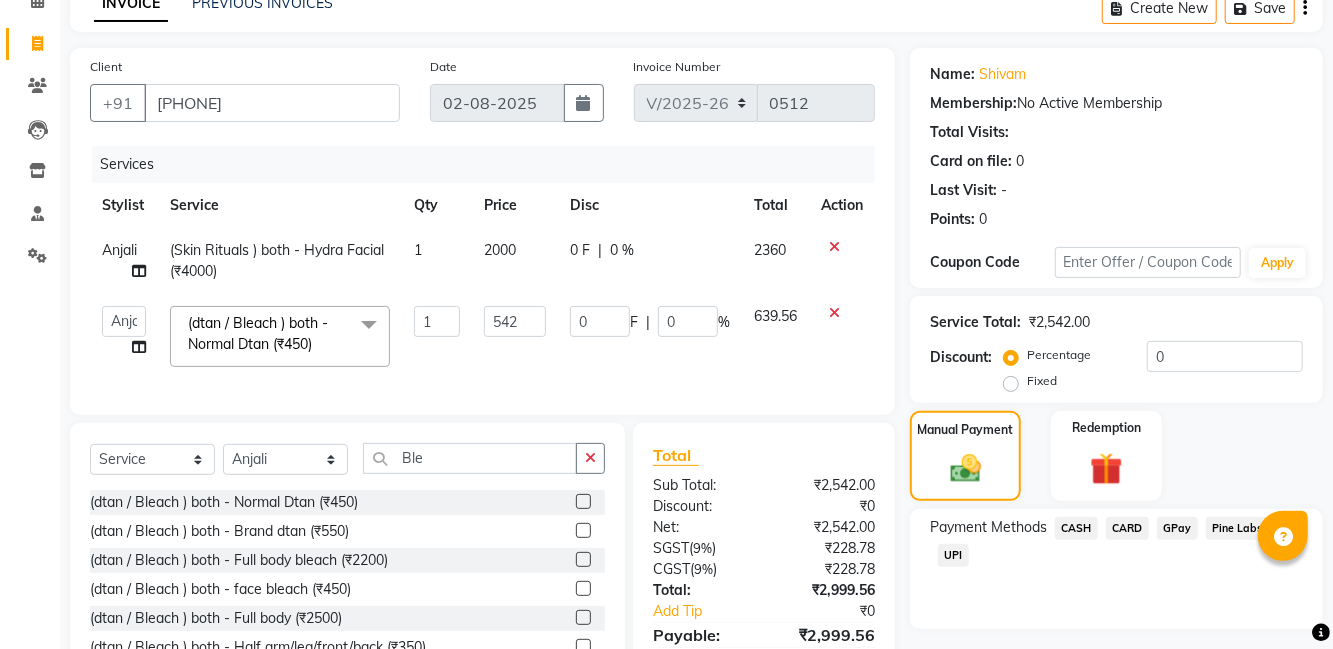 click on "CASH" 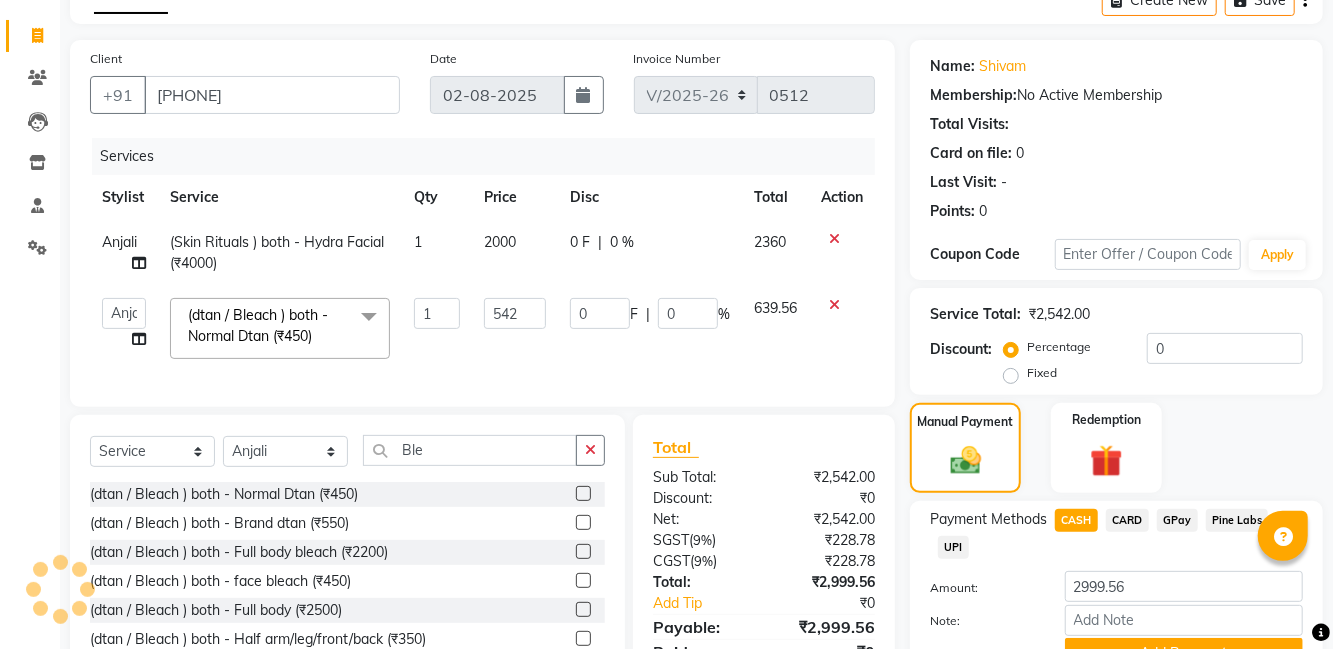click on "Add Payment" 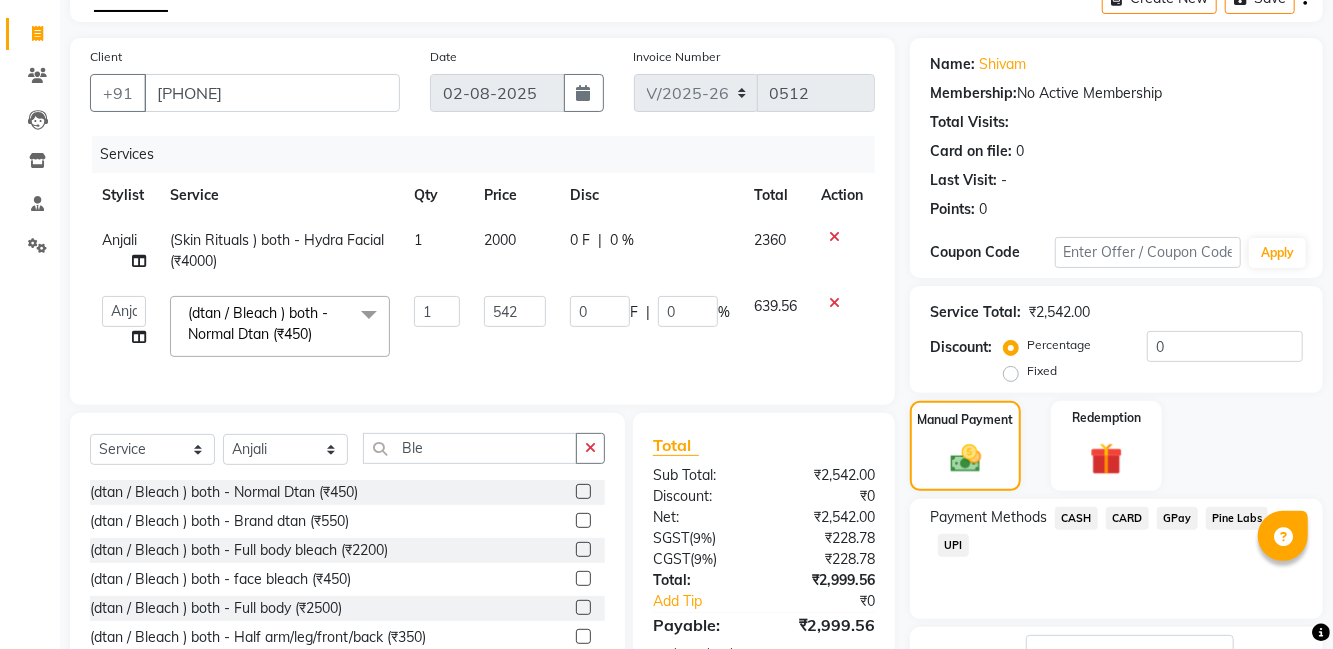 scroll, scrollTop: 172, scrollLeft: 0, axis: vertical 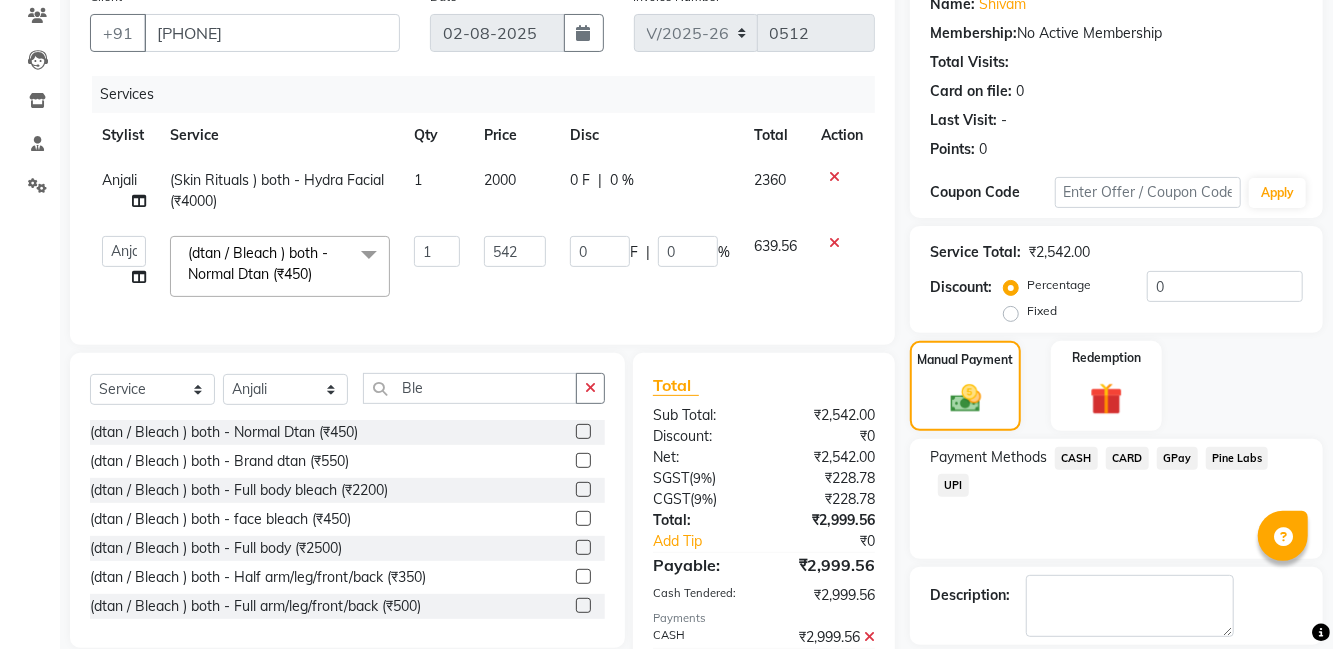 click on "Checkout" 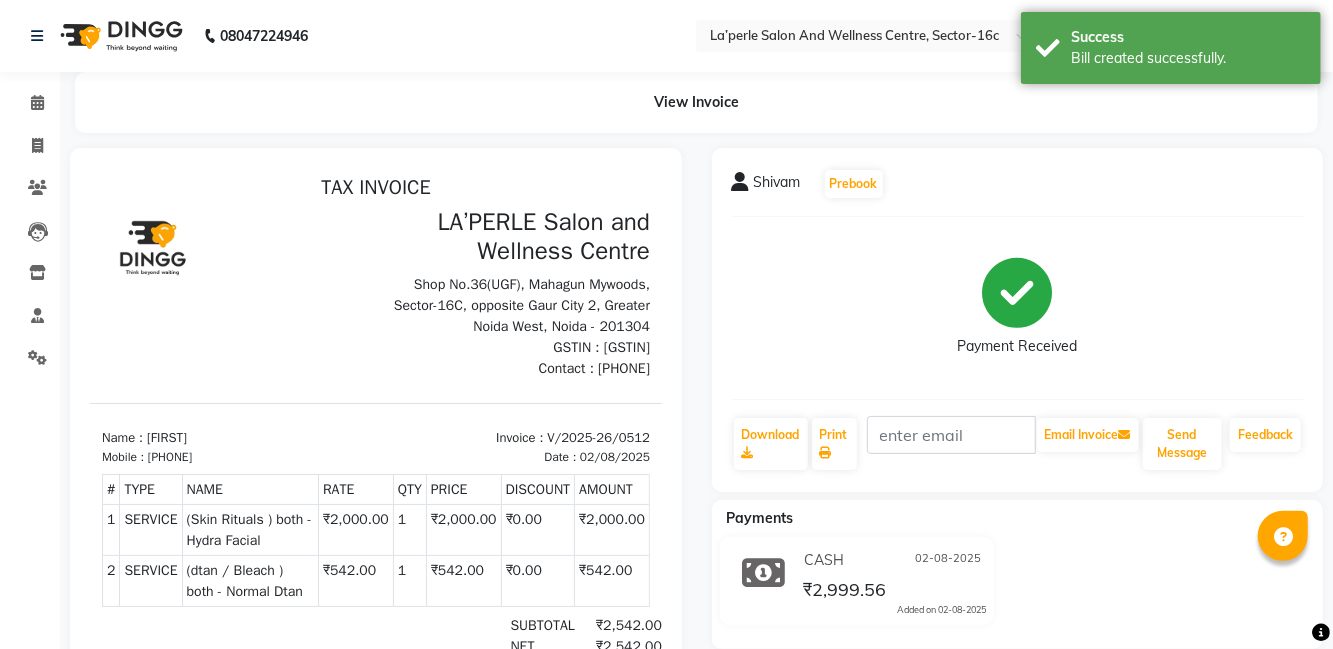 scroll, scrollTop: 0, scrollLeft: 0, axis: both 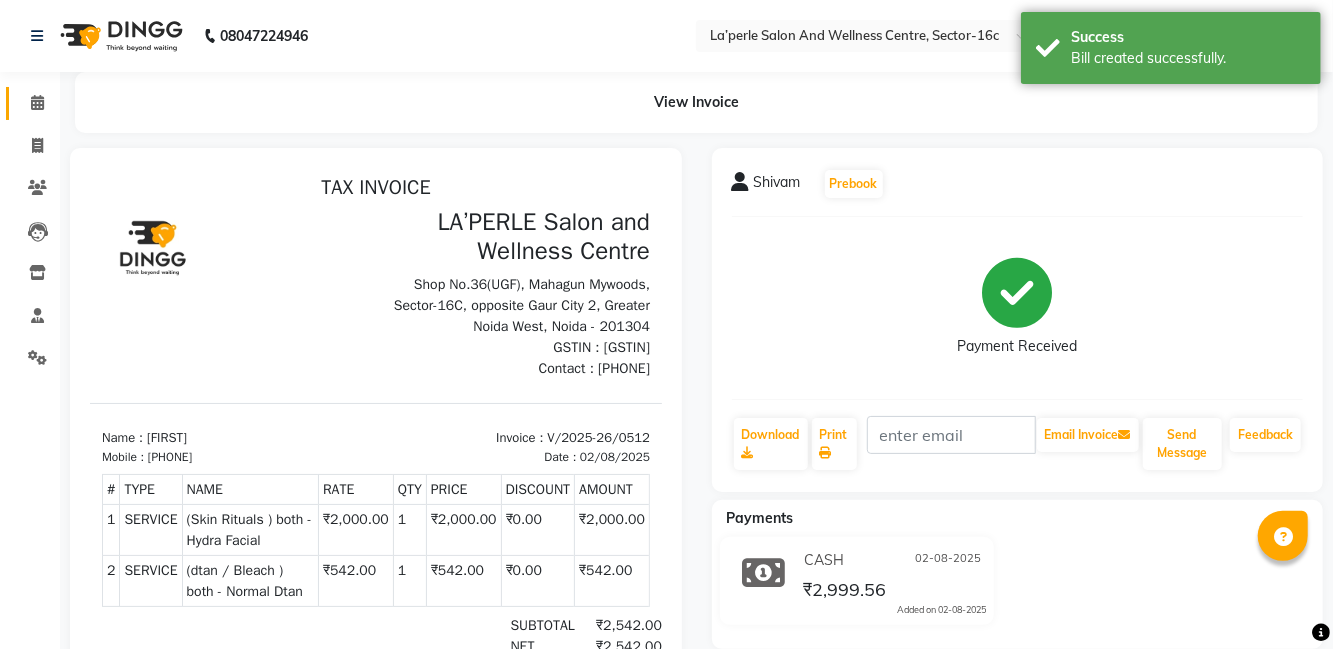 click 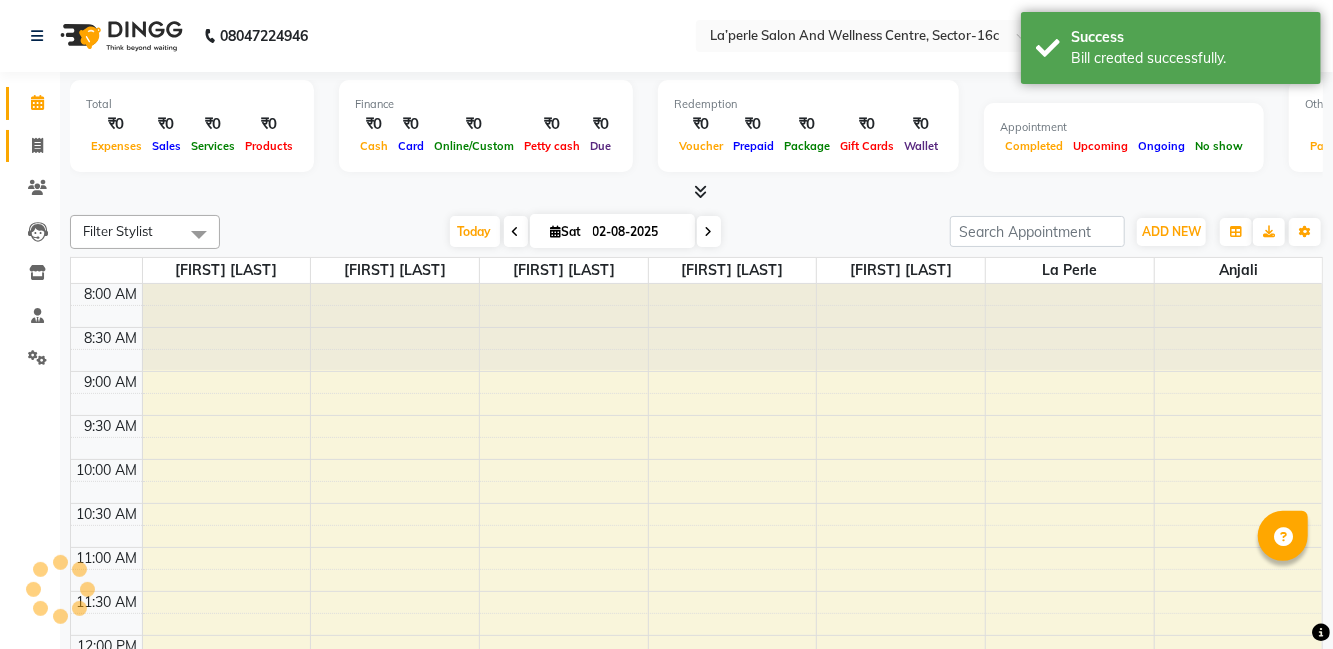 click on "Invoice" 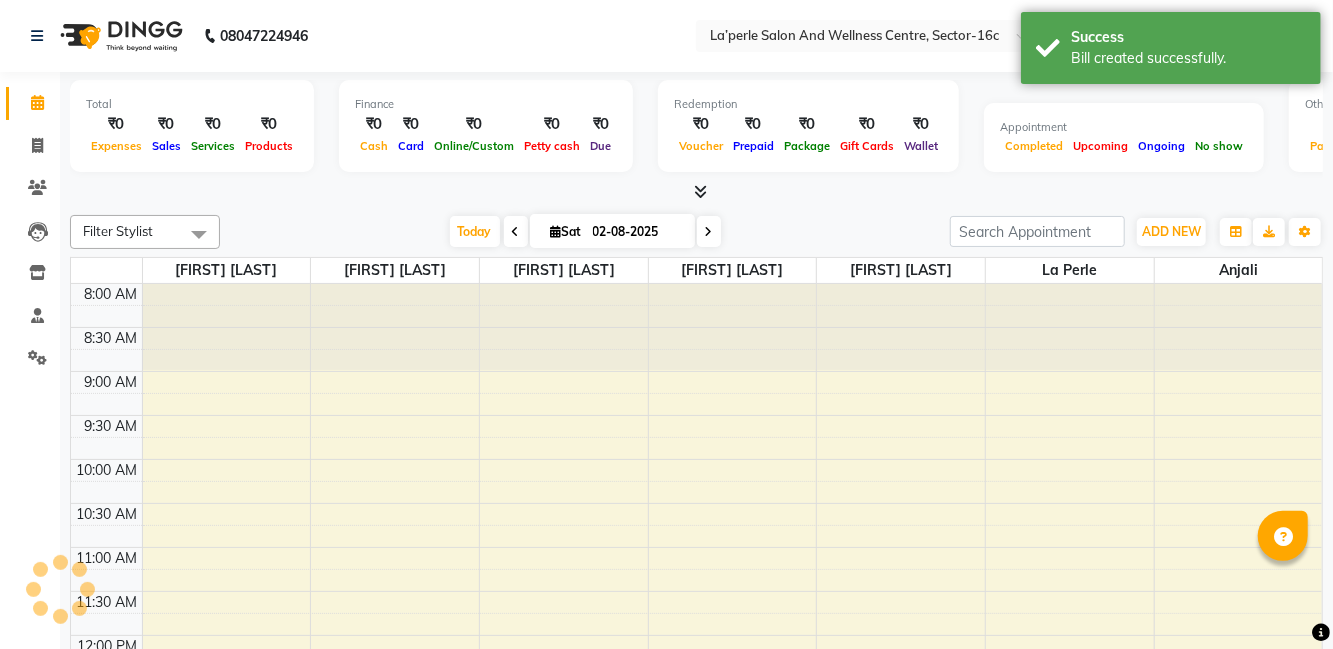 select on "service" 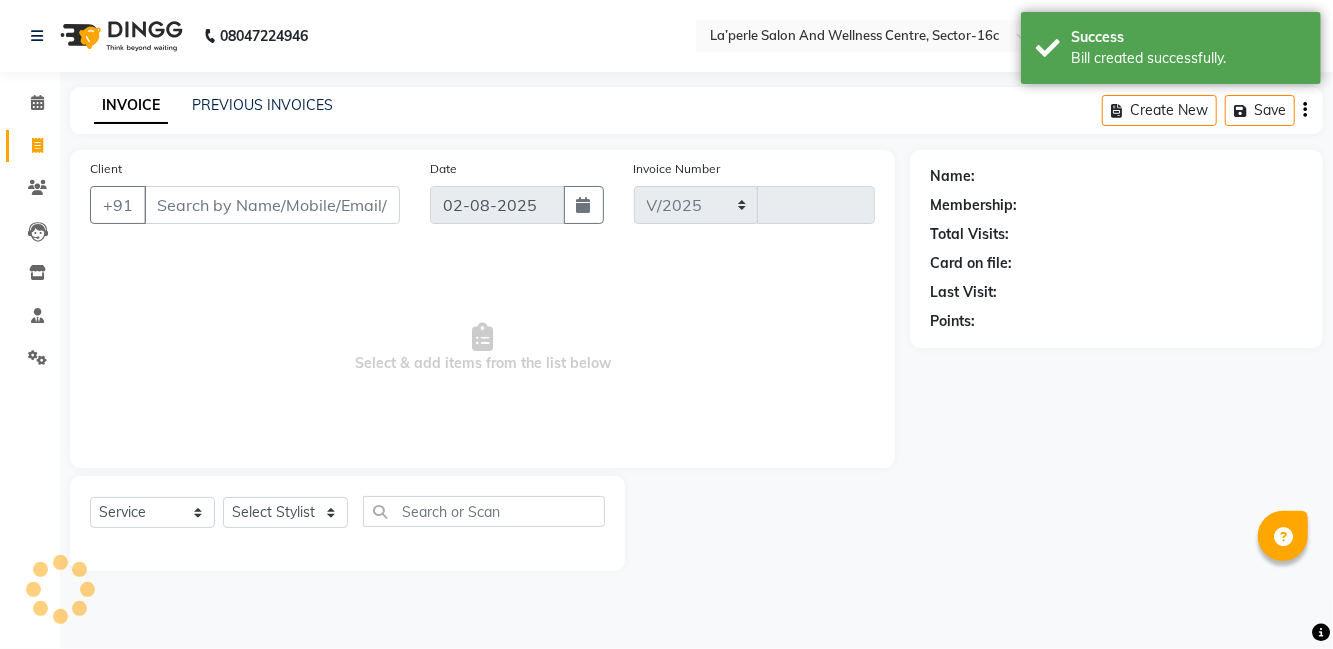 select on "8341" 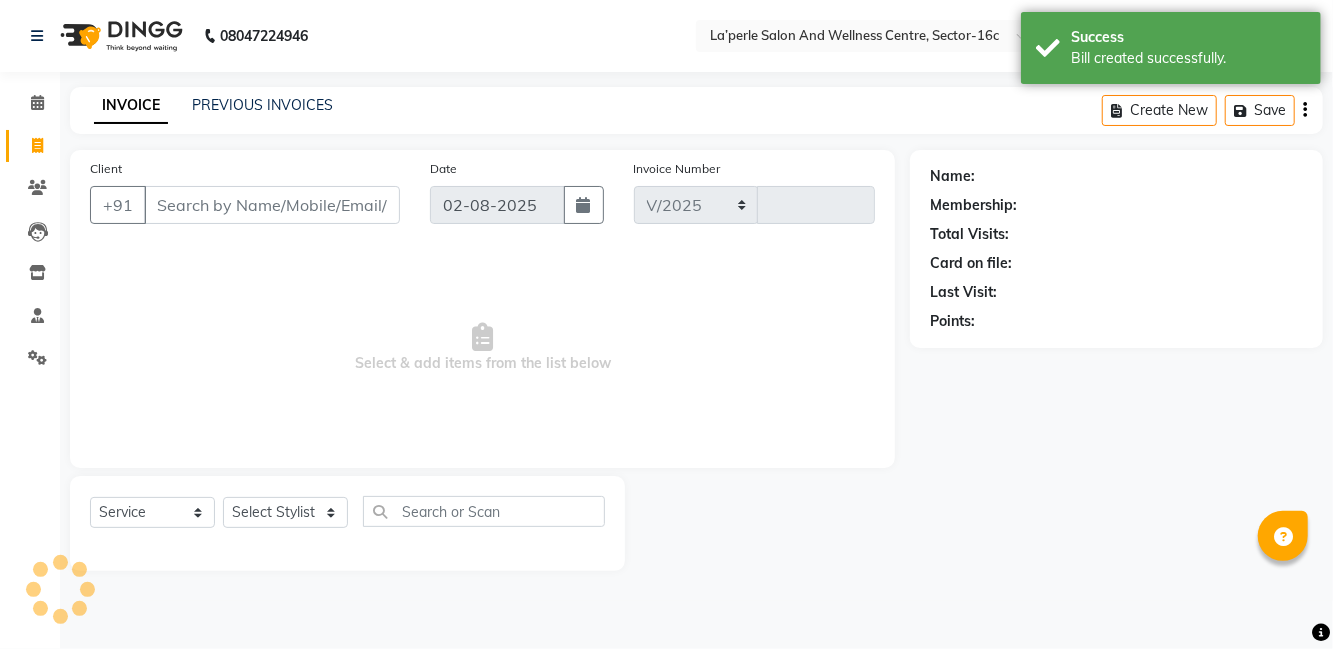 type on "0513" 